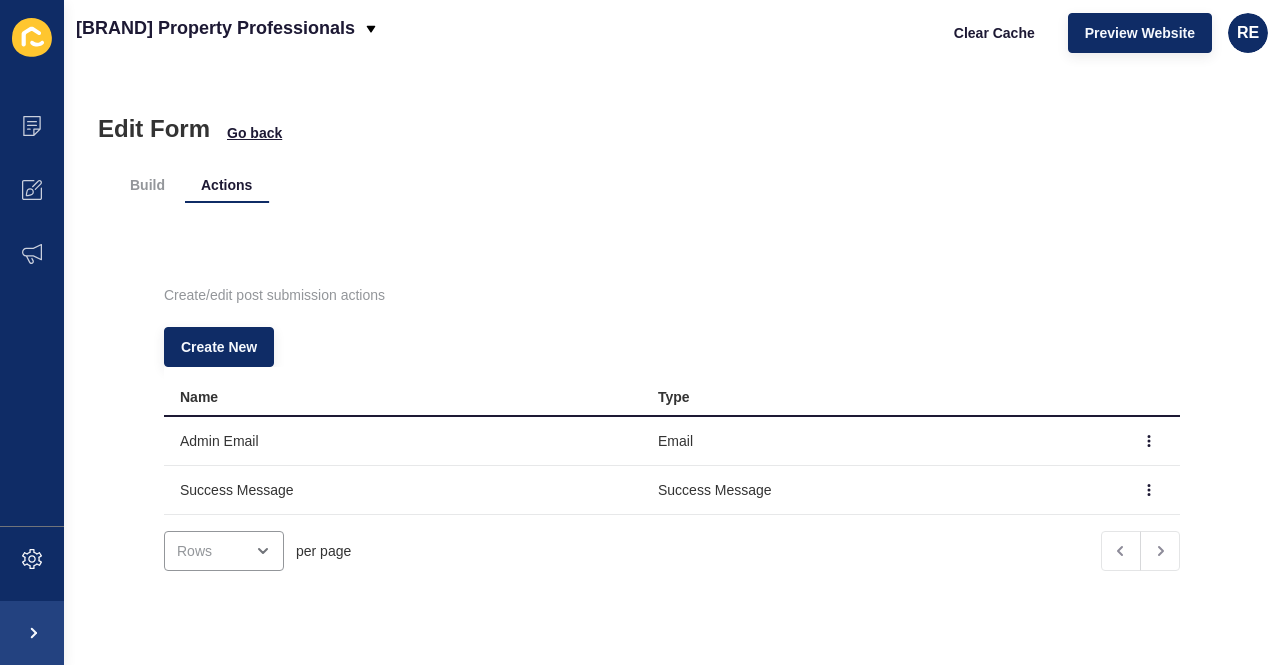 scroll, scrollTop: 0, scrollLeft: 0, axis: both 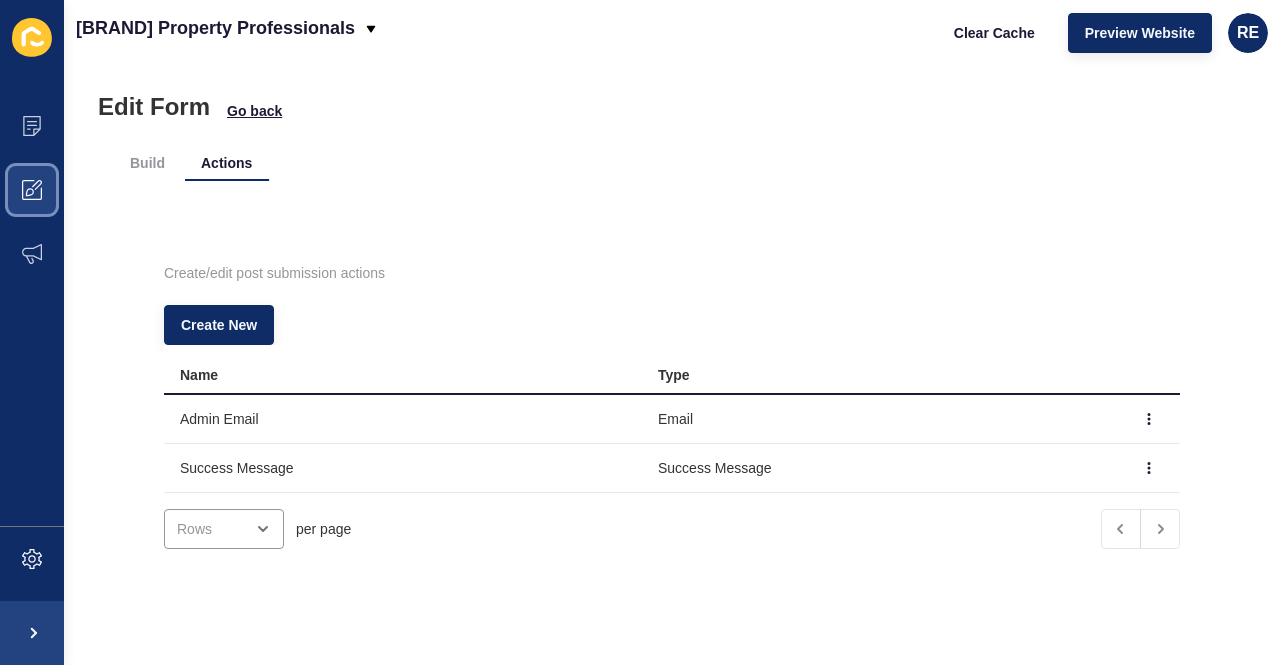 click 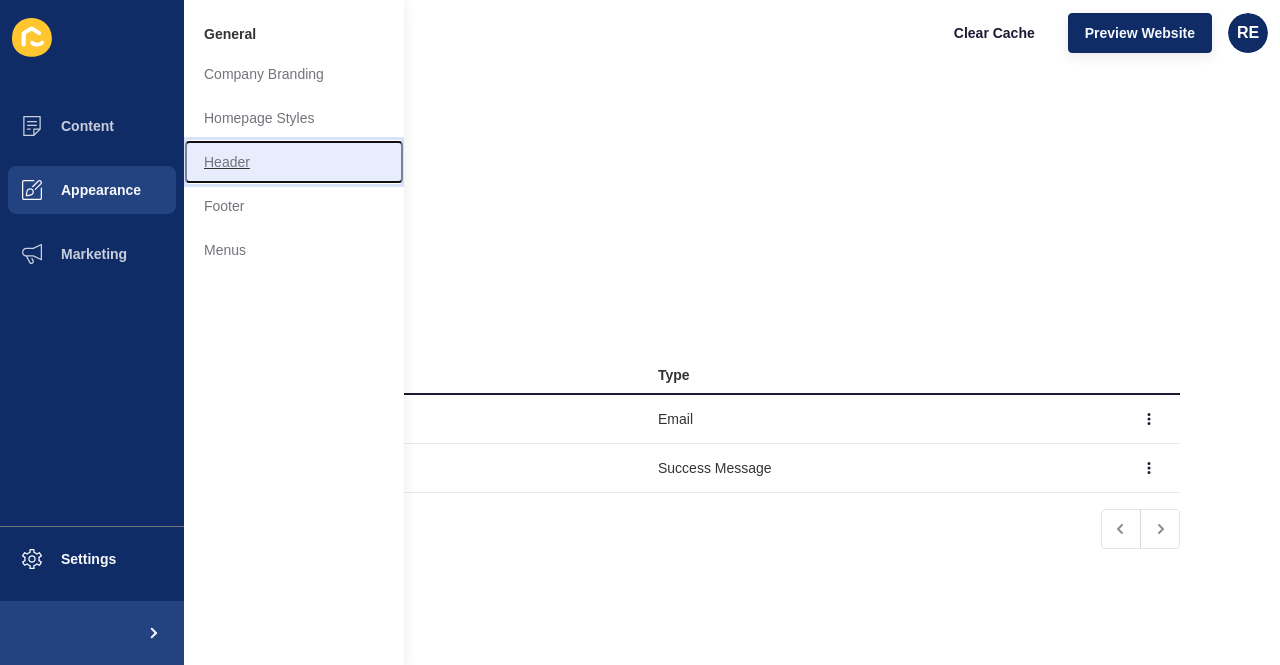 click on "Header" at bounding box center (294, 162) 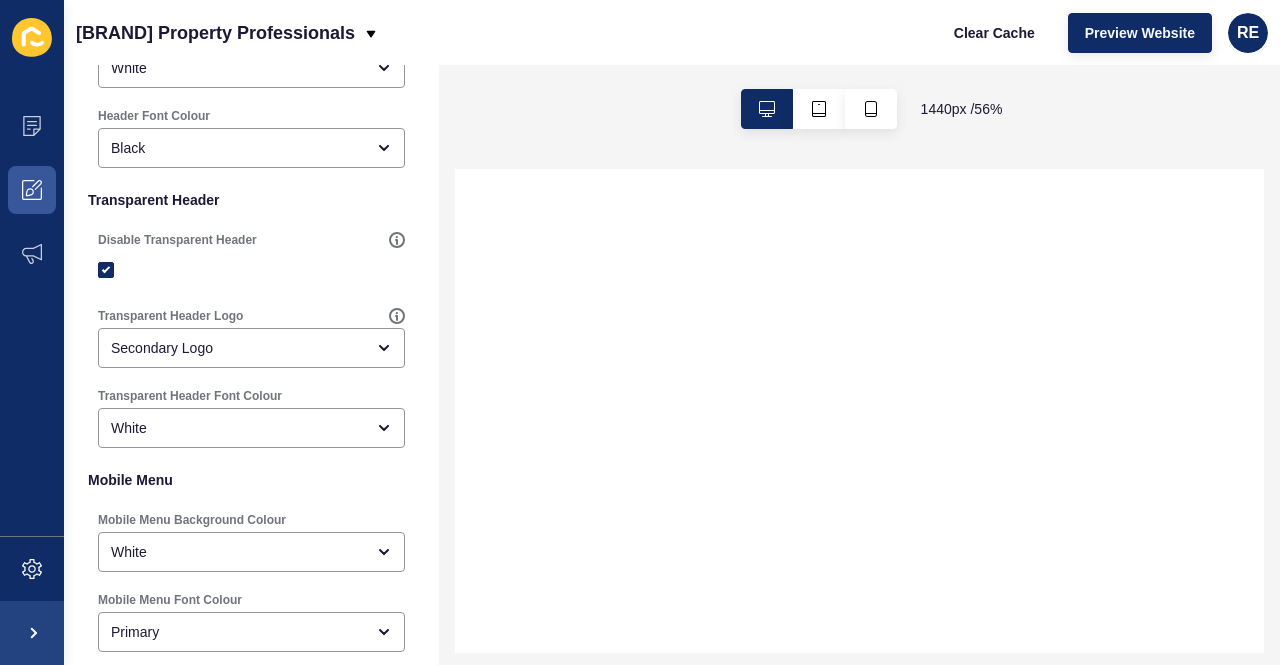 scroll, scrollTop: 602, scrollLeft: 0, axis: vertical 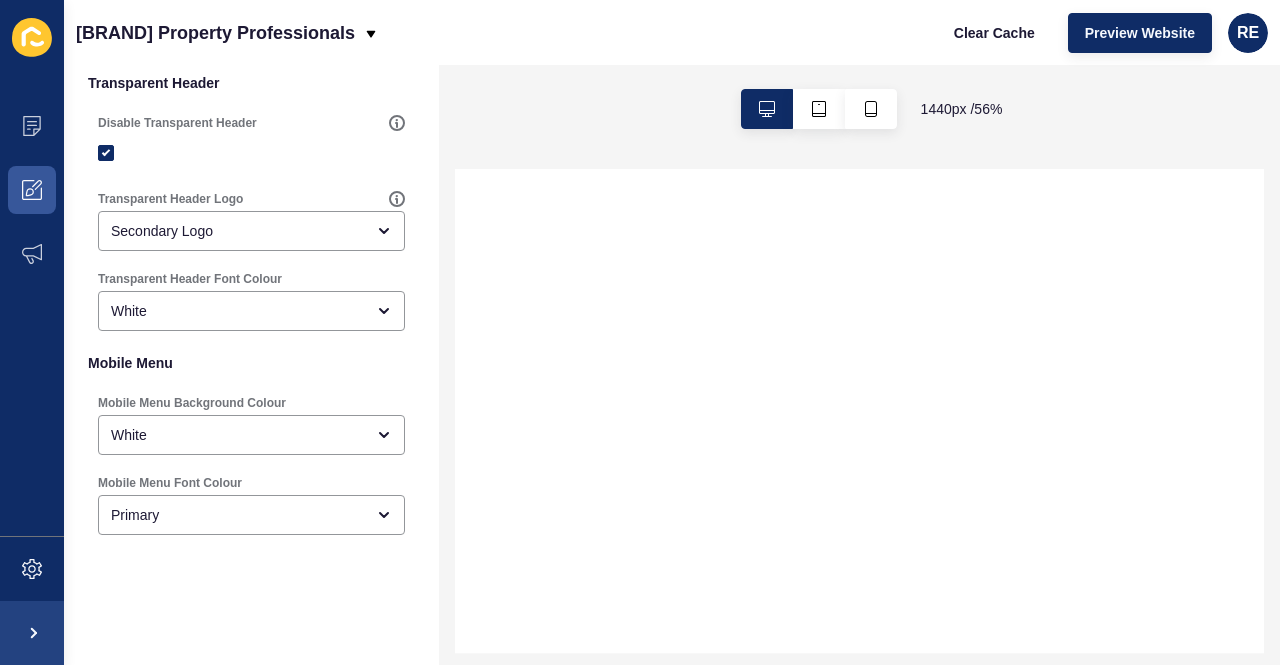 select 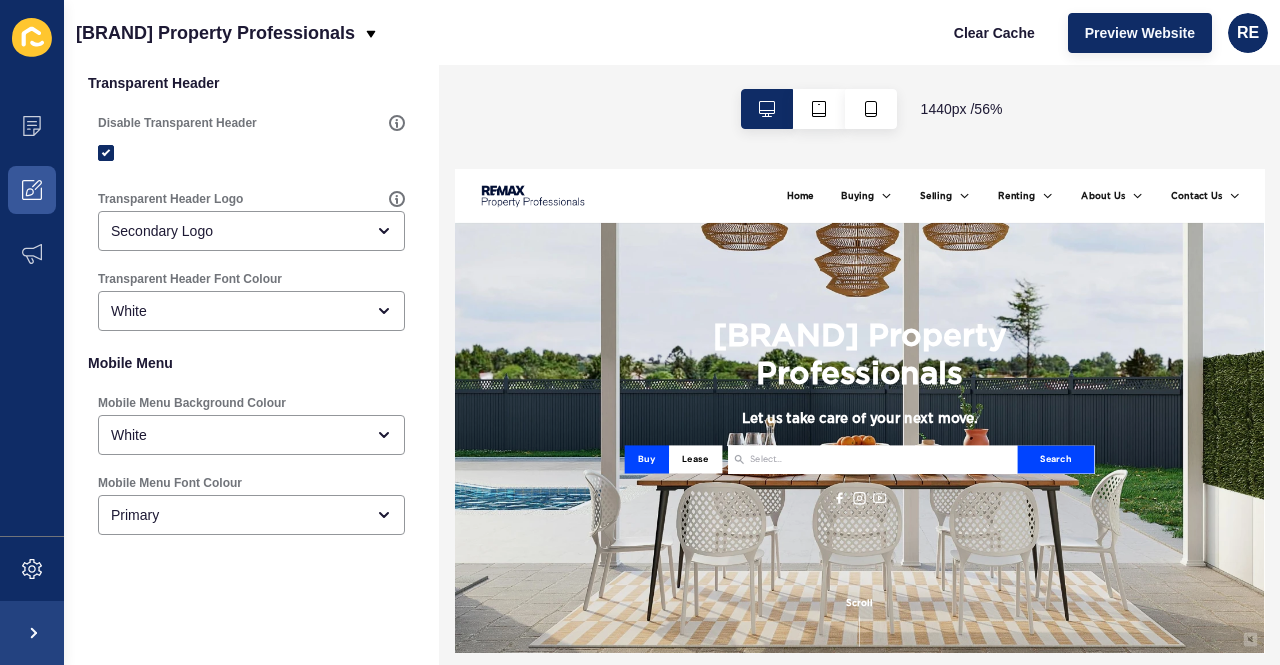 scroll, scrollTop: 0, scrollLeft: 0, axis: both 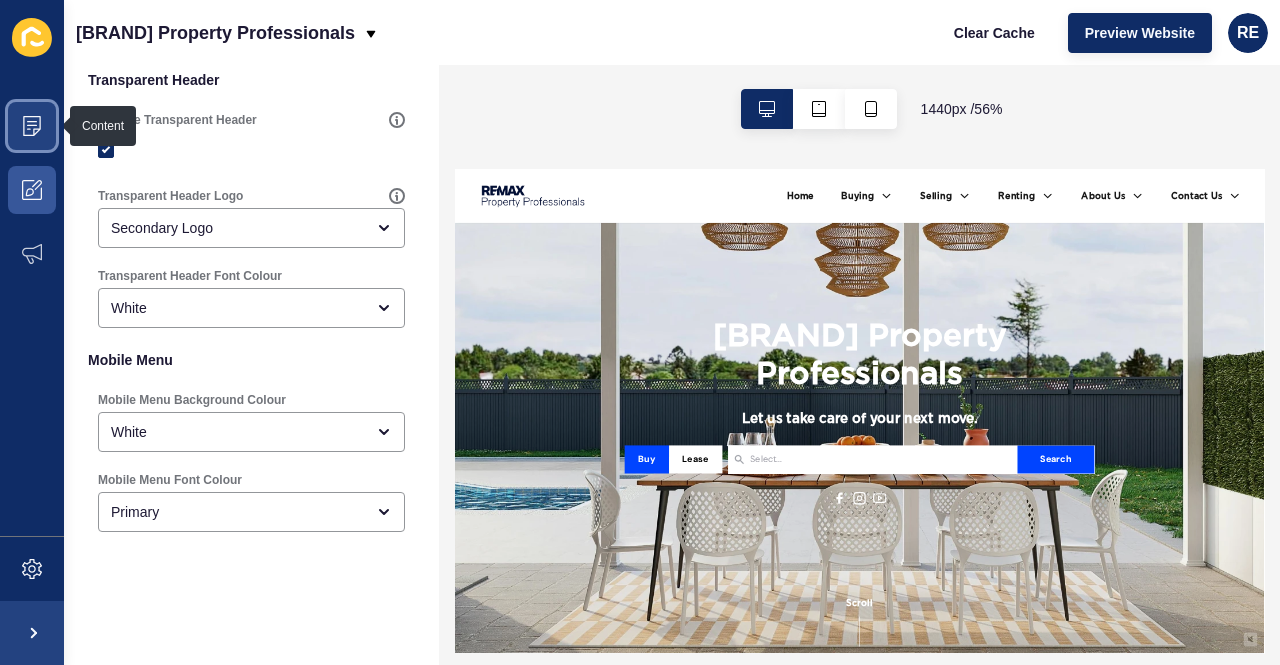 click at bounding box center (32, 126) 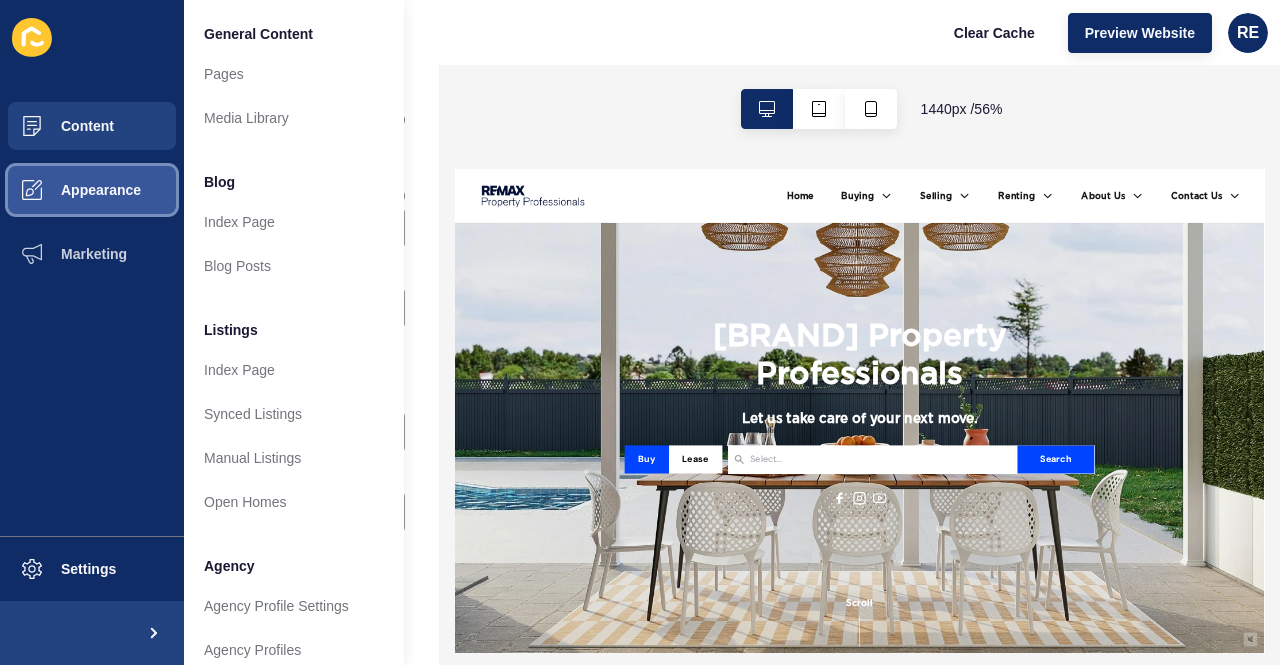 click at bounding box center [32, 190] 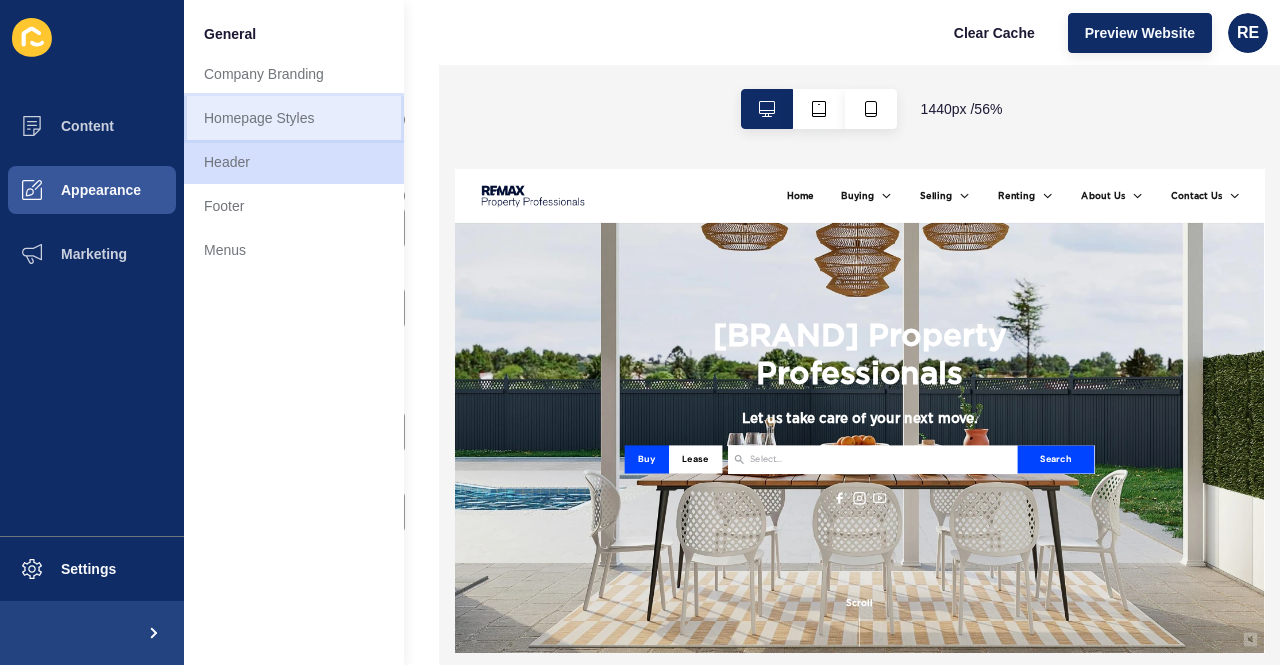 click on "Homepage Styles" at bounding box center [294, 118] 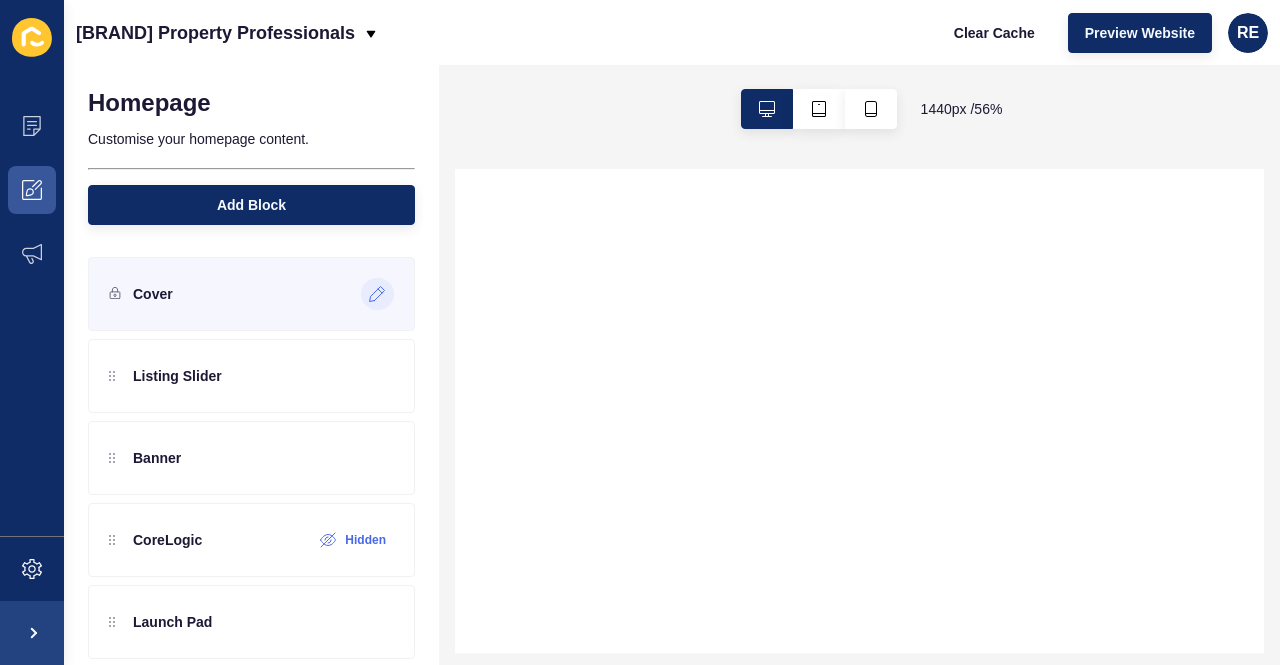 select 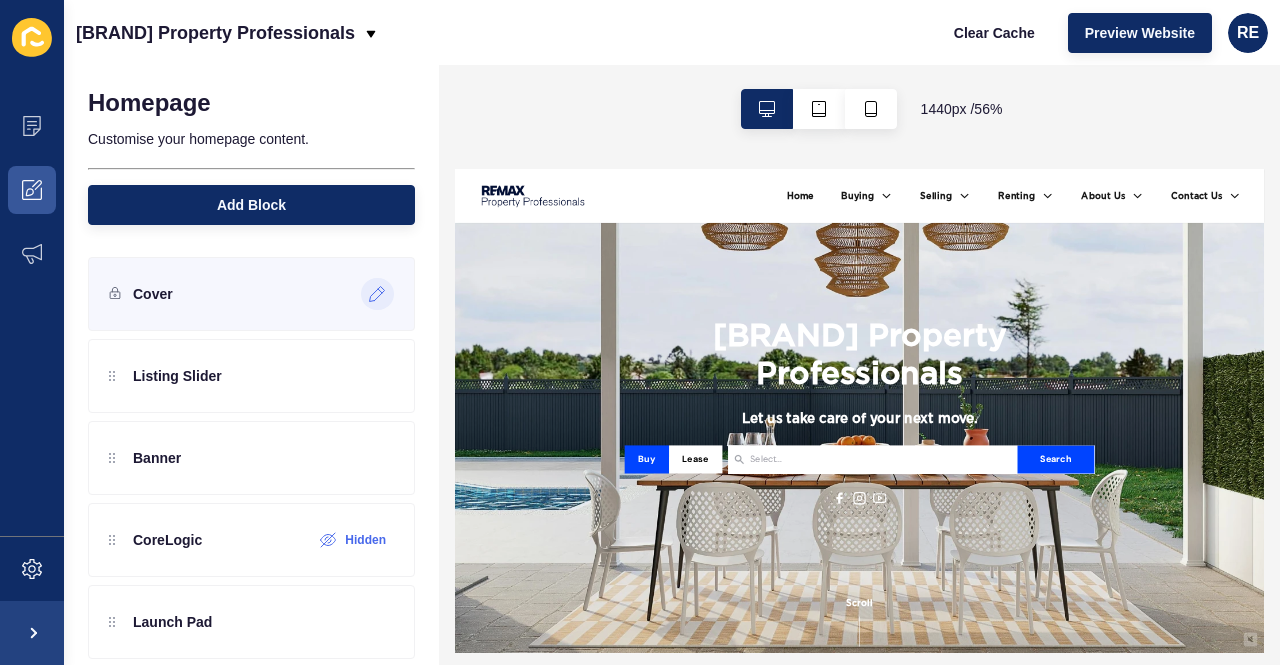 scroll, scrollTop: 0, scrollLeft: 0, axis: both 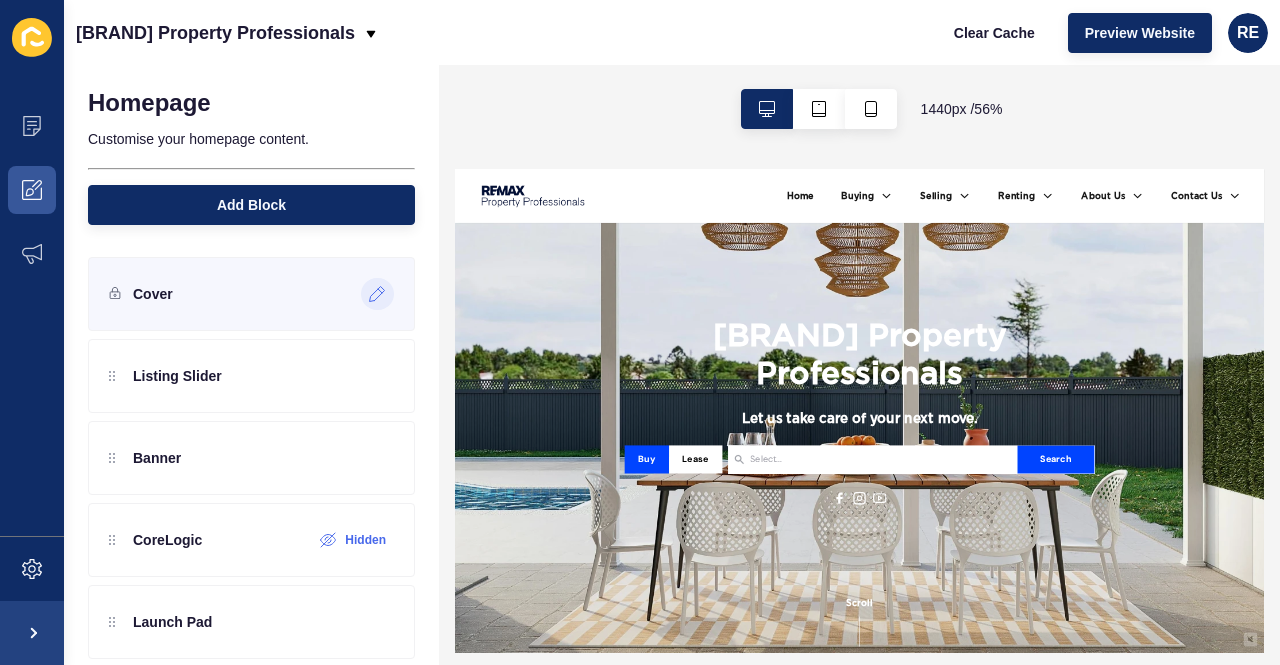 click 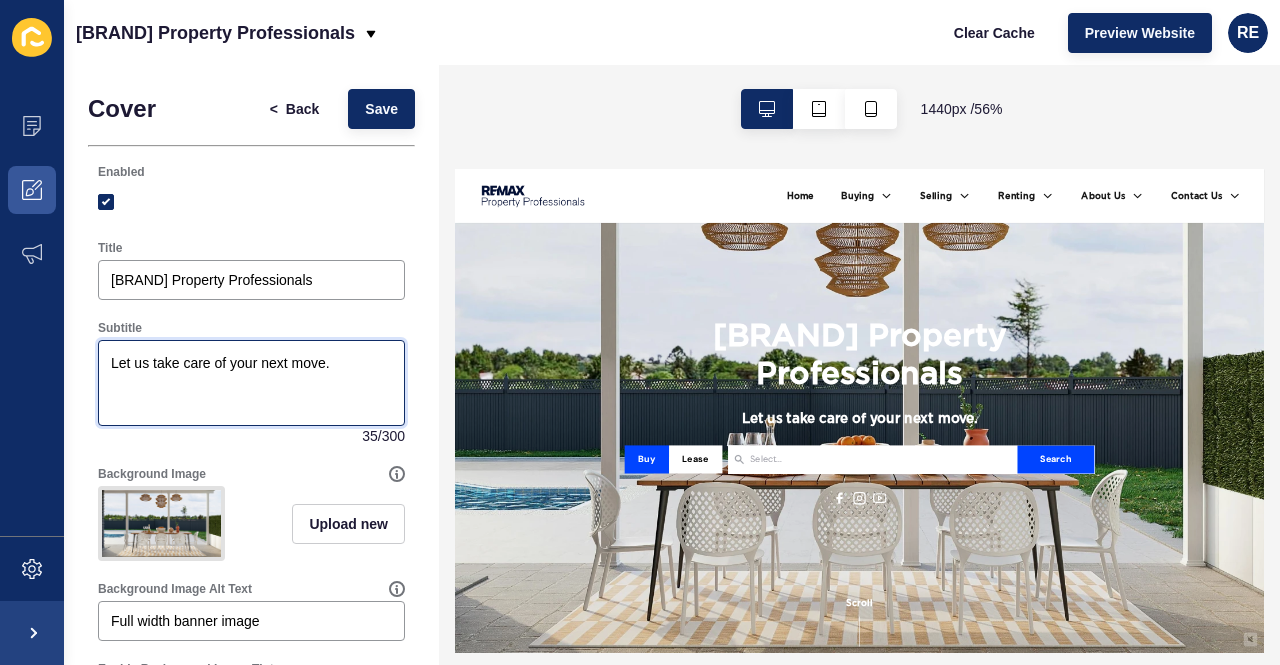 click on "Let us take care of your next move." at bounding box center (251, 383) 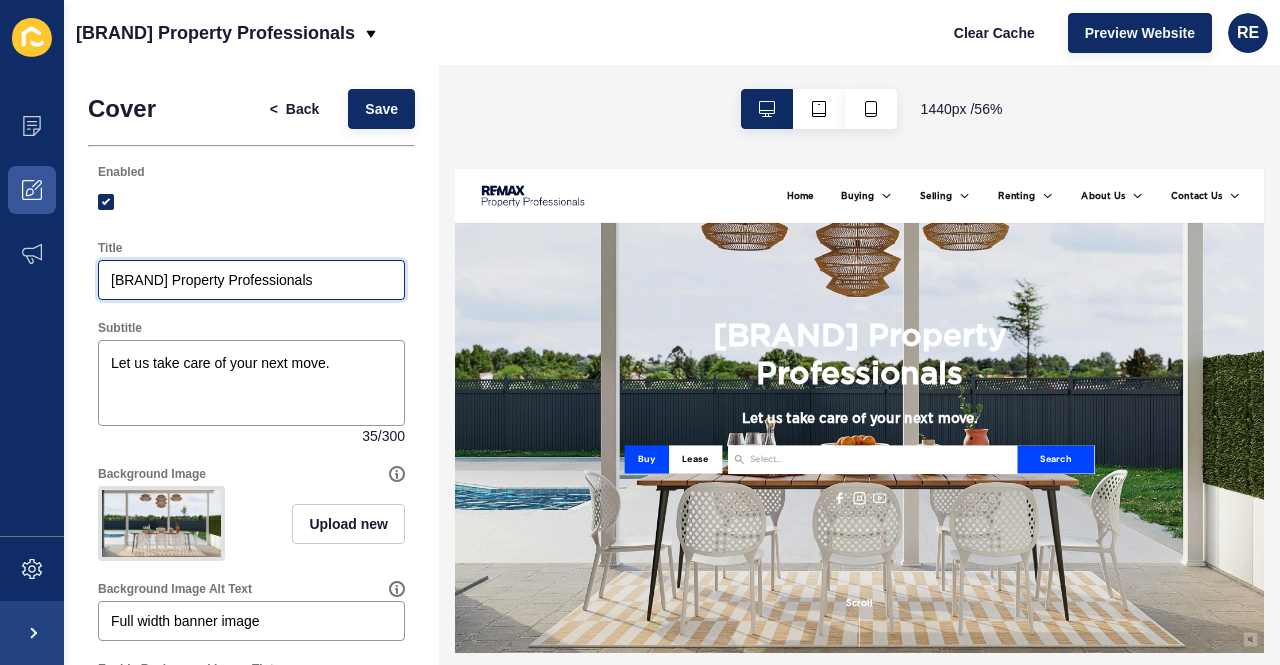 click on "[BRAND] Property Professionals" at bounding box center (251, 280) 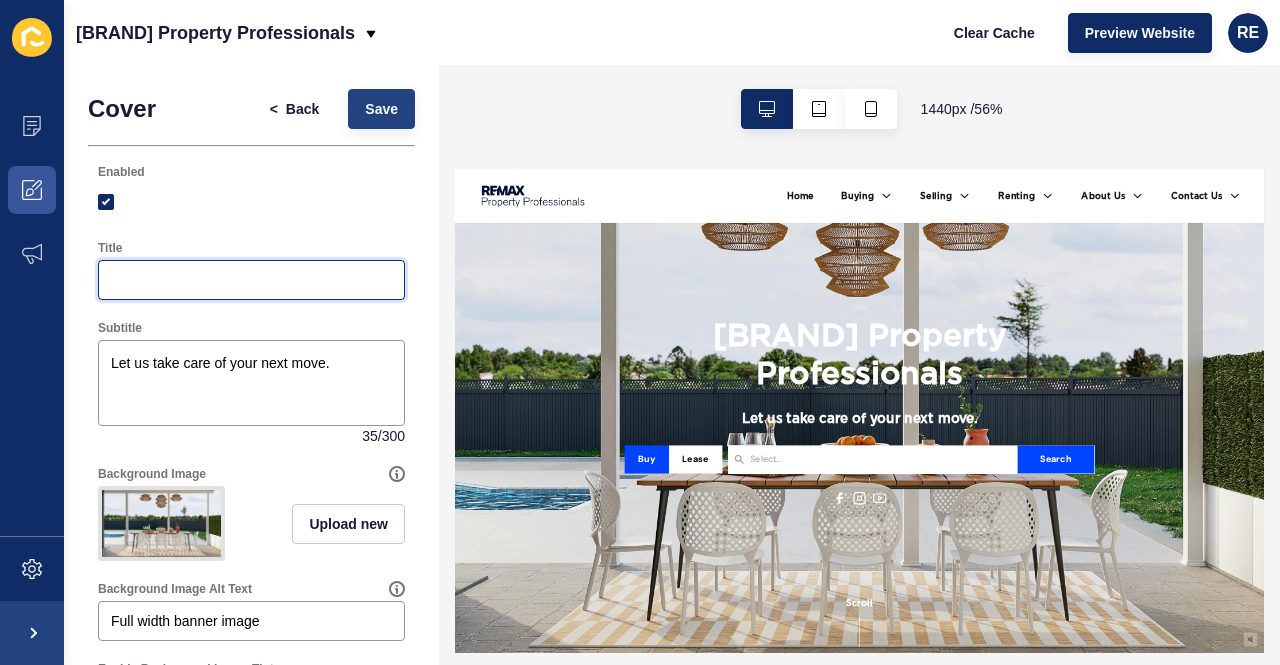 type 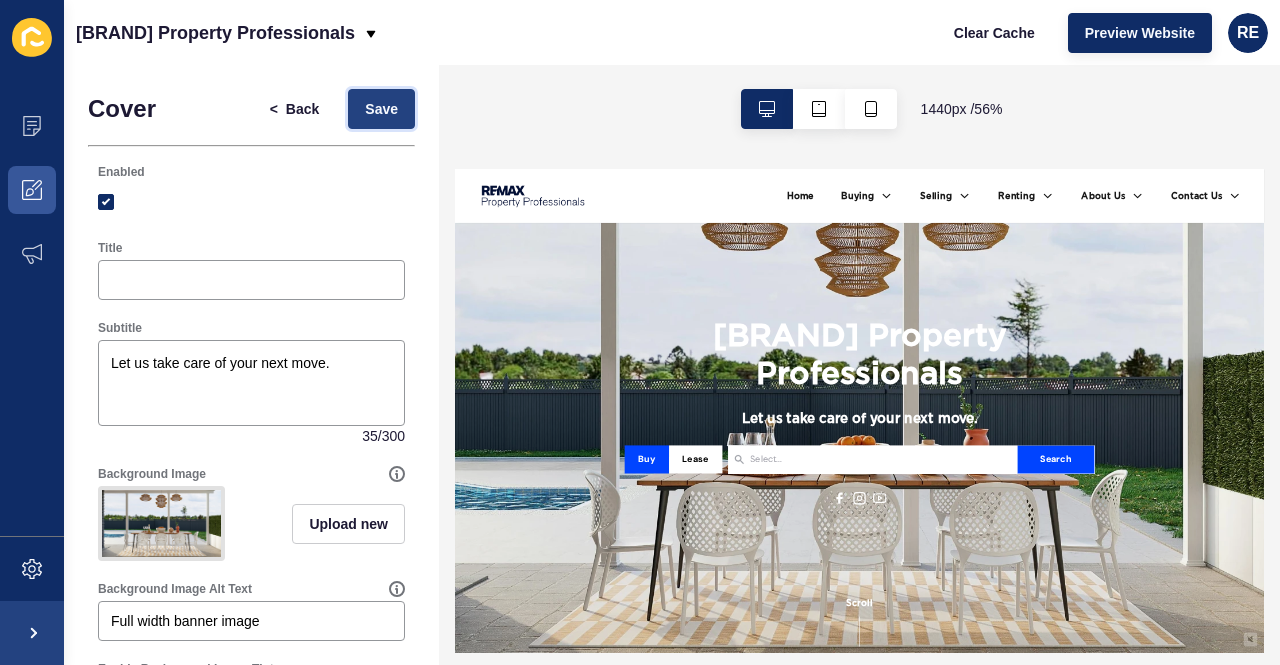 click on "Save" at bounding box center (381, 109) 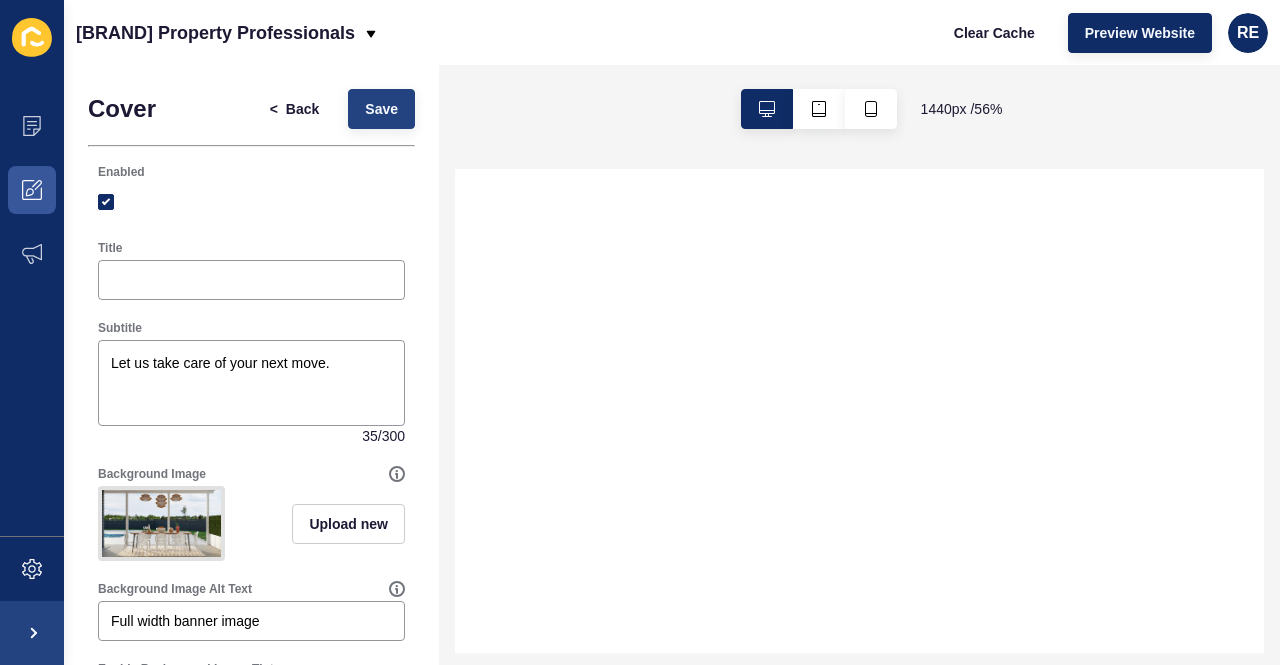 select 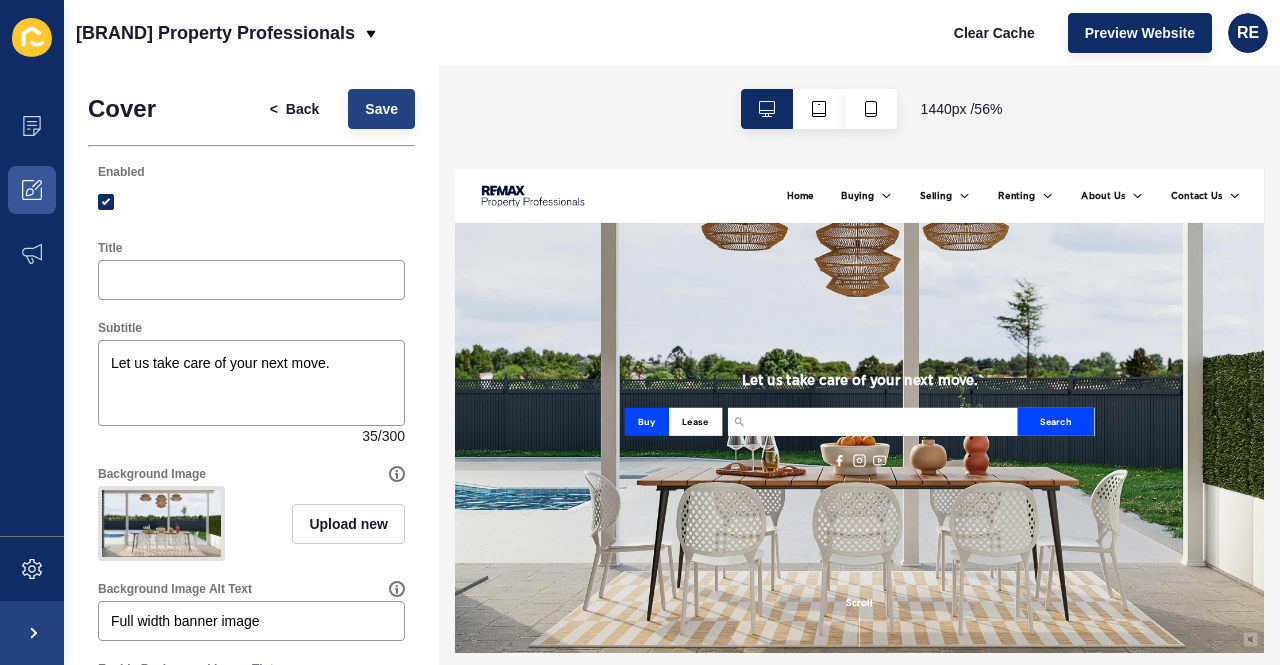 scroll, scrollTop: 0, scrollLeft: 0, axis: both 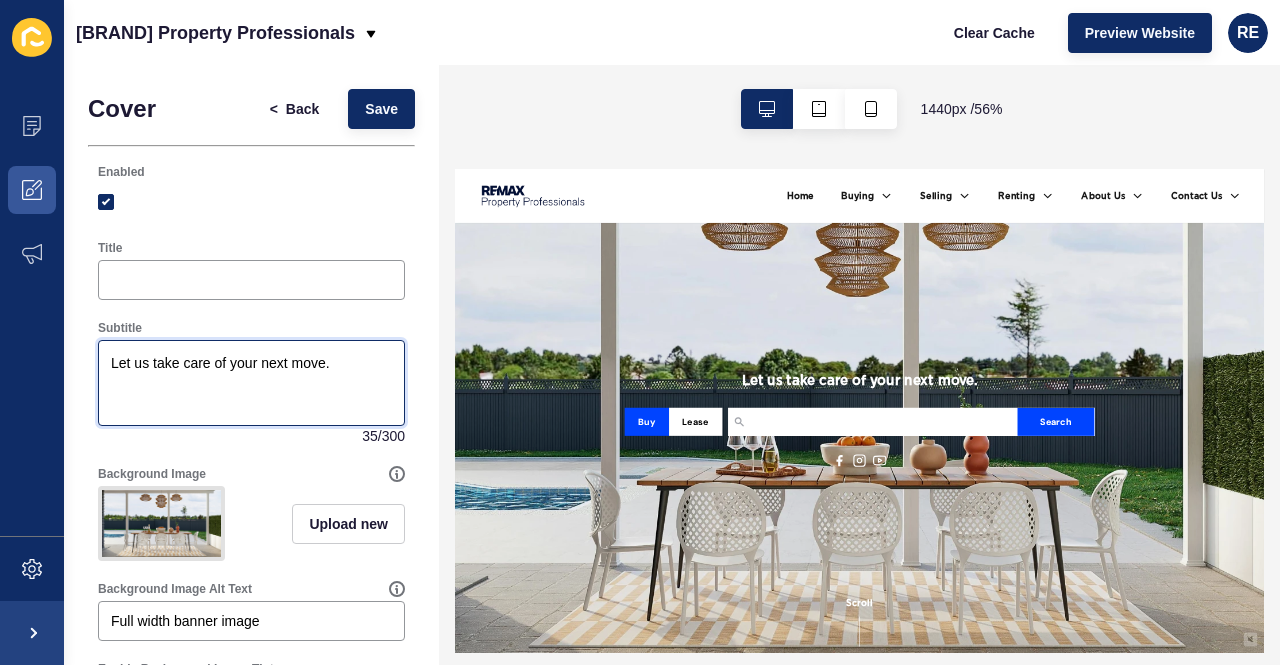 click on "Let us take care of your next move." at bounding box center [251, 383] 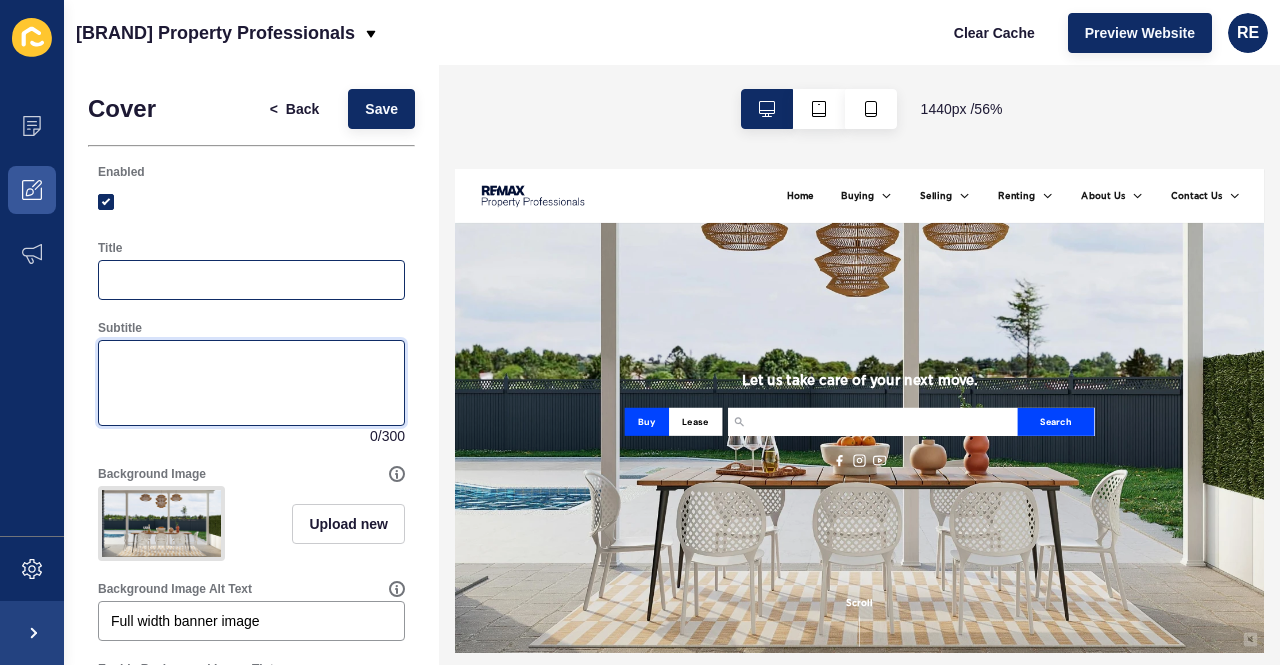 type 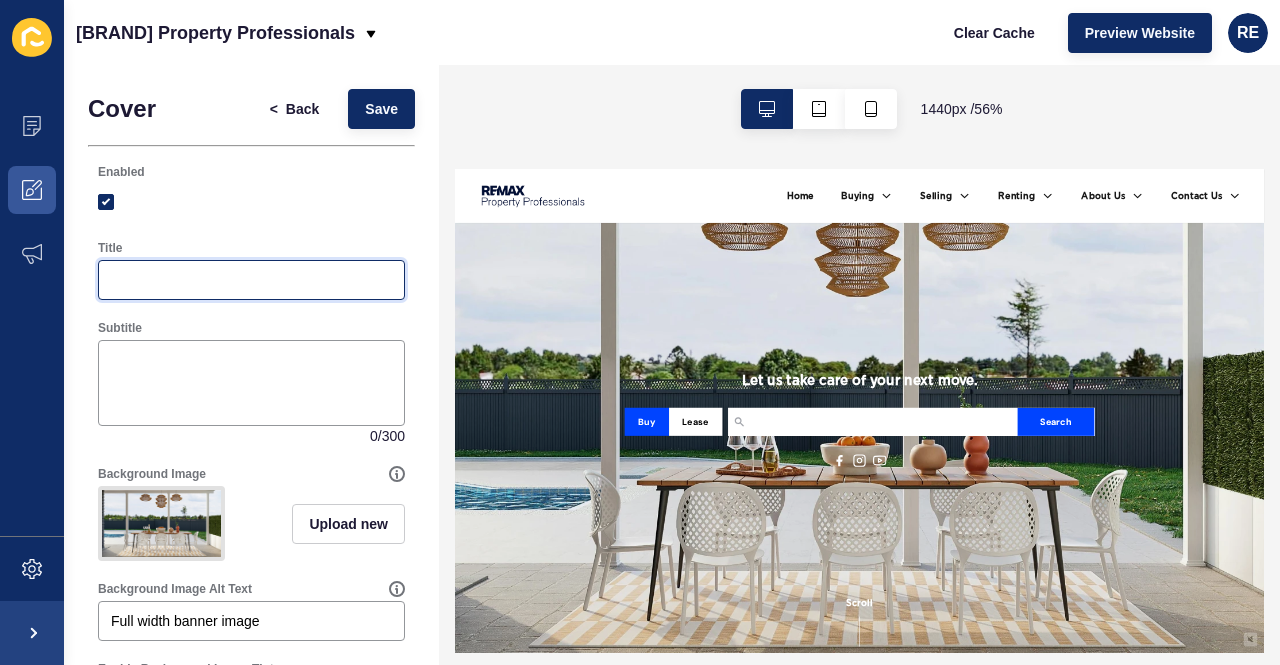 click on "Title" at bounding box center (251, 280) 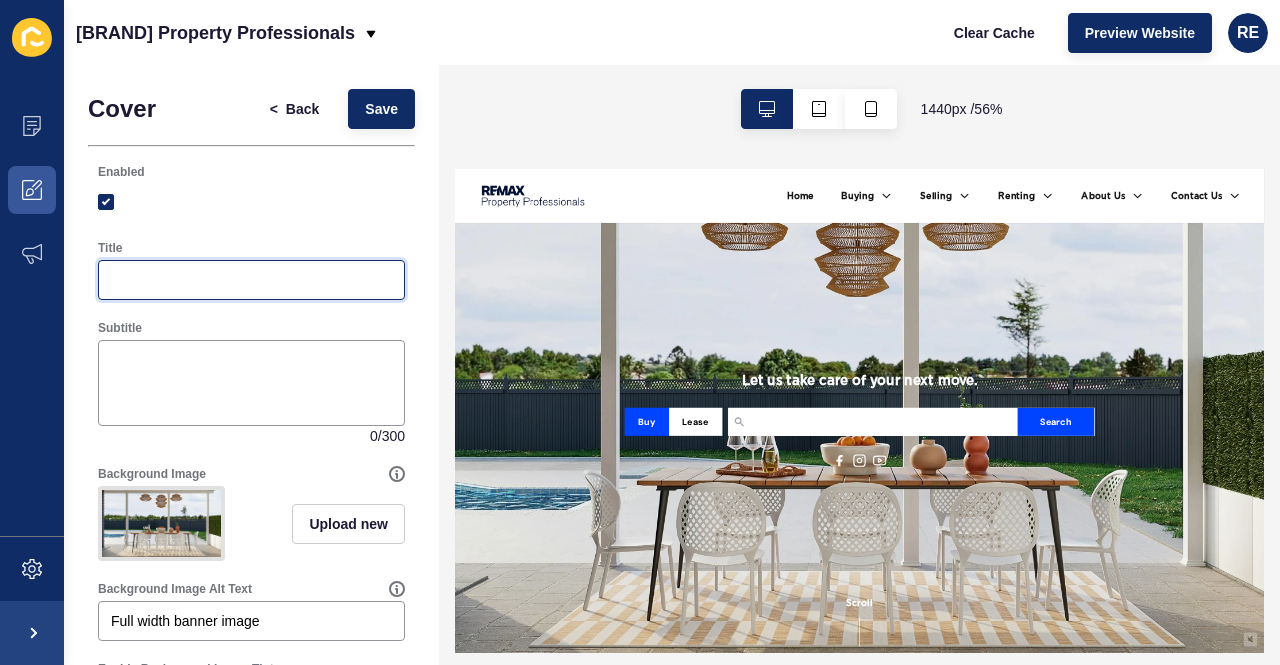 paste on "Let us take care of your next move." 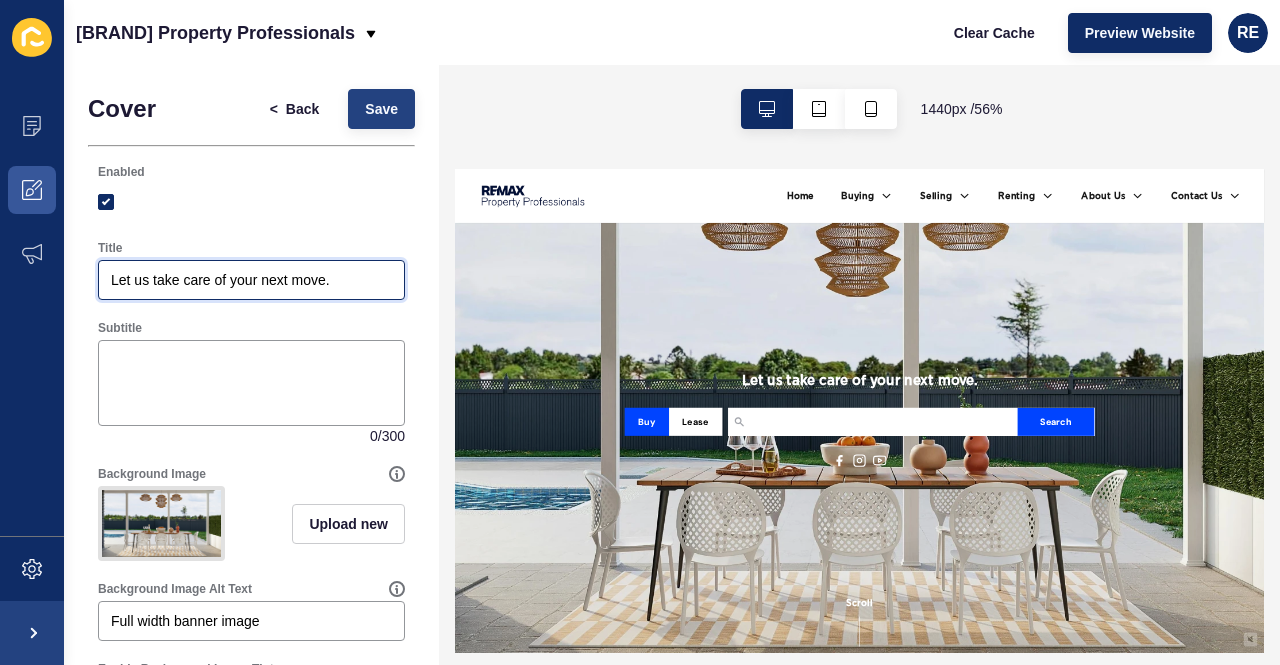 type on "Let us take care of your next move." 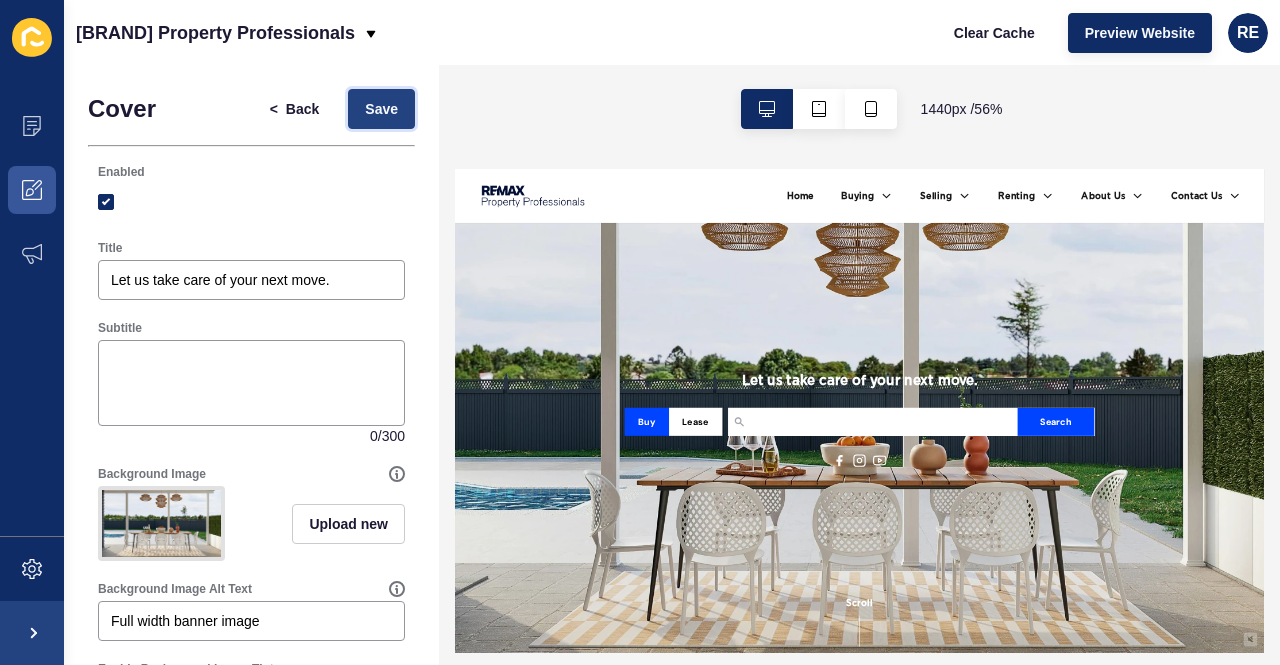 click on "Save" at bounding box center (381, 109) 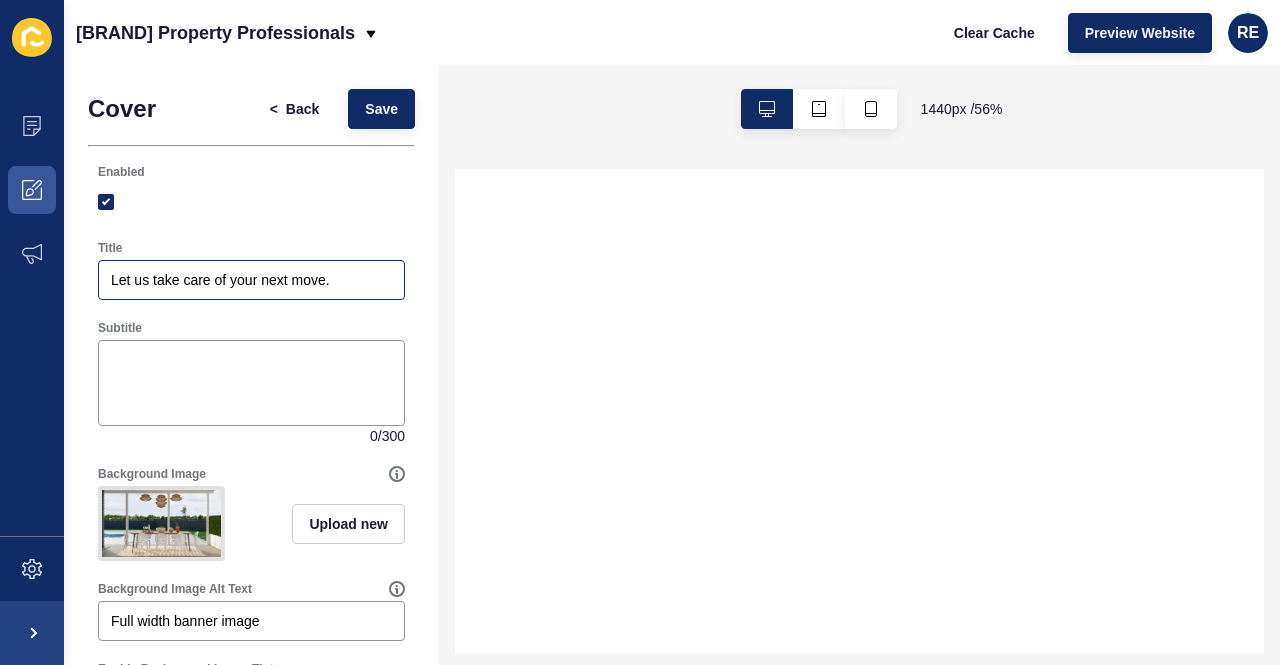 select 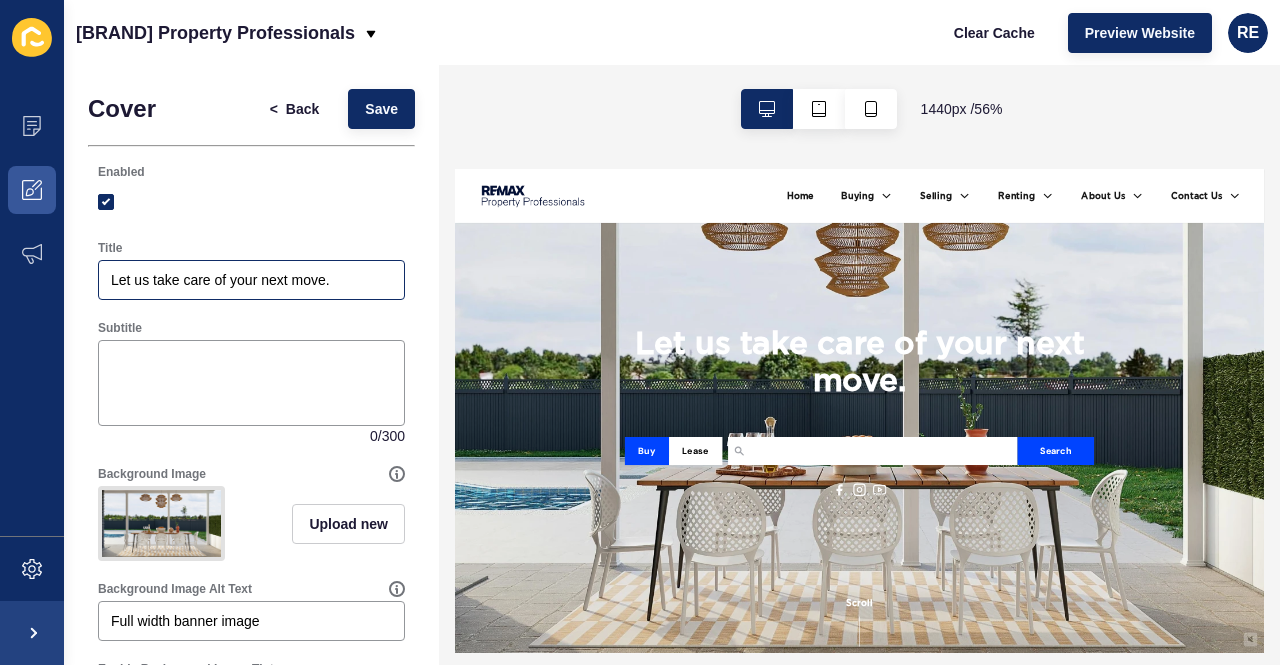 scroll, scrollTop: 0, scrollLeft: 0, axis: both 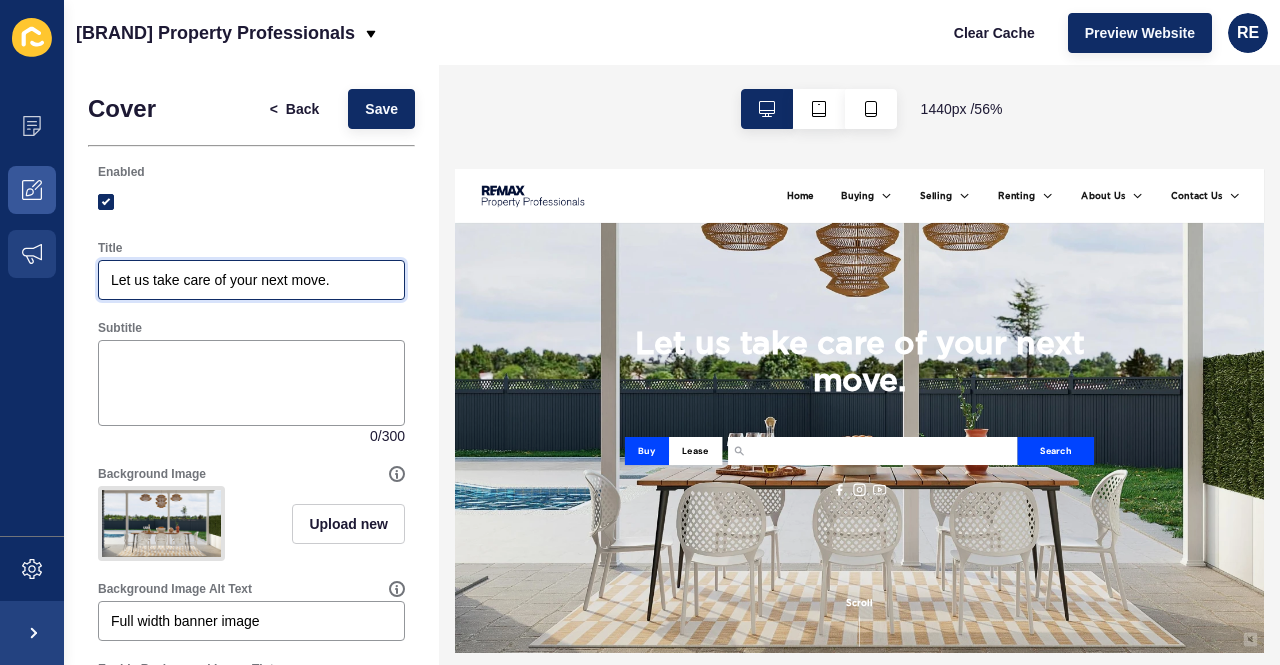 drag, startPoint x: 336, startPoint y: 279, endPoint x: 1, endPoint y: 283, distance: 335.02386 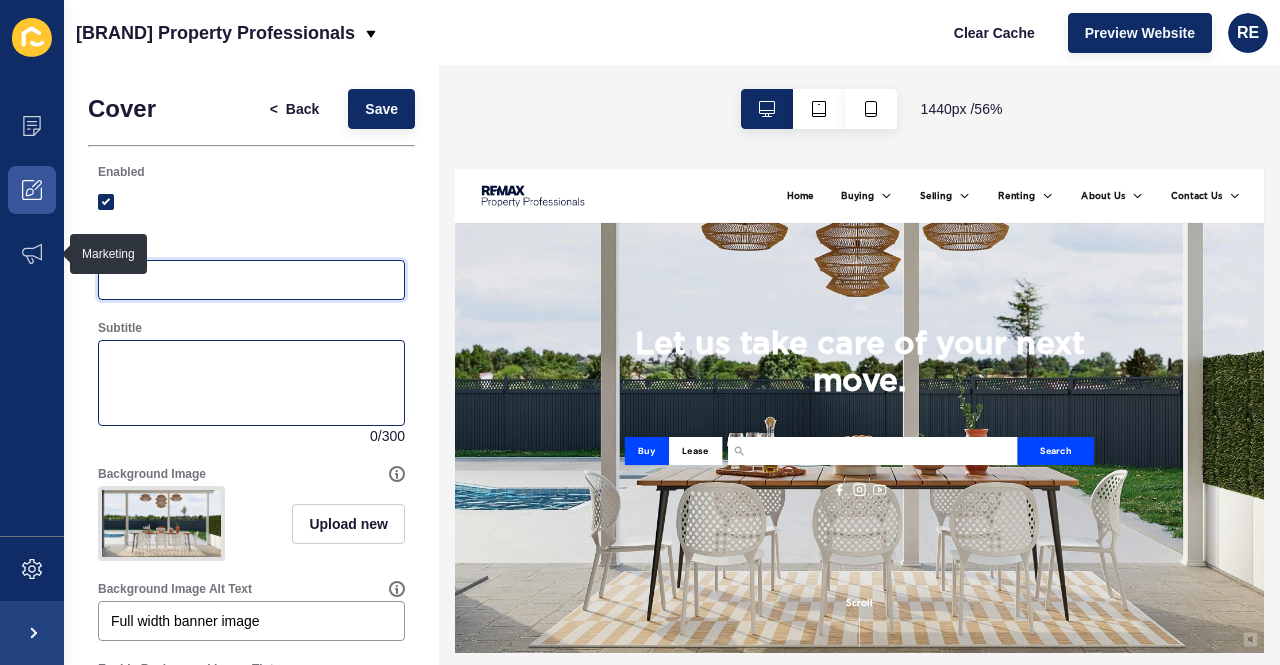 type 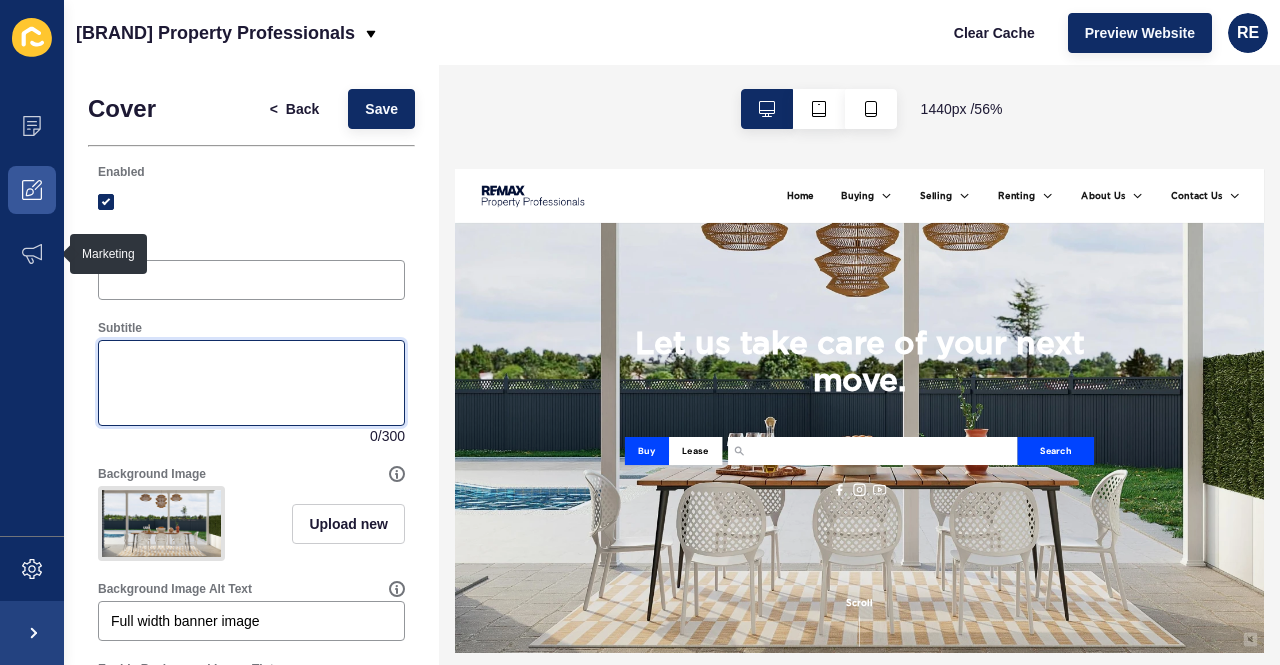 click on "Subtitle" at bounding box center (251, 383) 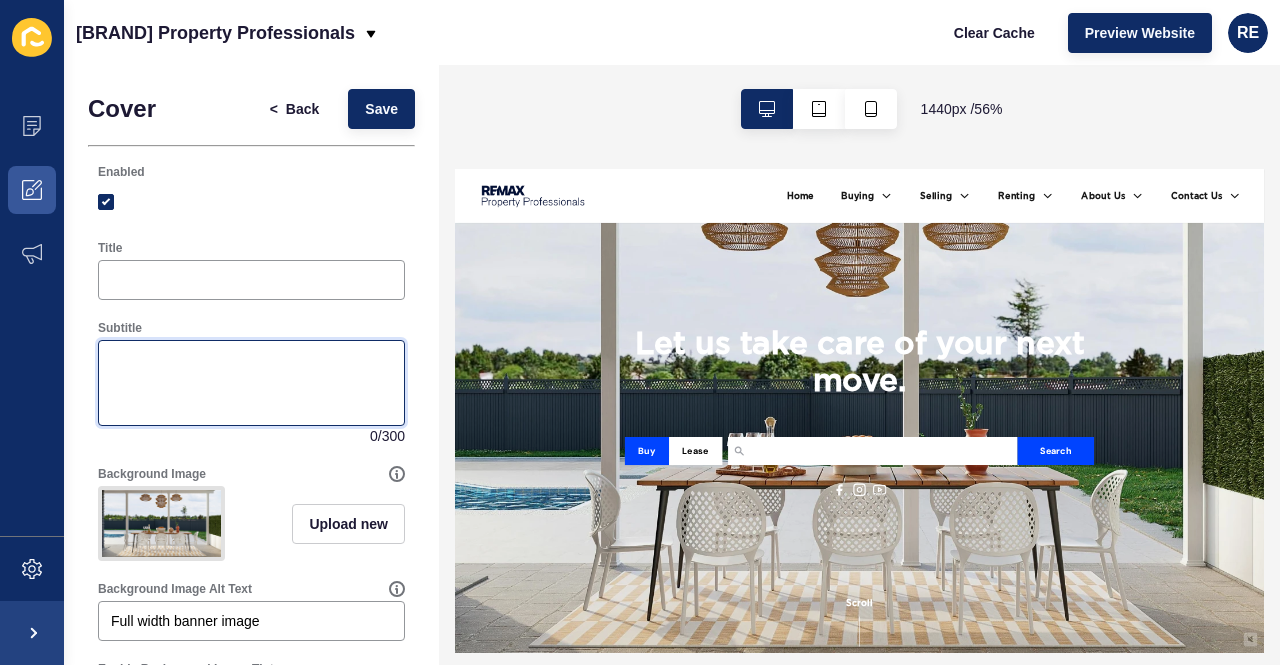 paste on "Let us take care of your next move." 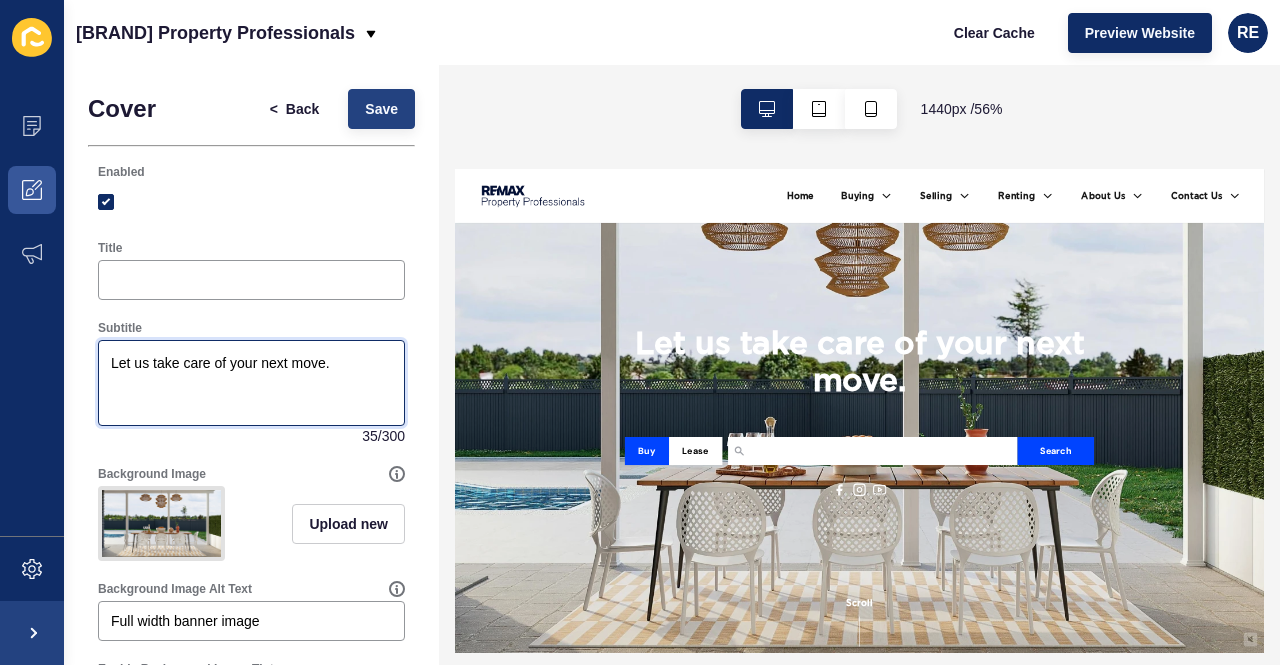 type on "Let us take care of your next move." 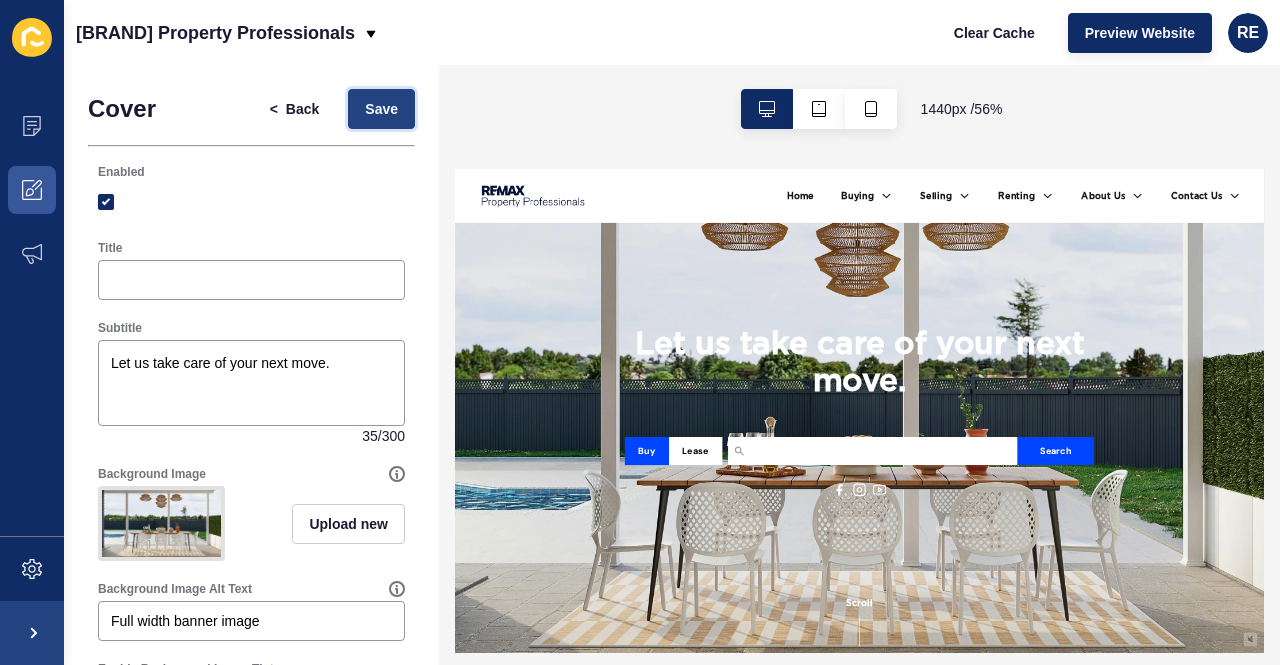 click on "Save" at bounding box center [381, 109] 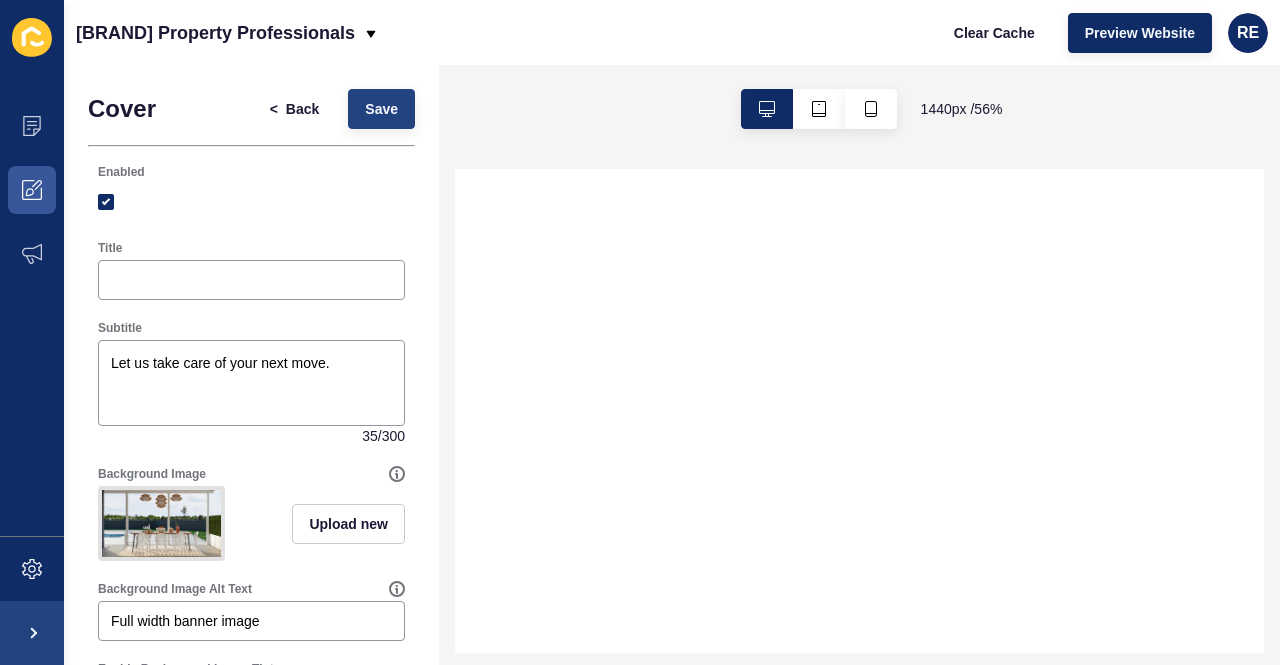 select 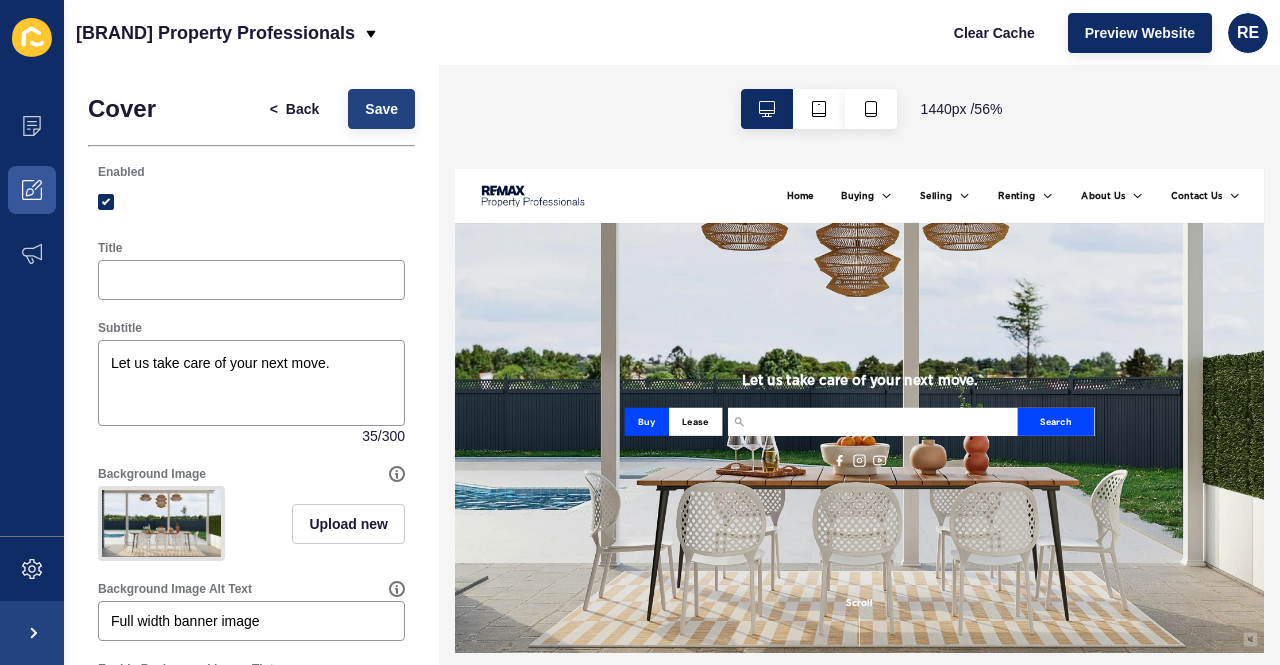 scroll, scrollTop: 0, scrollLeft: 0, axis: both 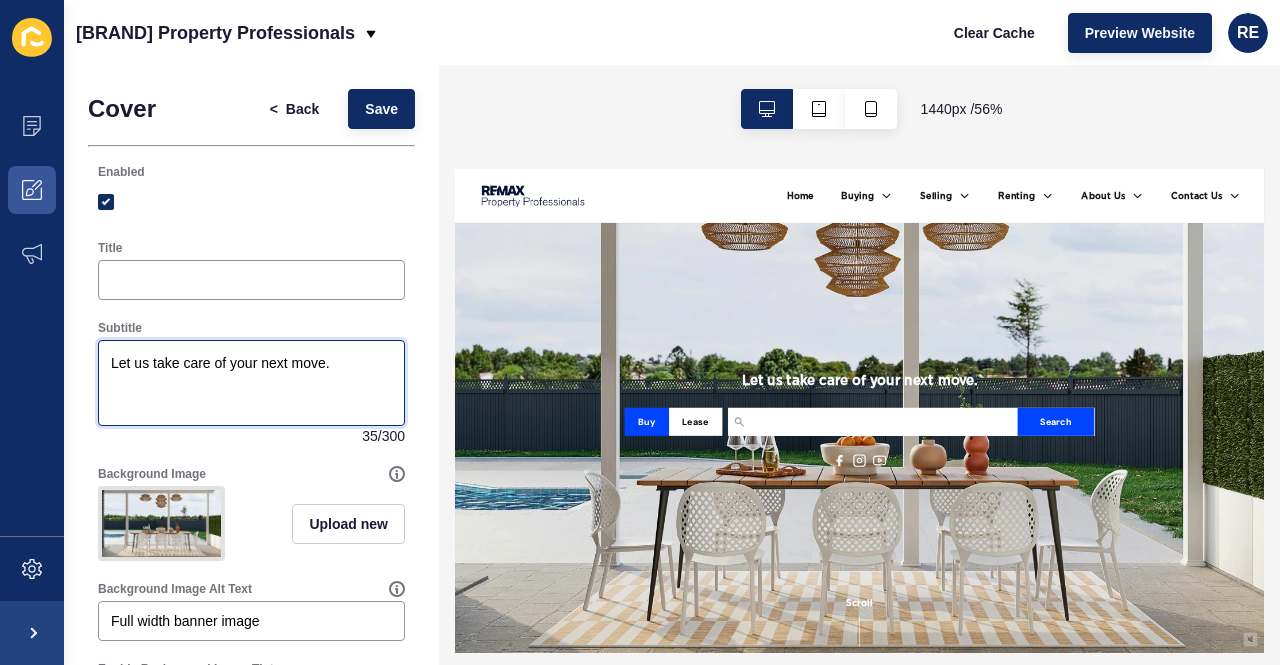 click on "Let us take care of your next move." at bounding box center (251, 383) 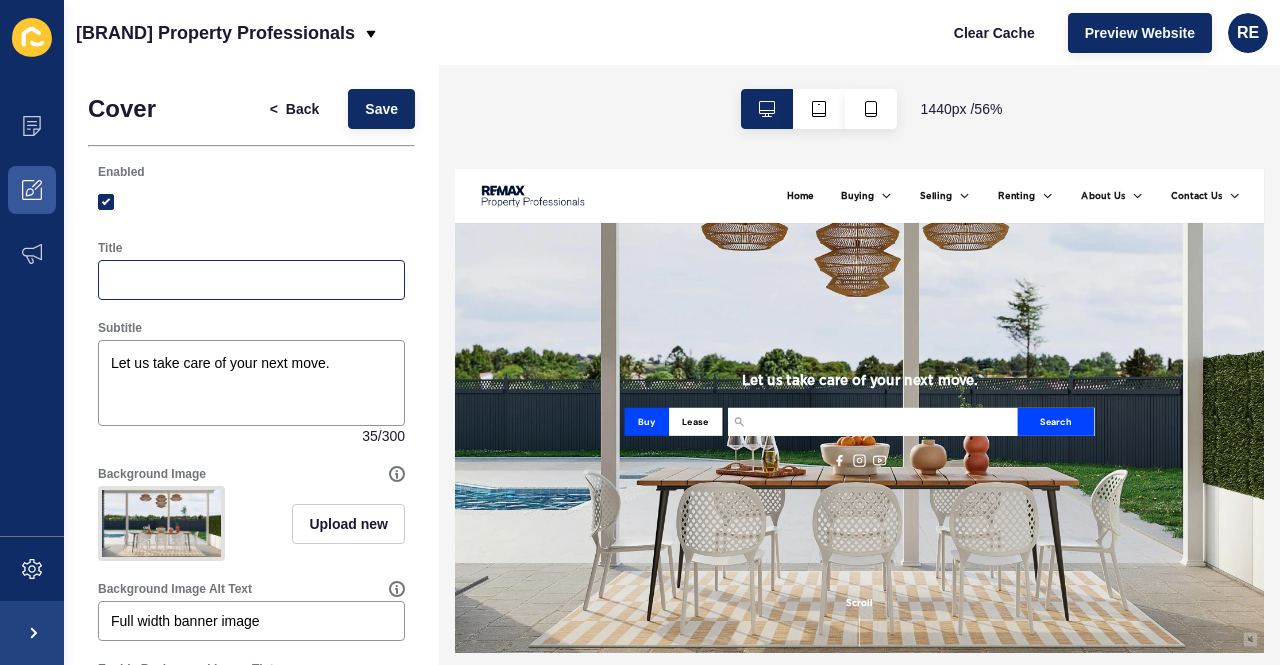 click at bounding box center [251, 280] 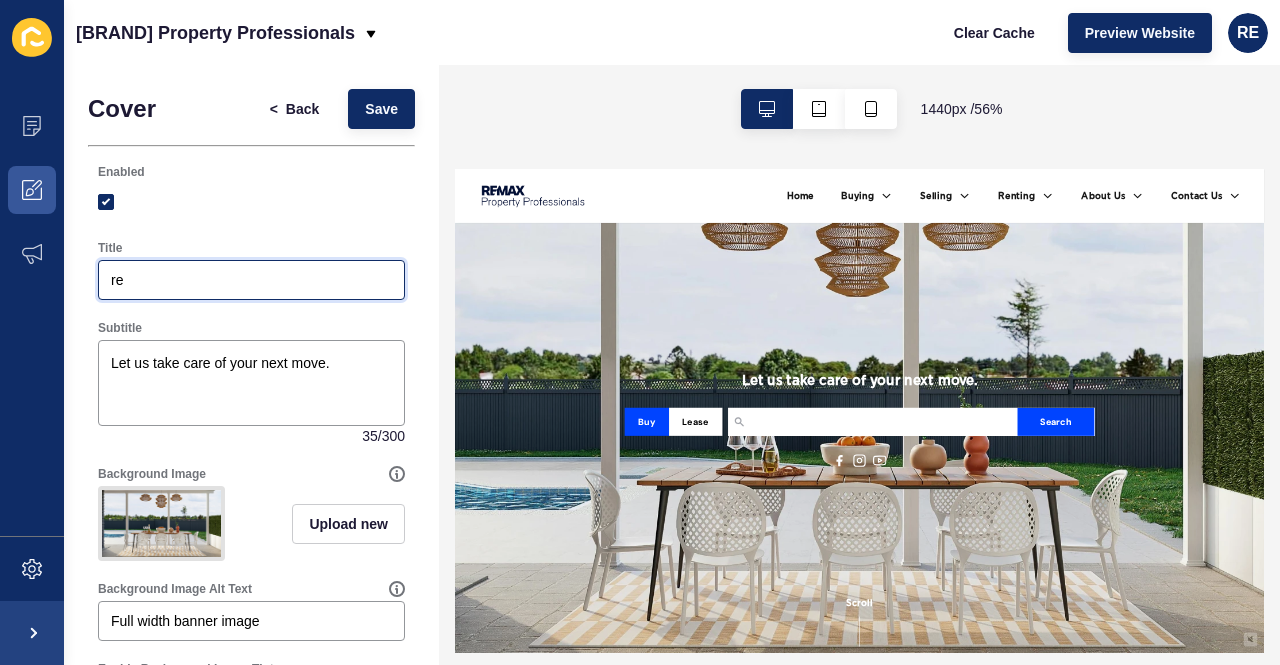 type on "r" 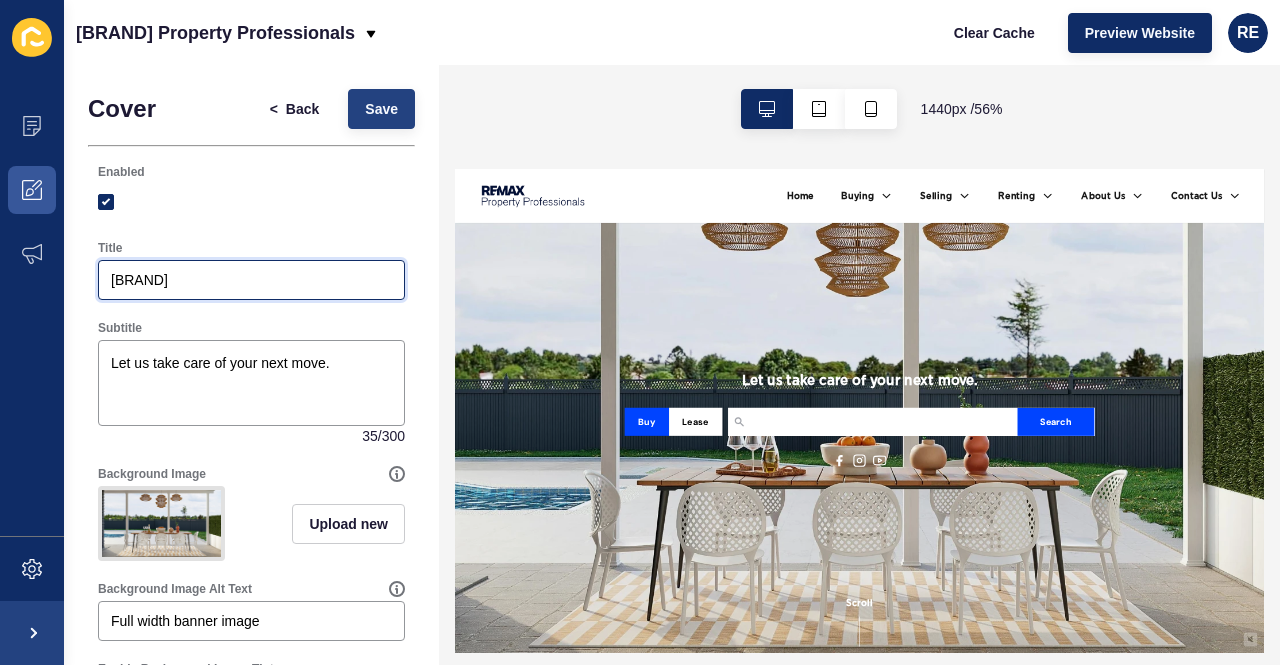 type on "[BRAND]" 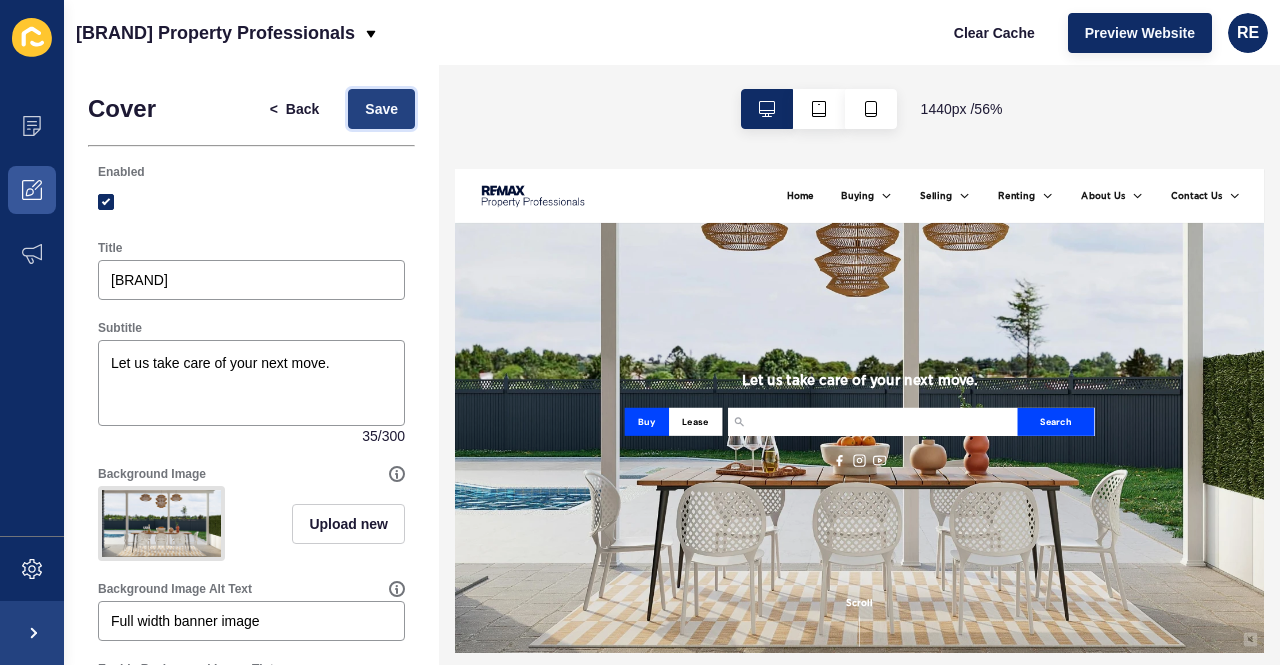 click on "Save" at bounding box center (381, 109) 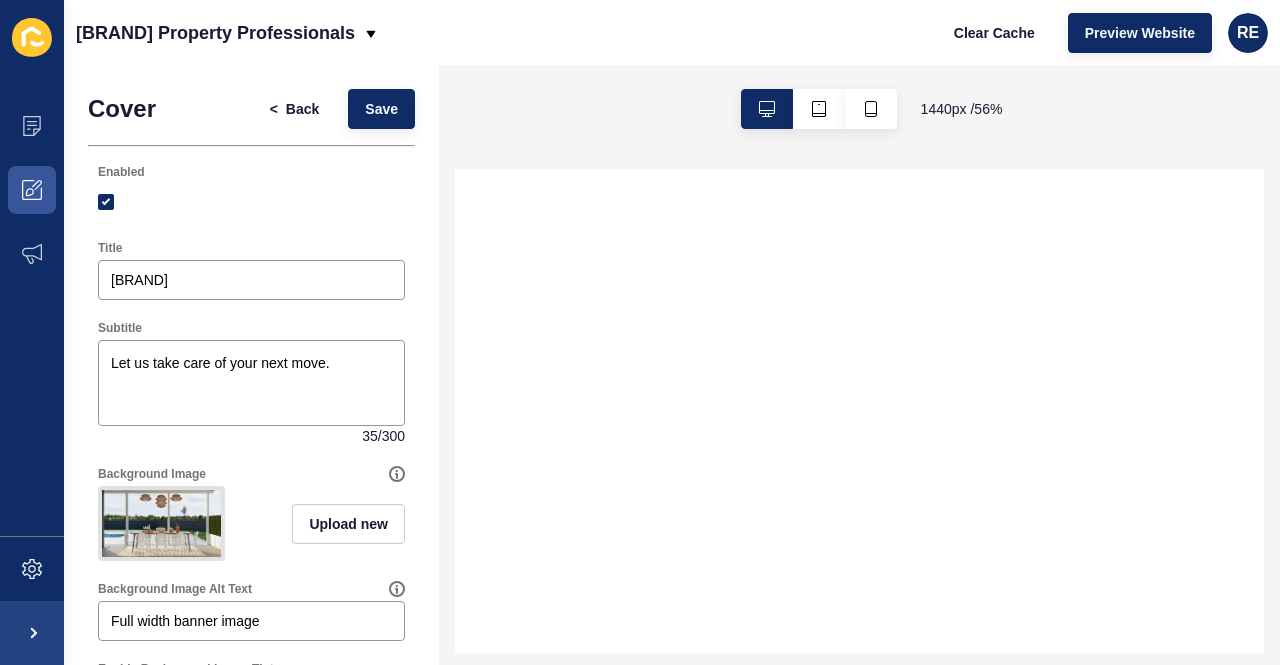 select 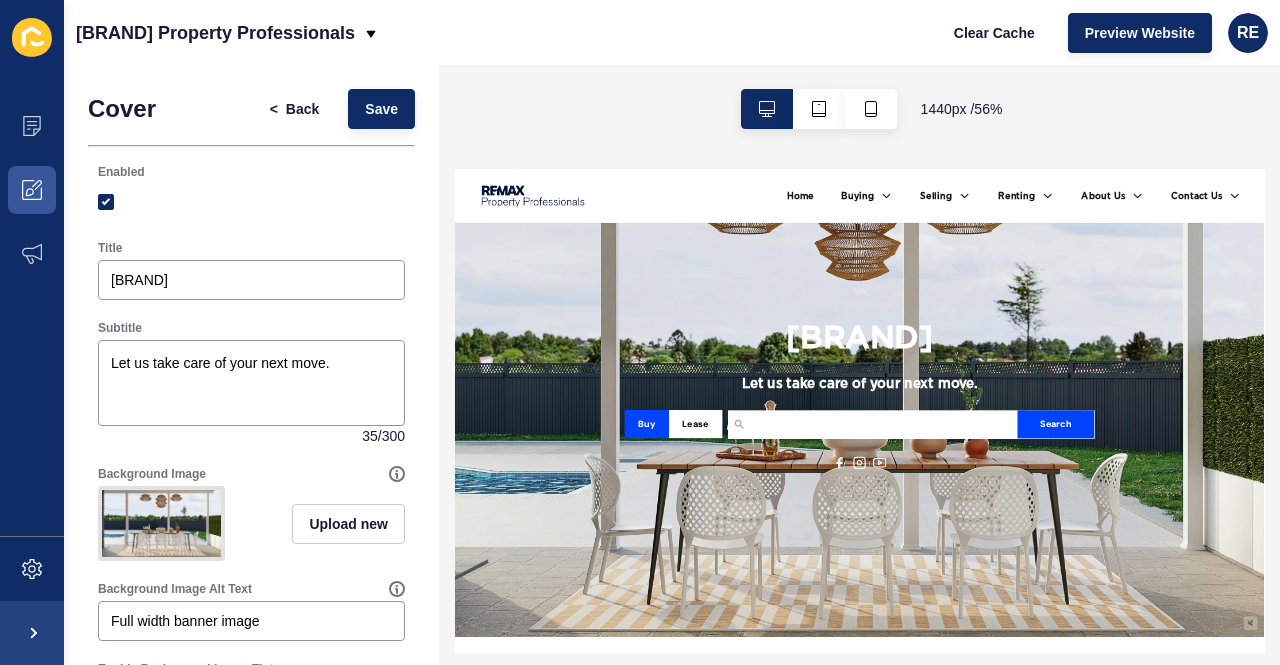 scroll, scrollTop: 30, scrollLeft: 0, axis: vertical 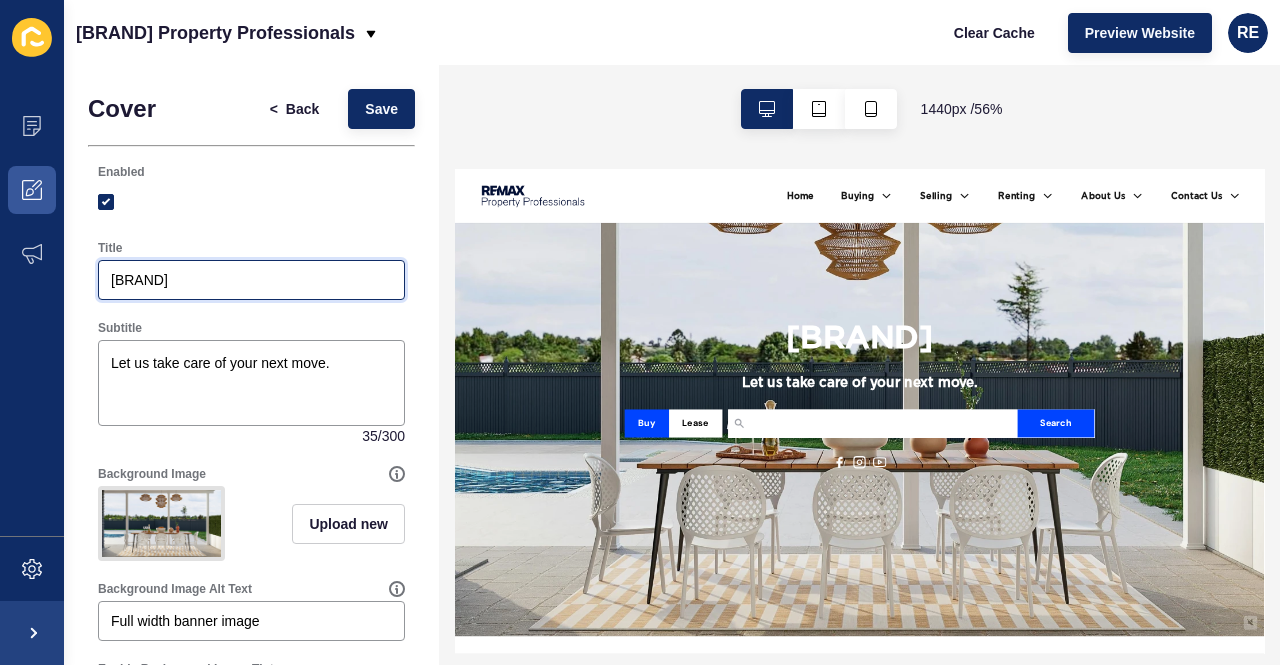 click on "[BRAND]" at bounding box center [251, 280] 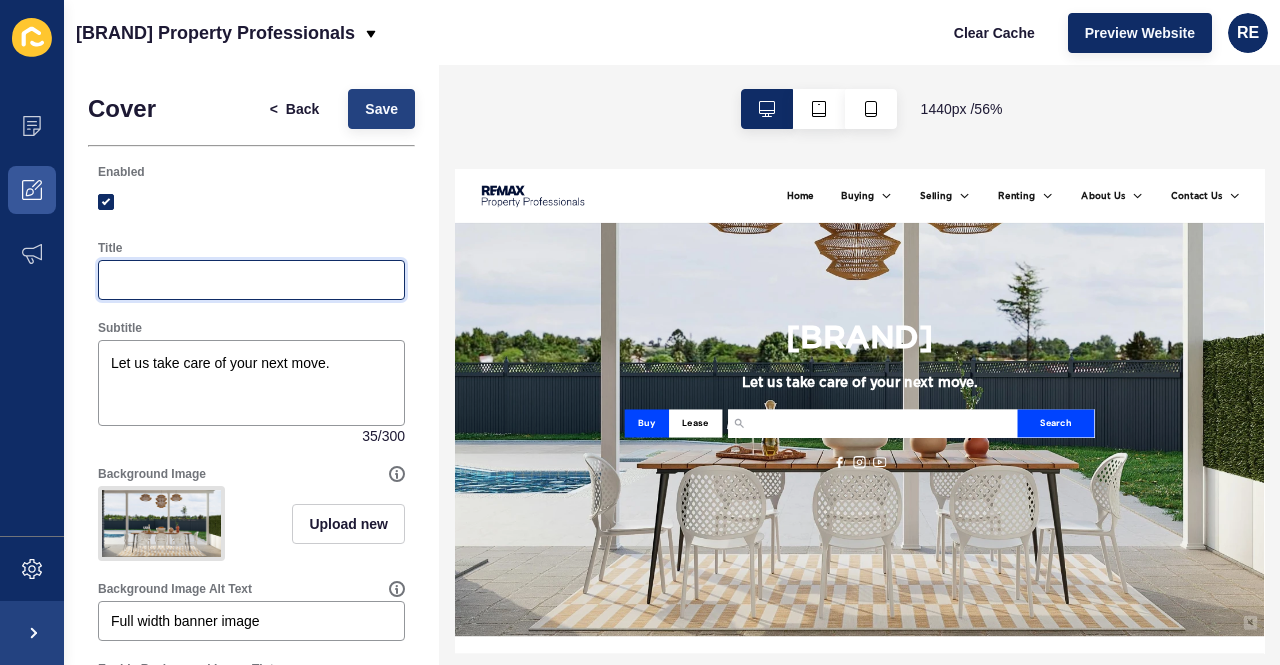 type 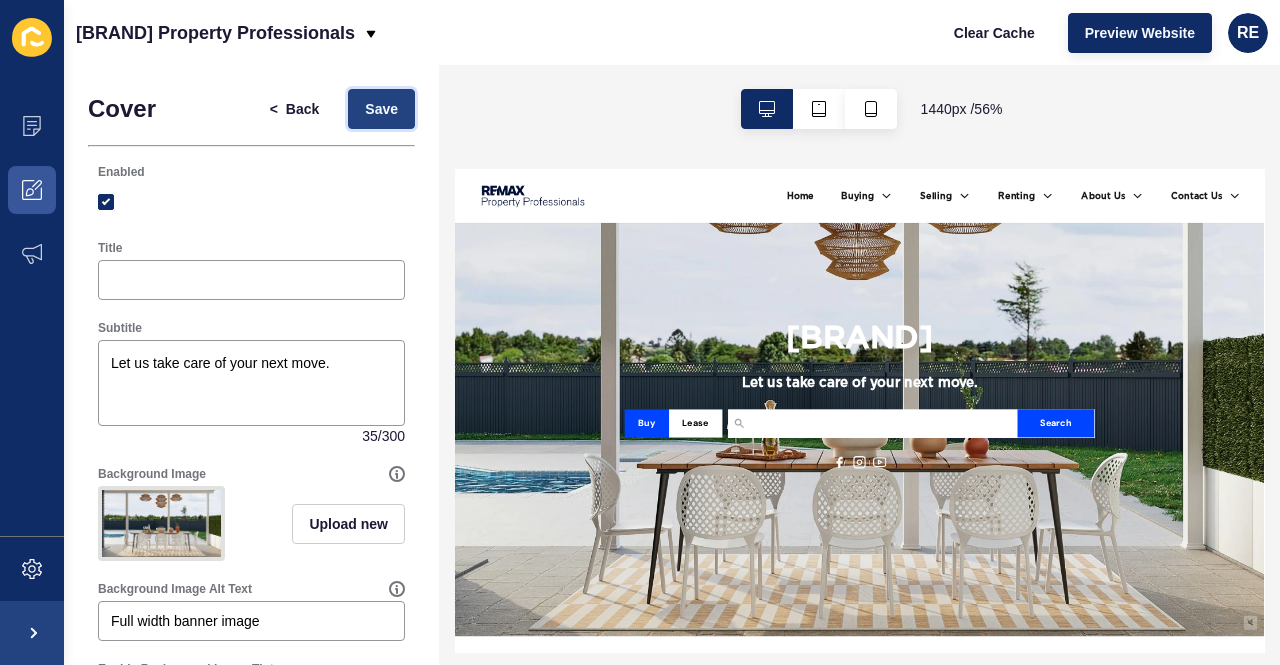 click on "Save" at bounding box center (381, 109) 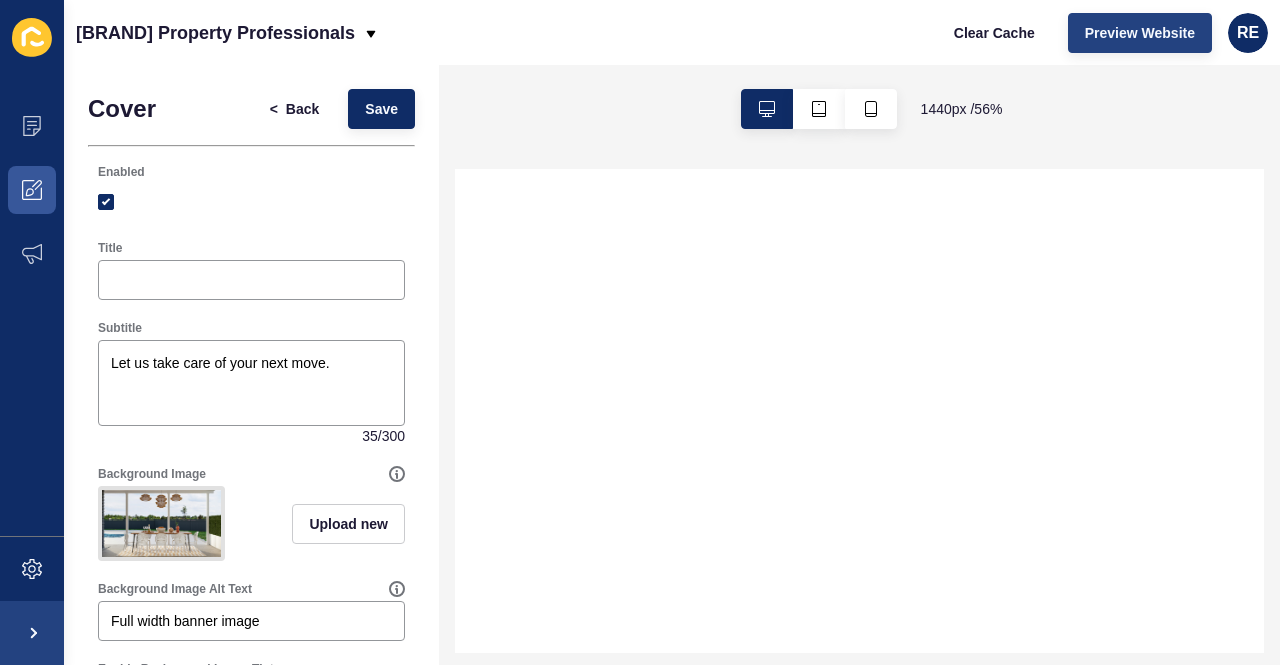 scroll, scrollTop: 0, scrollLeft: 0, axis: both 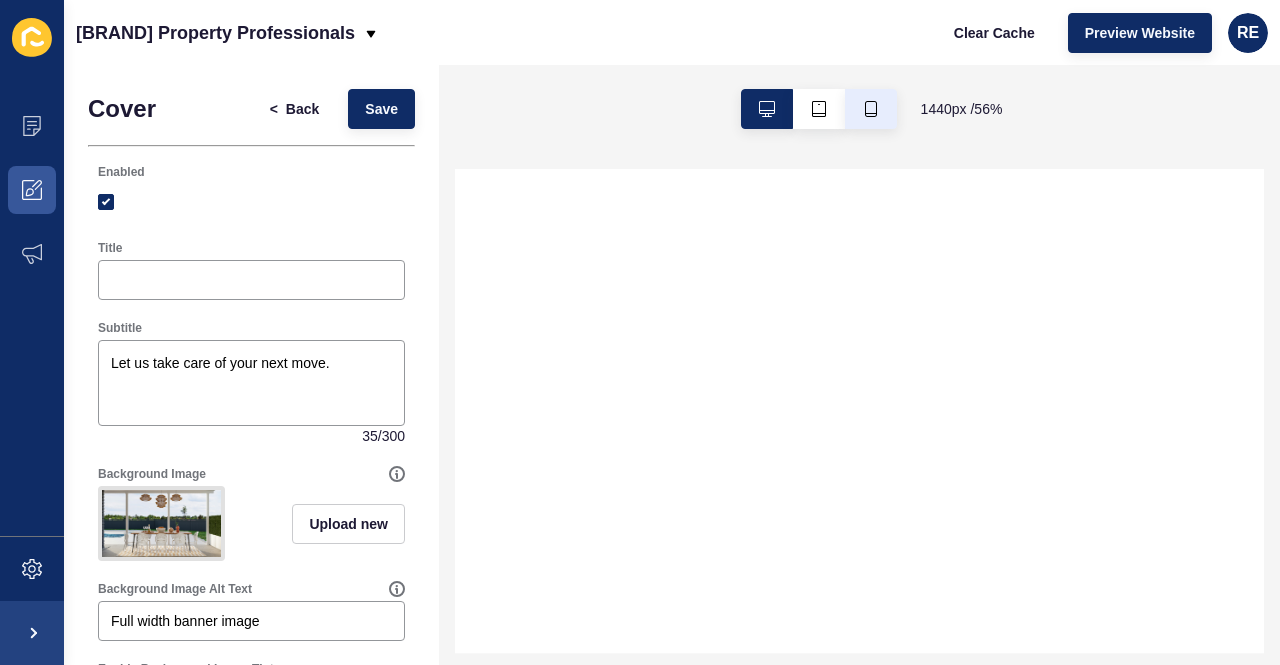 select 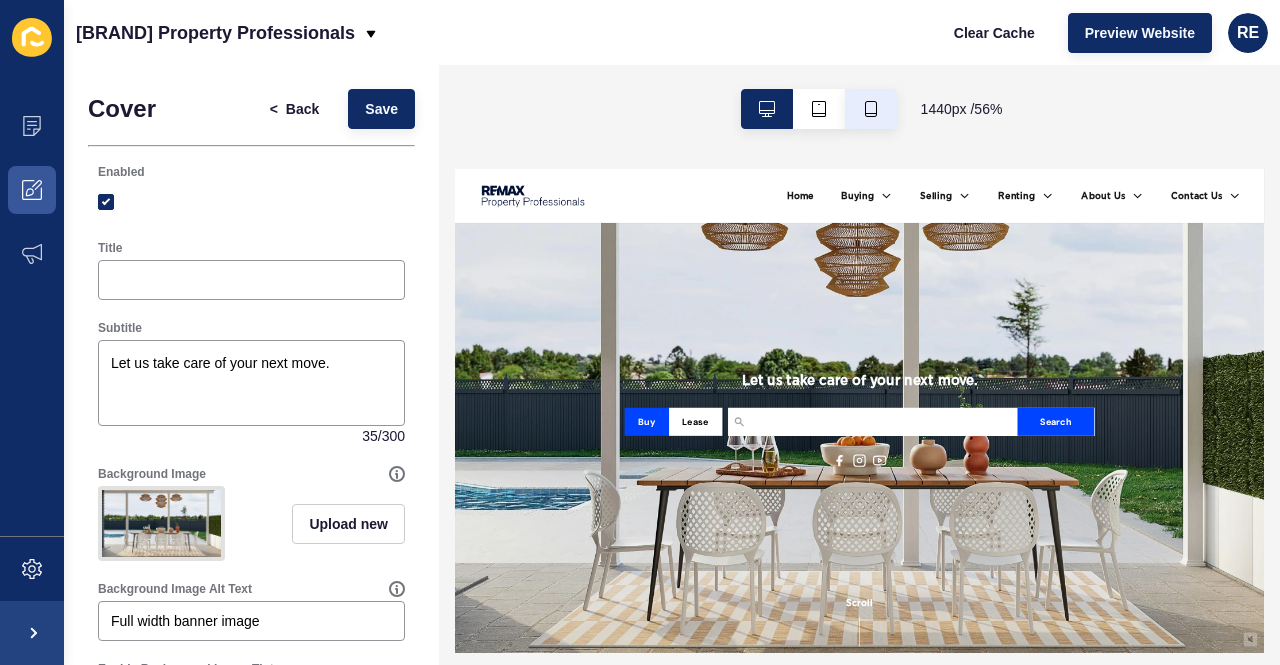 scroll, scrollTop: 0, scrollLeft: 0, axis: both 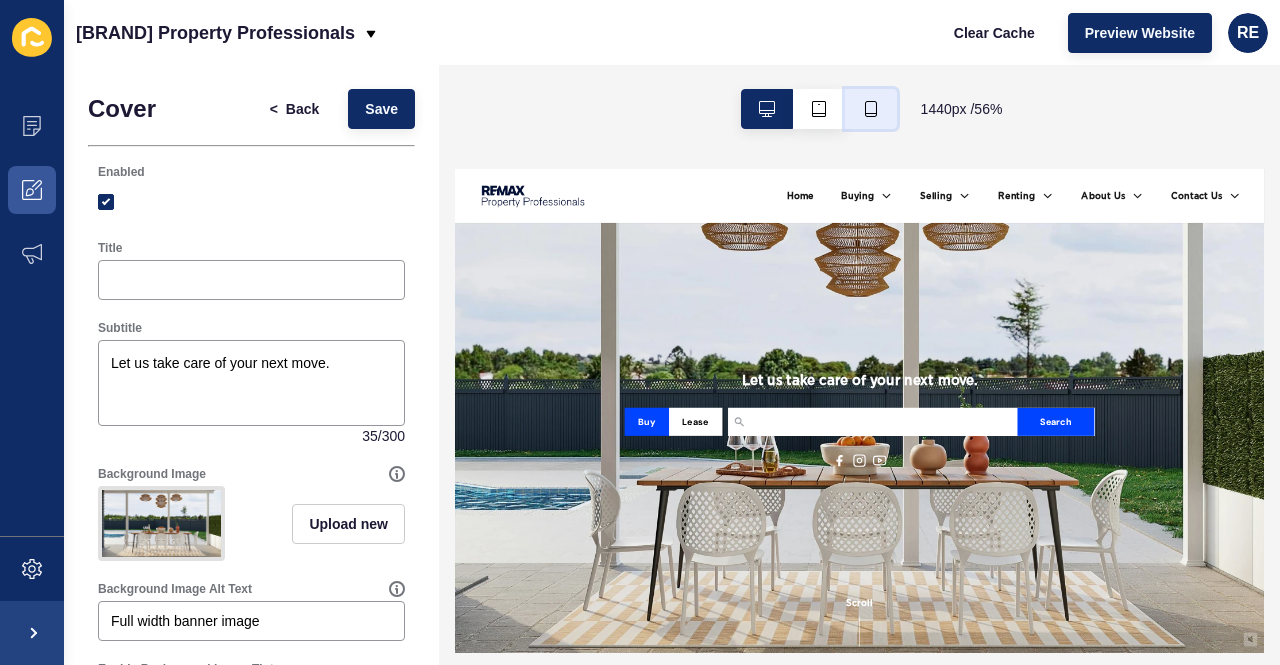 click at bounding box center [871, 109] 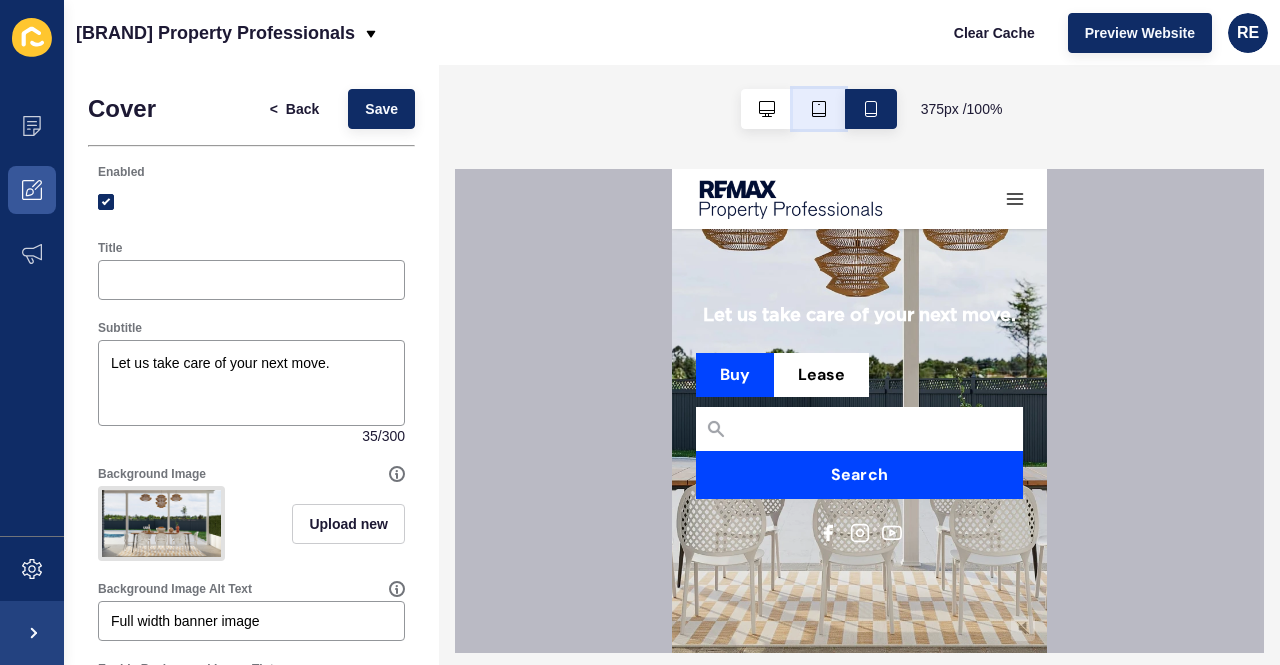 click at bounding box center (819, 109) 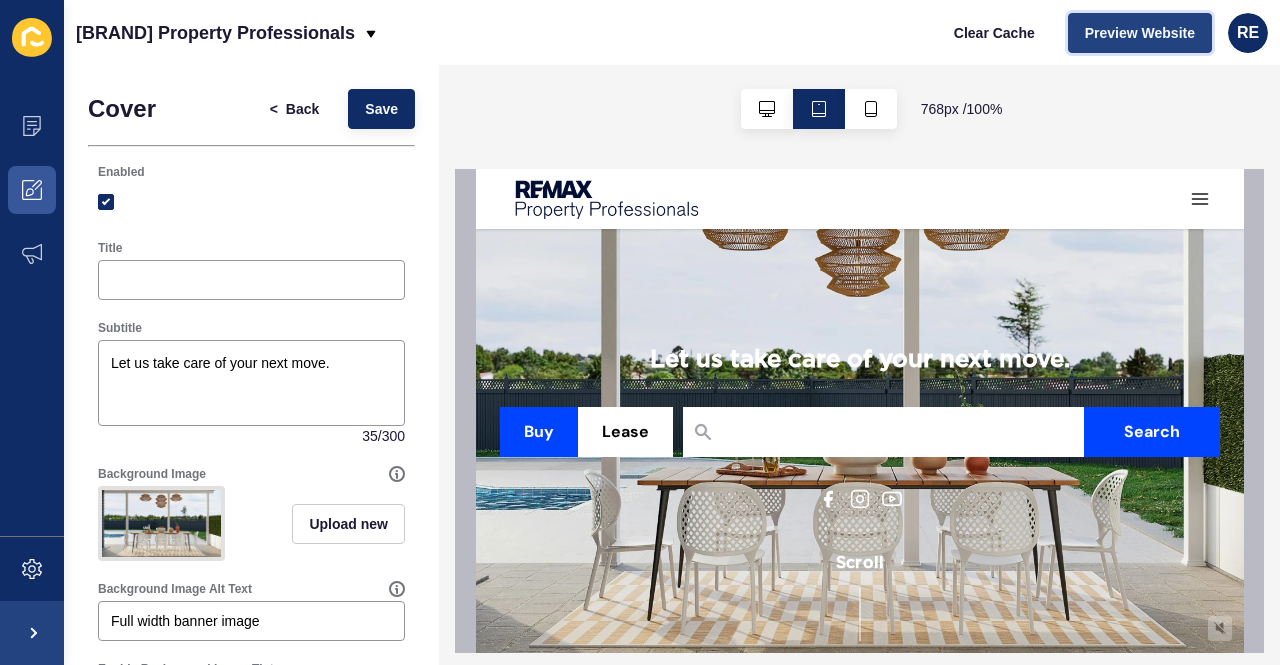 click on "Preview Website" at bounding box center [1140, 33] 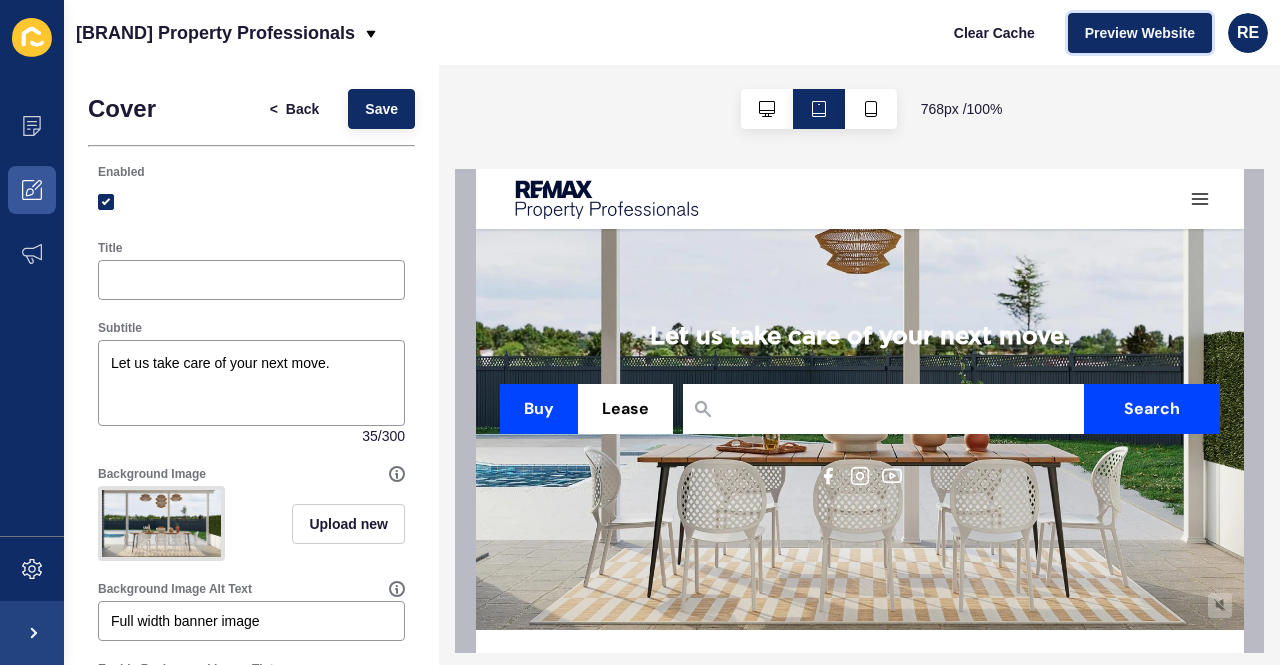 scroll, scrollTop: 0, scrollLeft: 0, axis: both 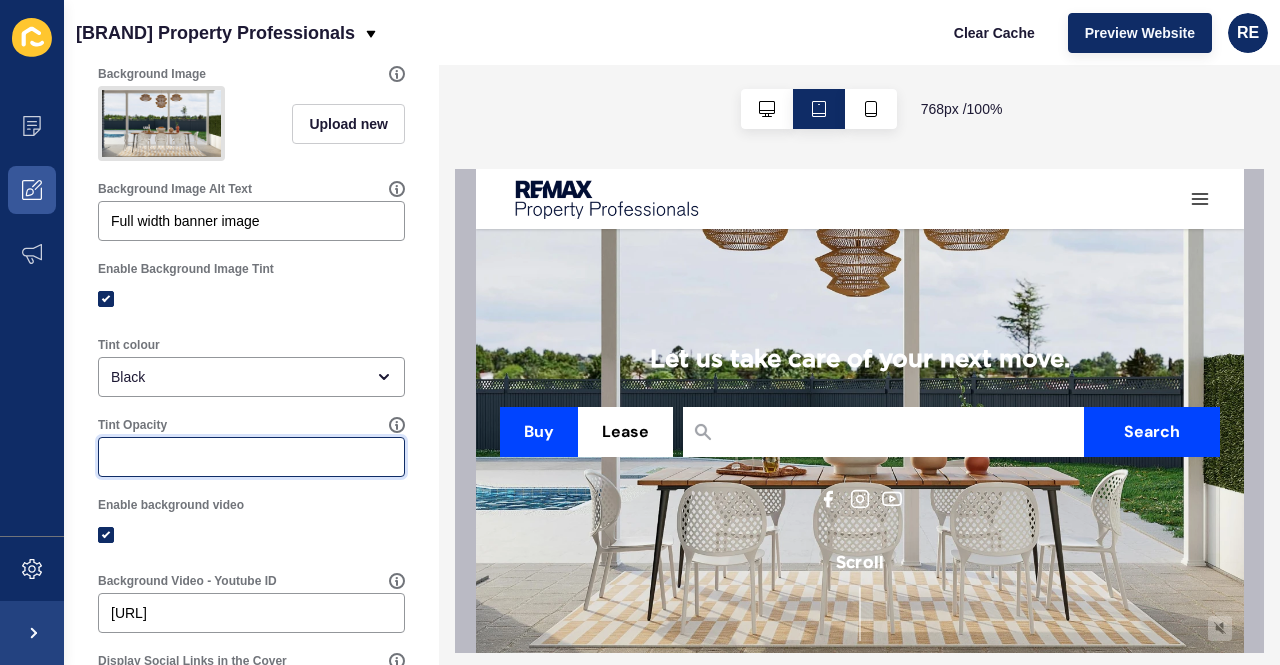 click on "[NUMBER]" at bounding box center [251, 457] 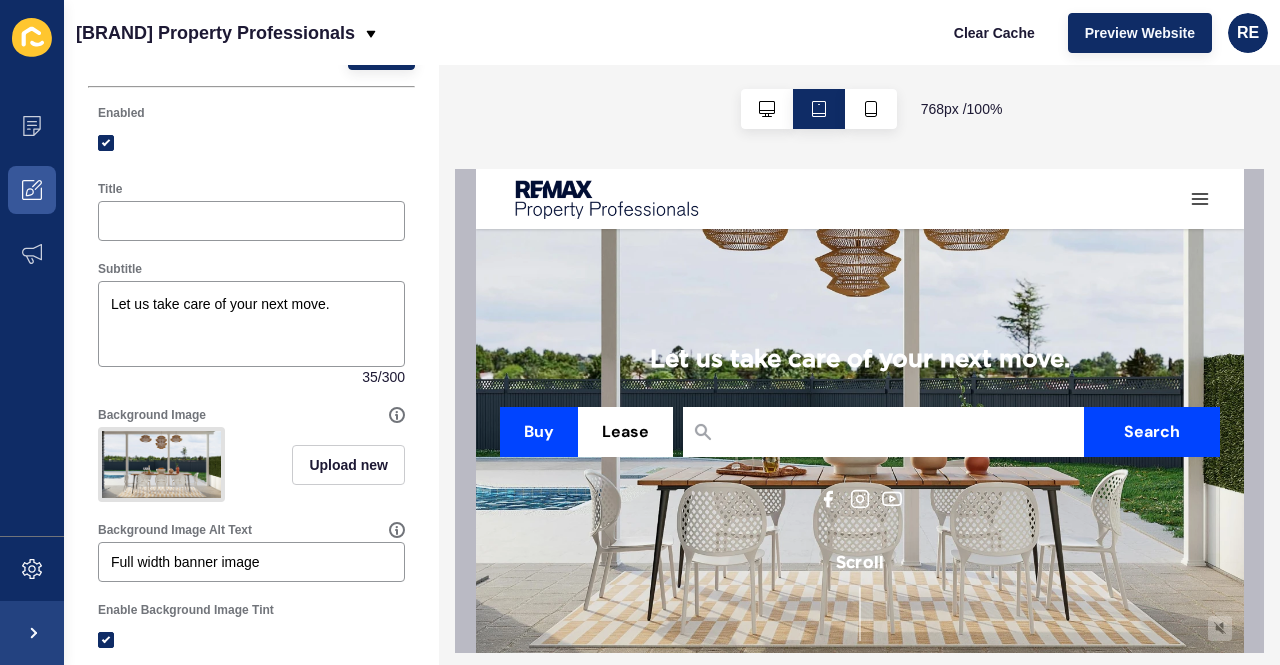 scroll, scrollTop: 0, scrollLeft: 0, axis: both 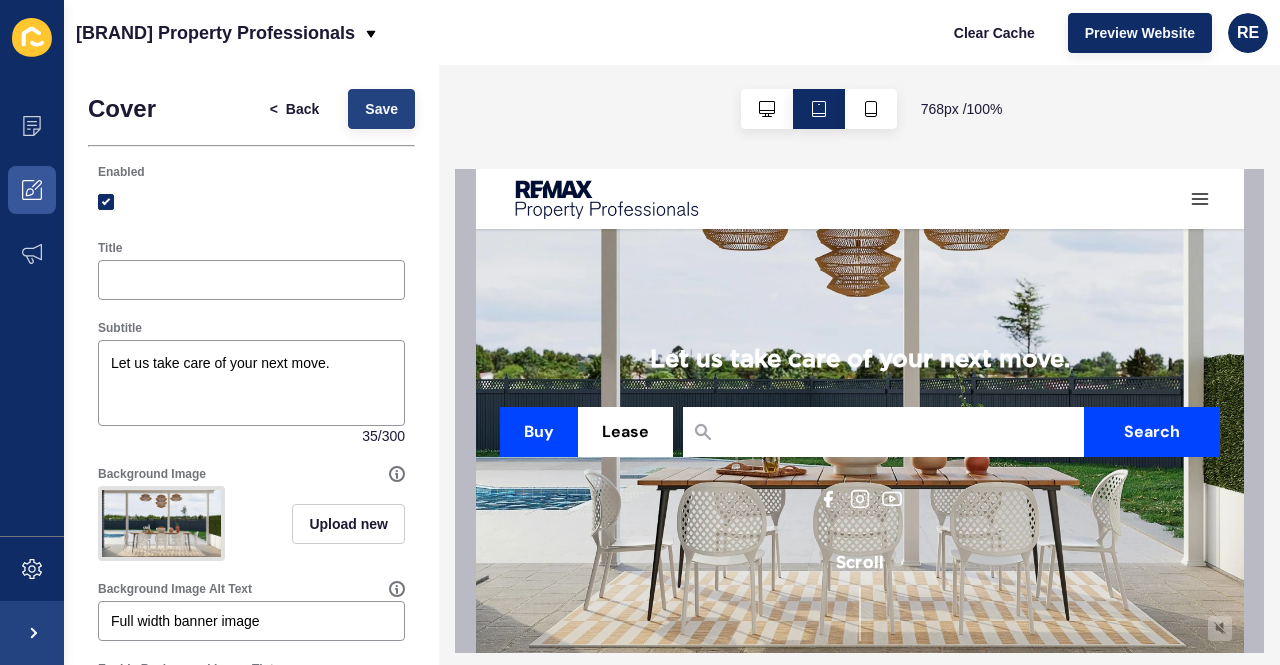type on "[NUMBER]" 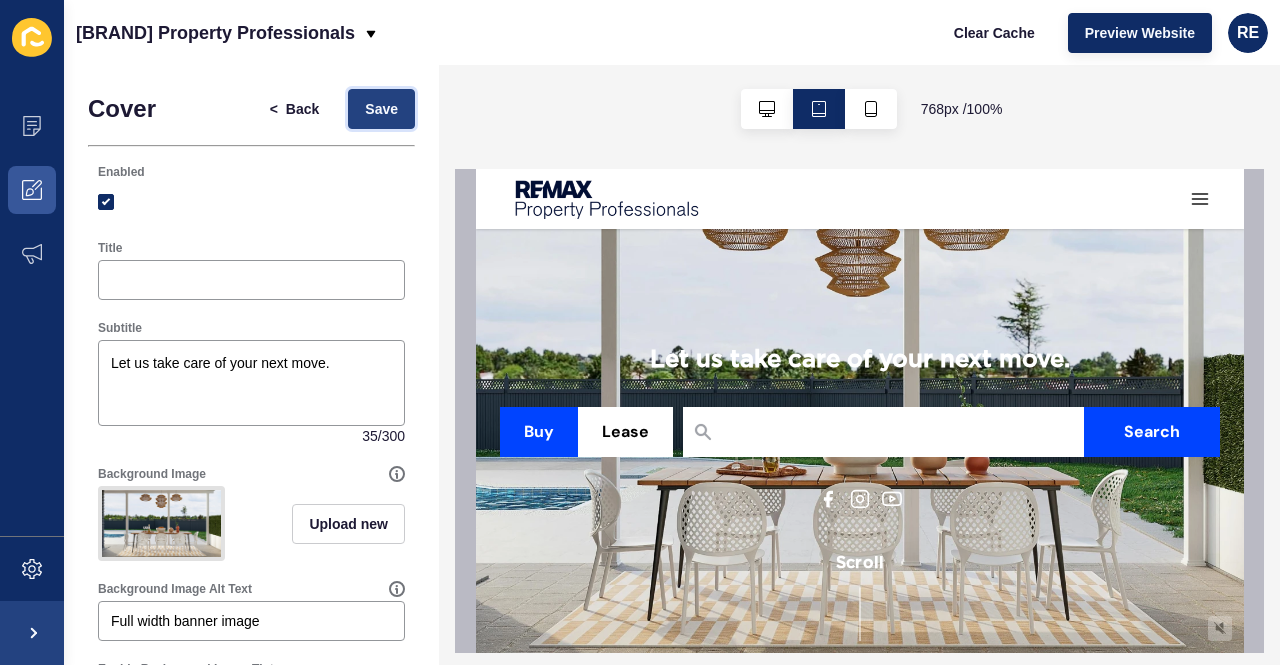 click on "Save" at bounding box center (381, 109) 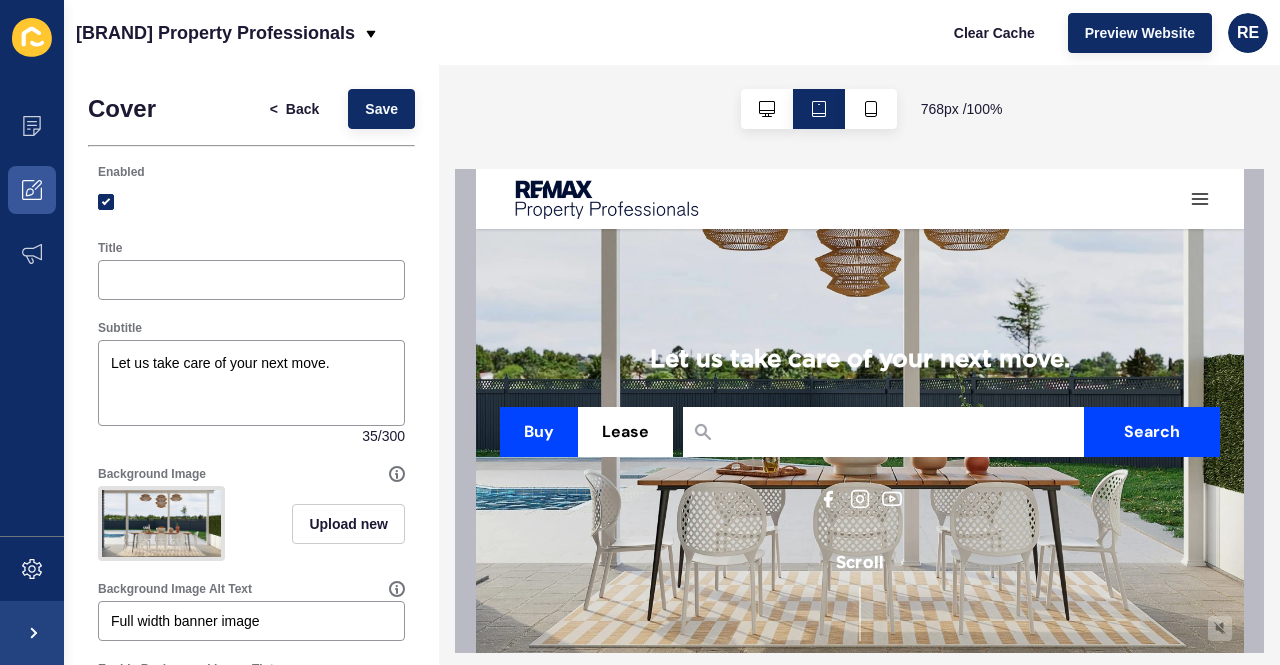 scroll, scrollTop: 0, scrollLeft: 0, axis: both 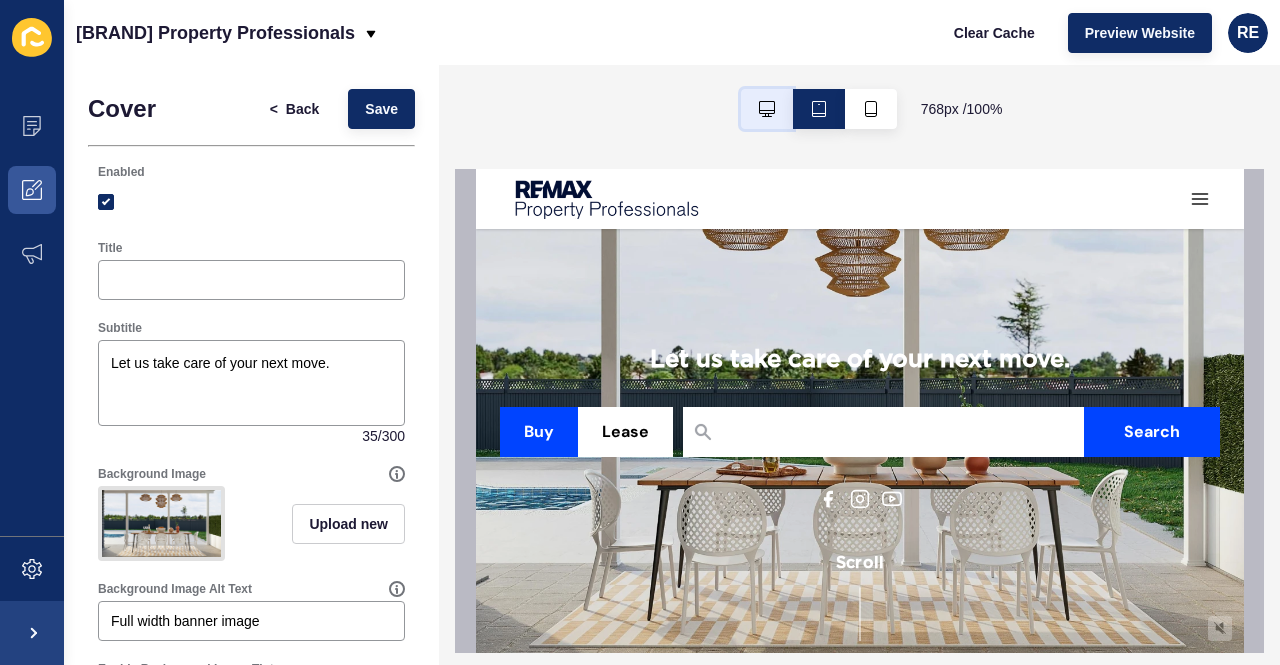 click at bounding box center (767, 109) 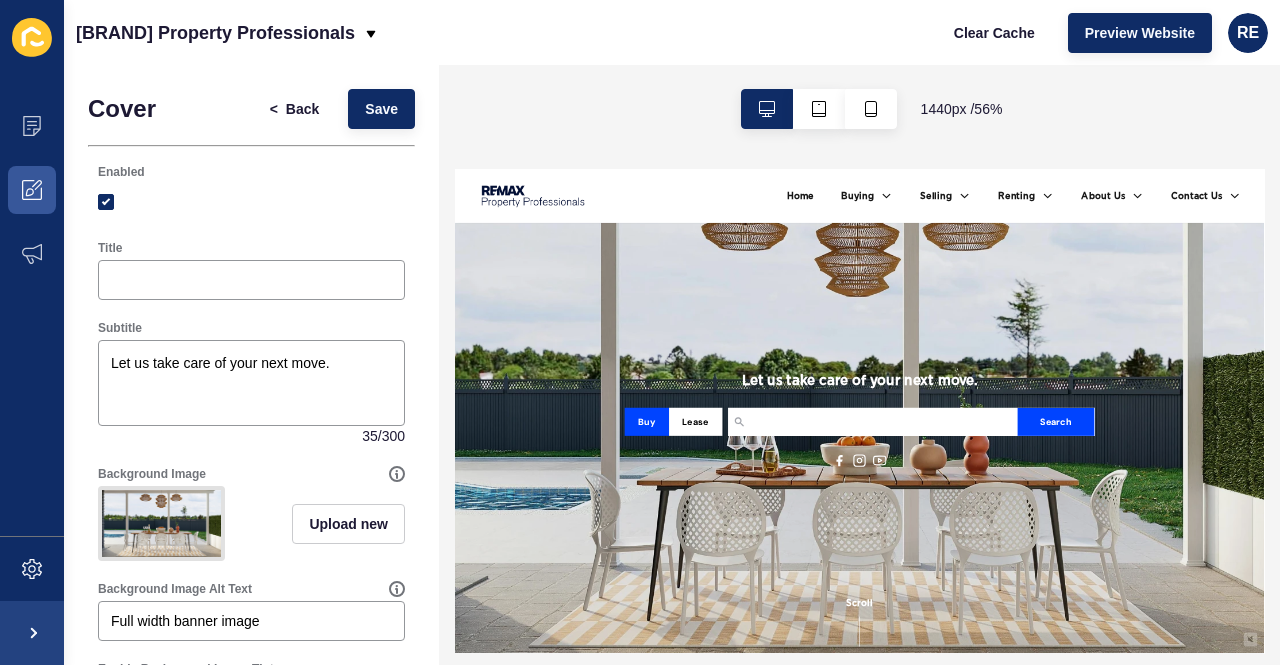 click on "Clear Cache Preview Website RE" at bounding box center [1102, 33] 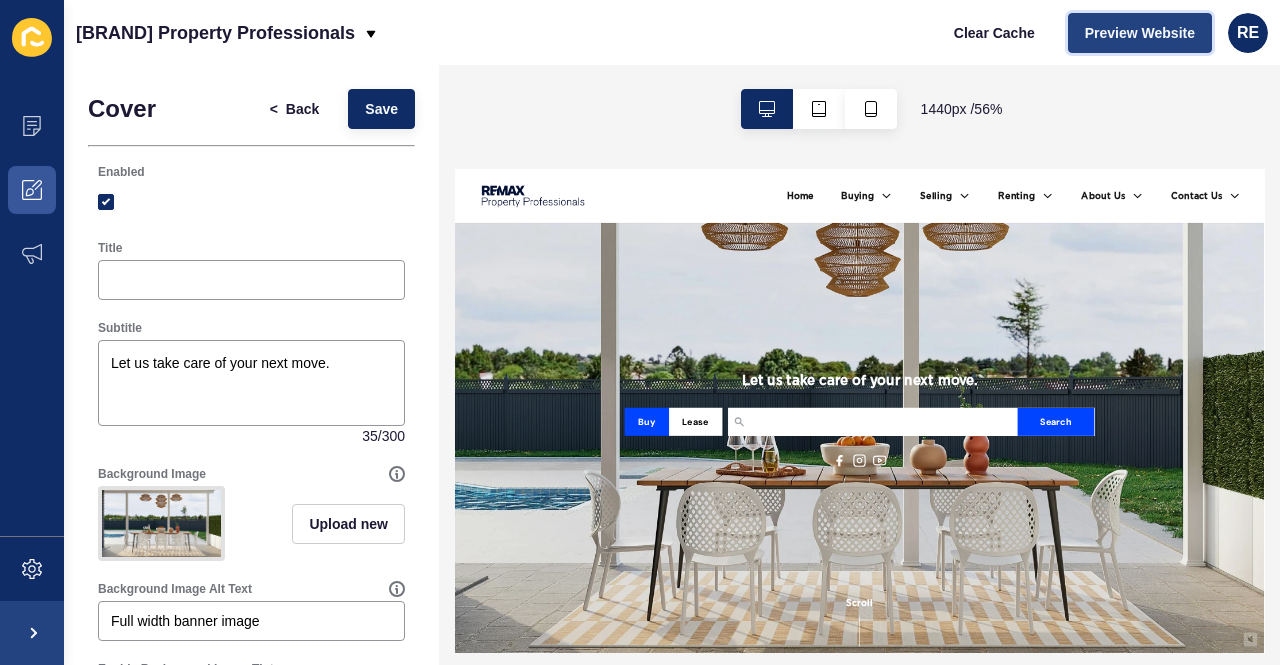 click on "Preview Website" at bounding box center [1140, 33] 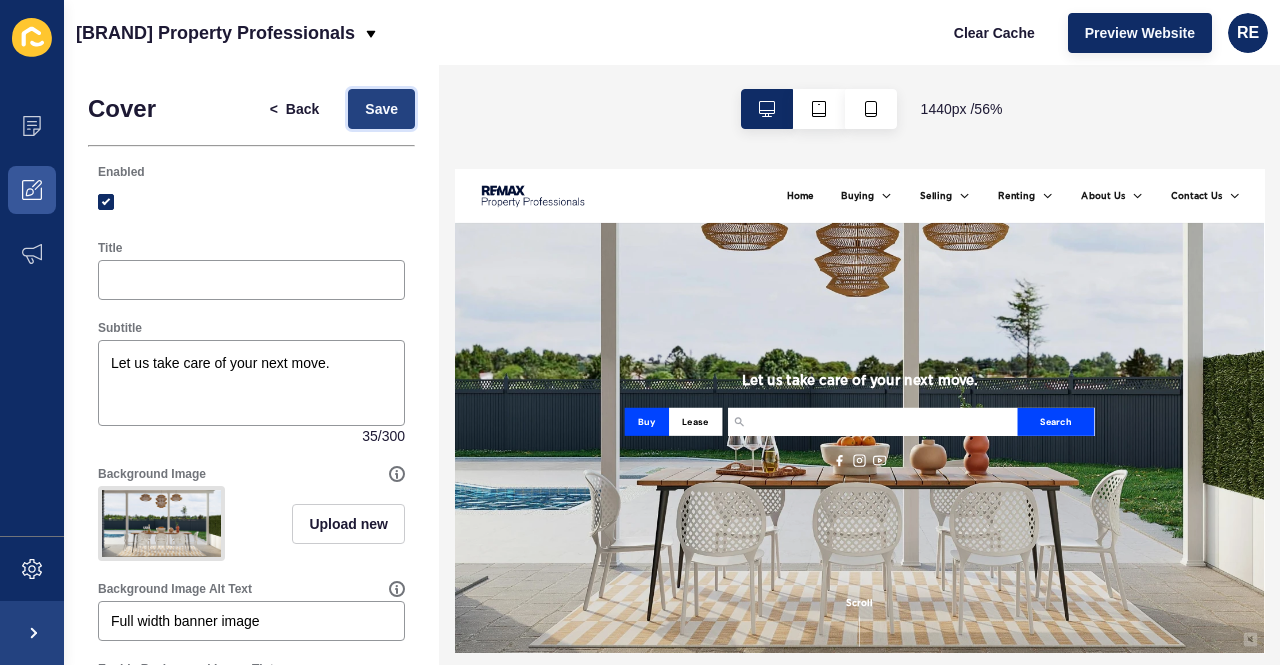 click on "Save" at bounding box center [381, 109] 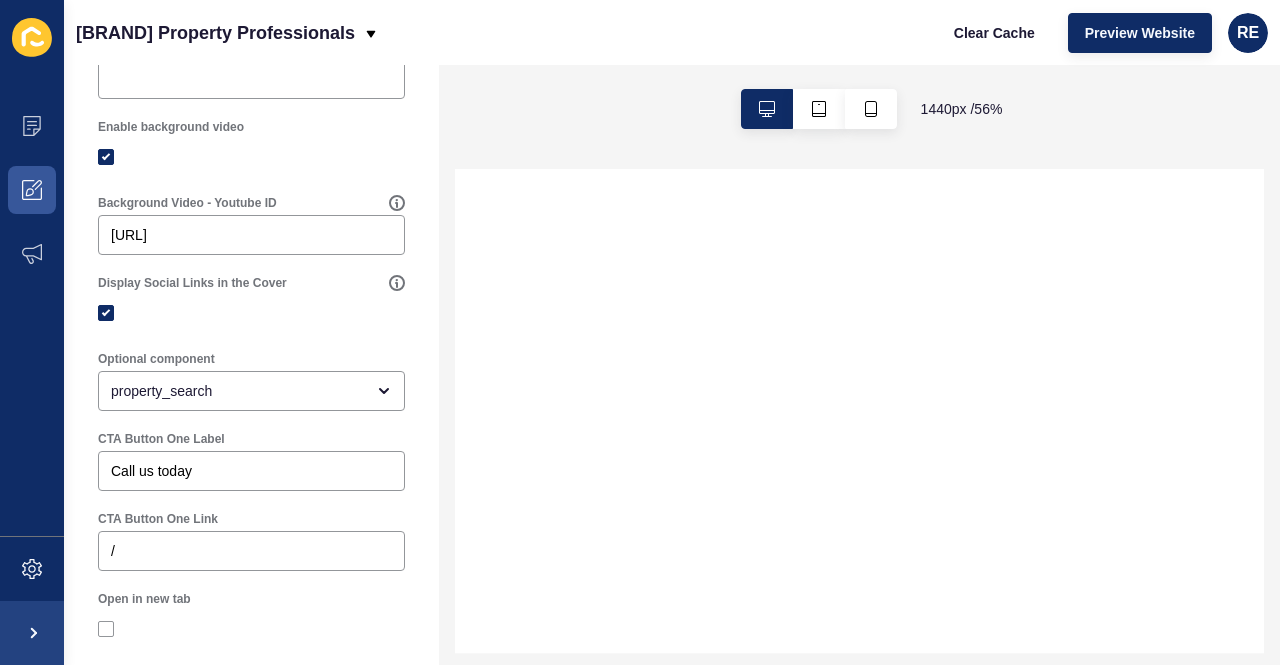 select 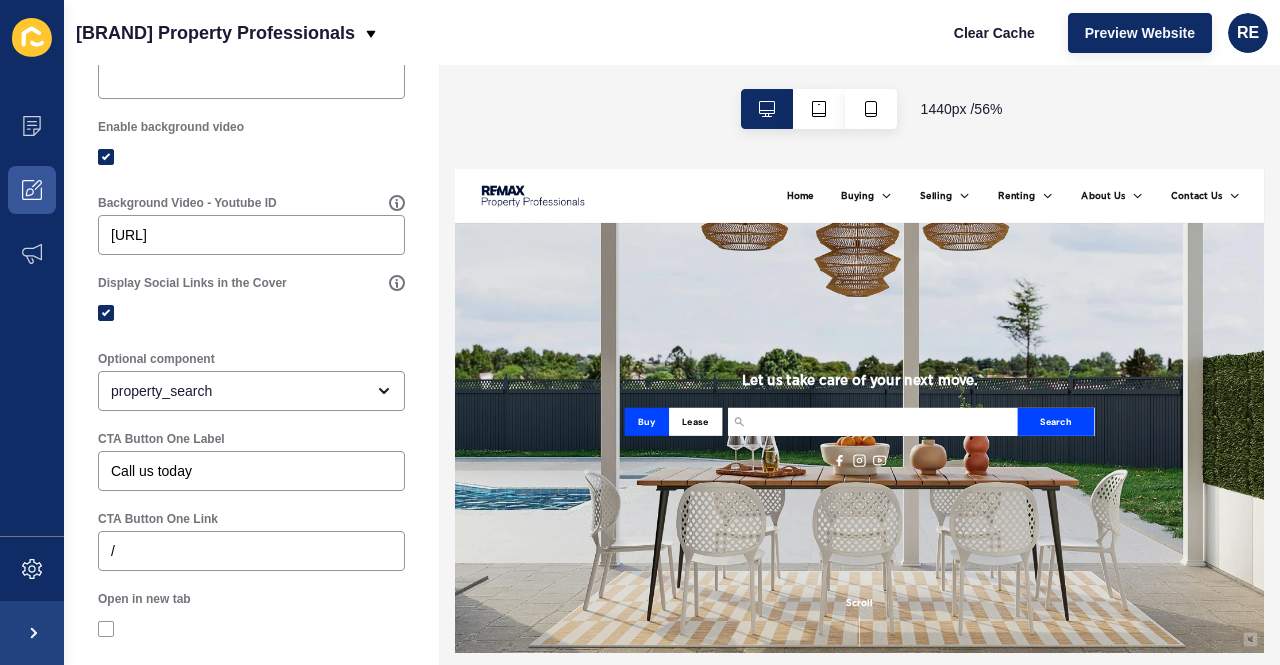 scroll, scrollTop: 0, scrollLeft: 0, axis: both 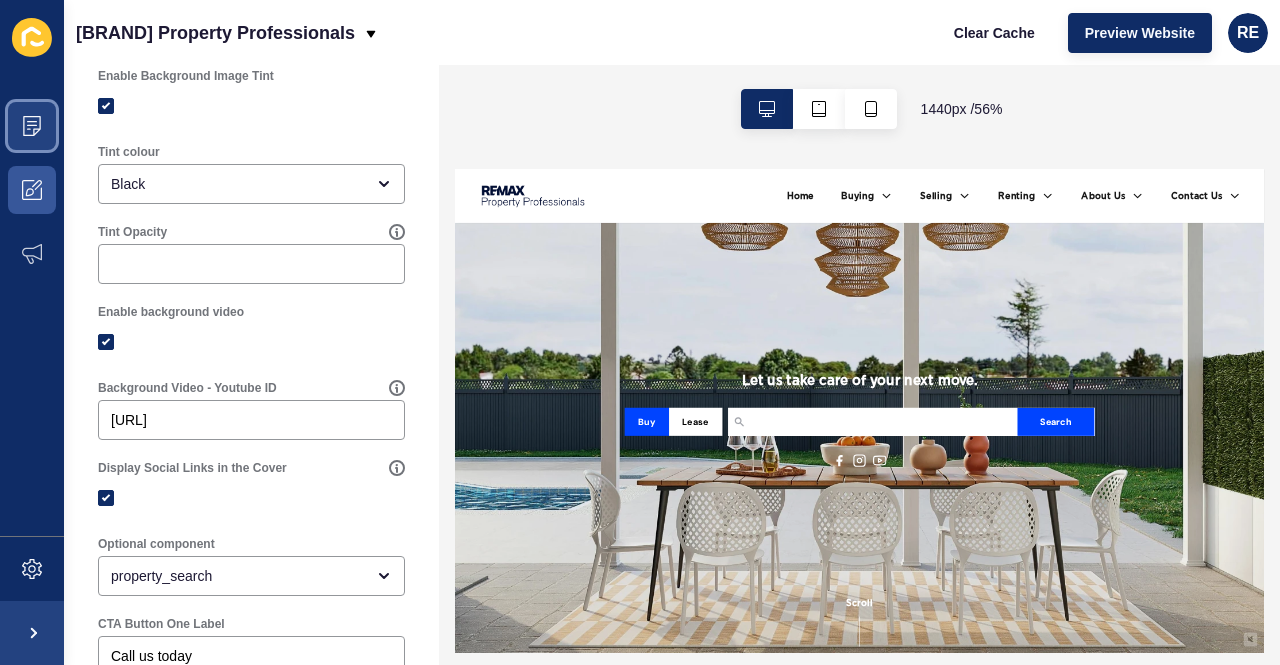 click at bounding box center [32, 126] 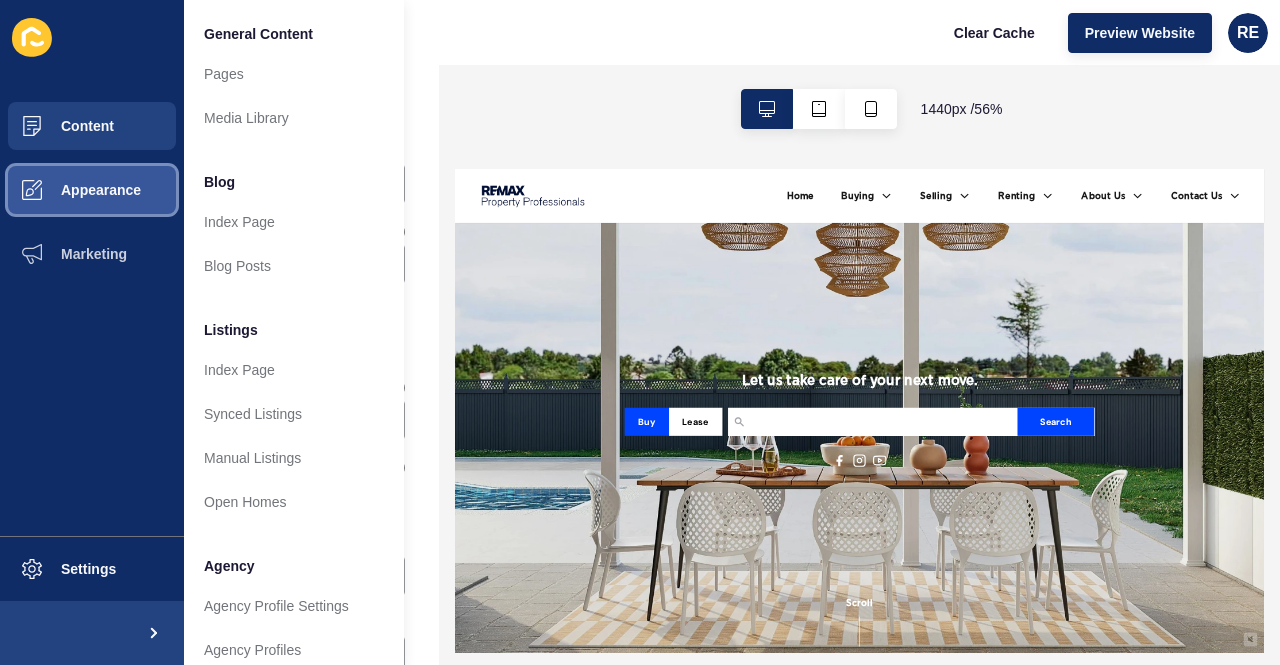 scroll, scrollTop: 582, scrollLeft: 0, axis: vertical 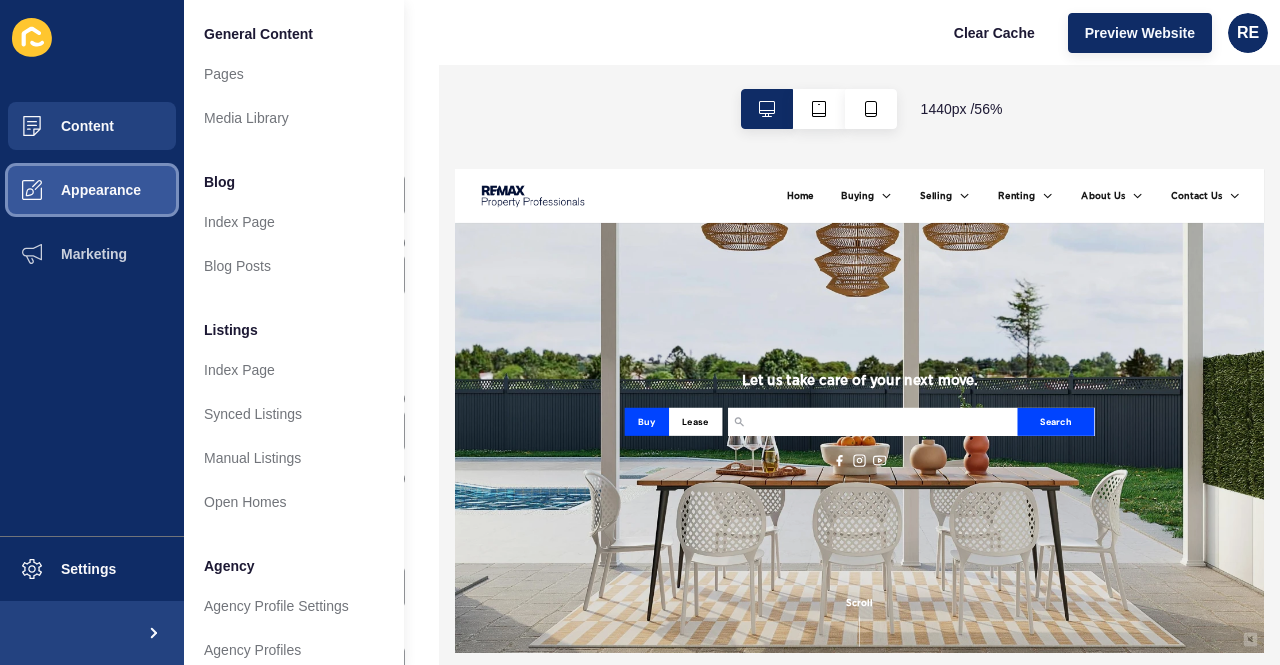 click on "Appearance" at bounding box center [69, 190] 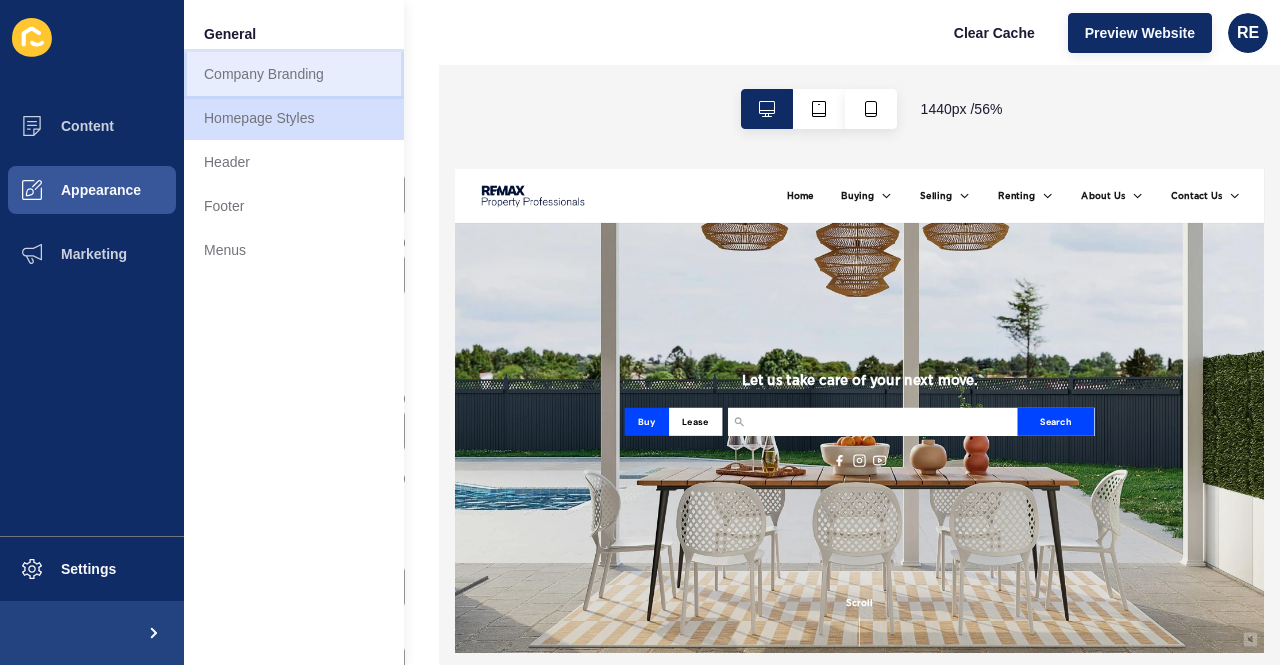 click on "Company Branding" at bounding box center (294, 74) 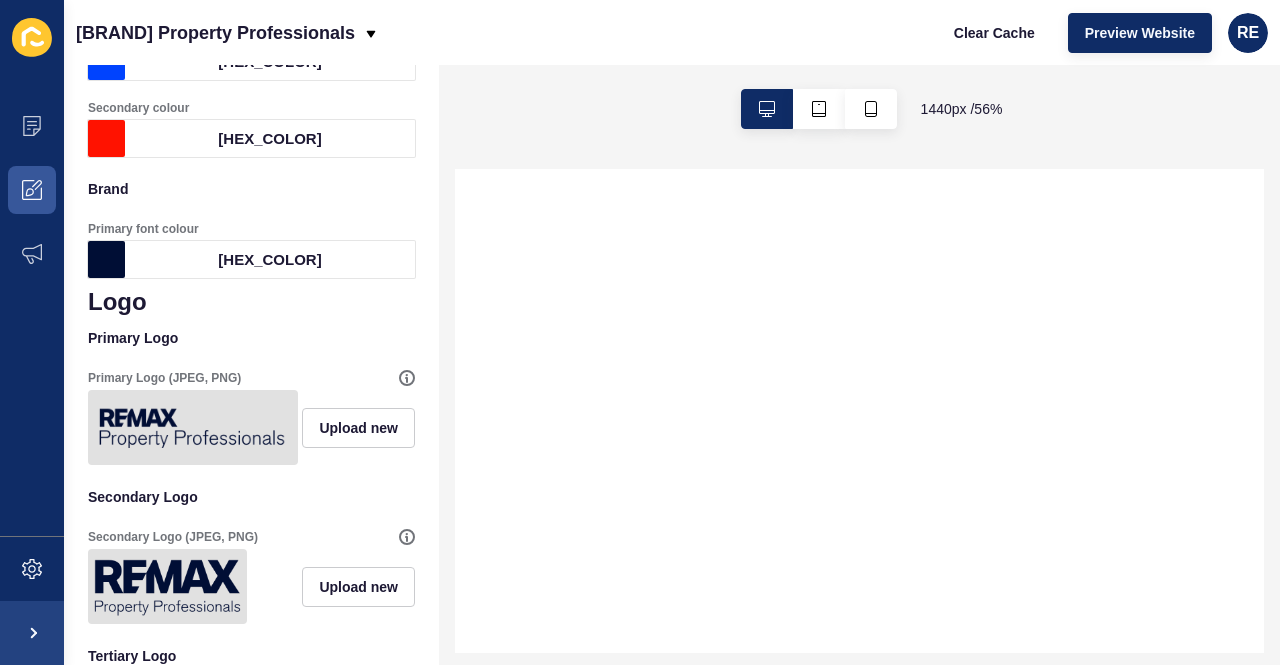 scroll, scrollTop: 217, scrollLeft: 0, axis: vertical 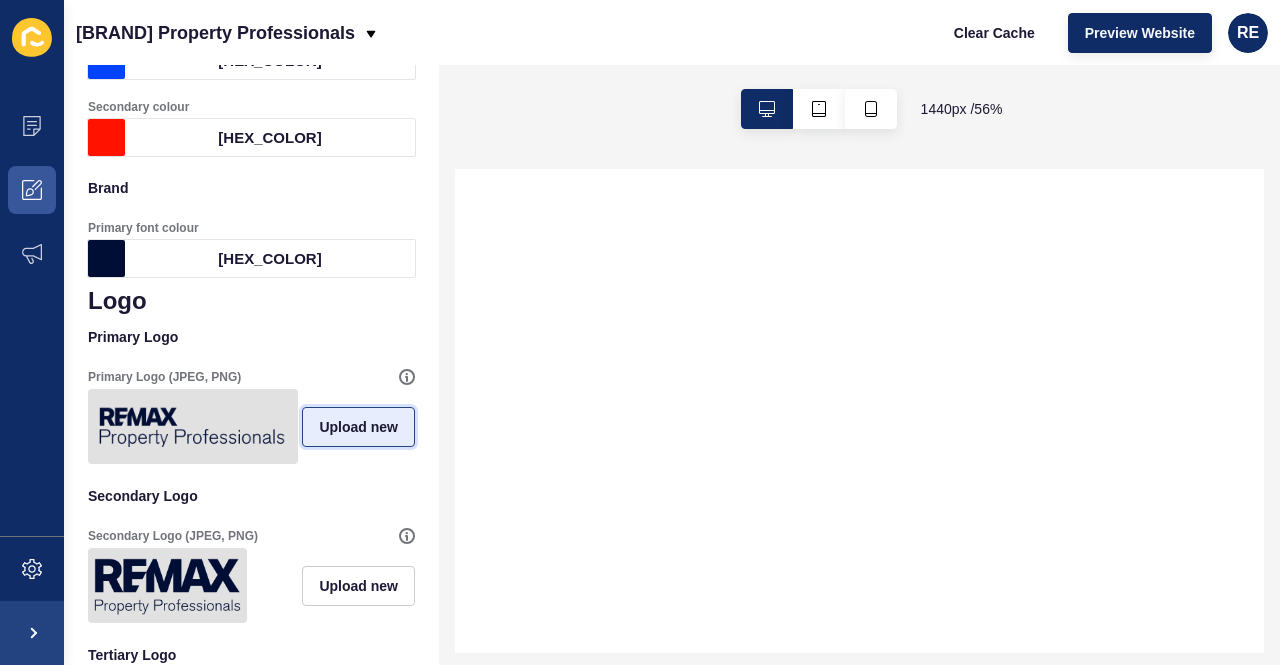 click on "Upload new" at bounding box center (358, 427) 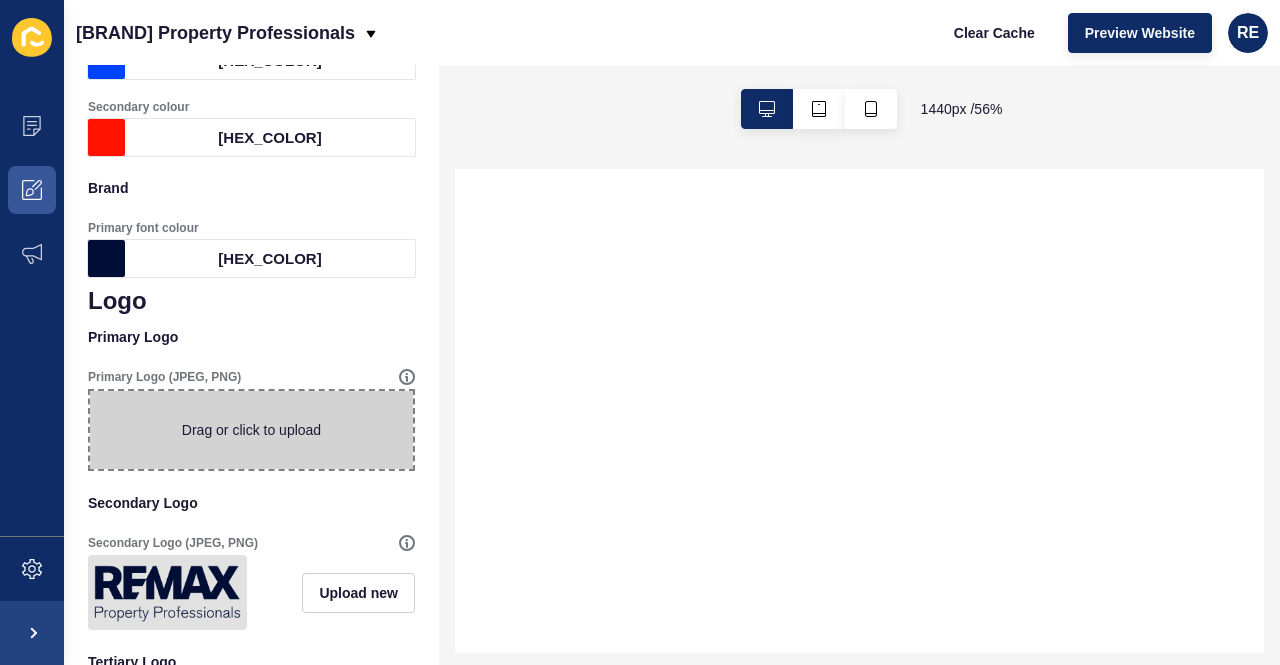 click at bounding box center (251, 430) 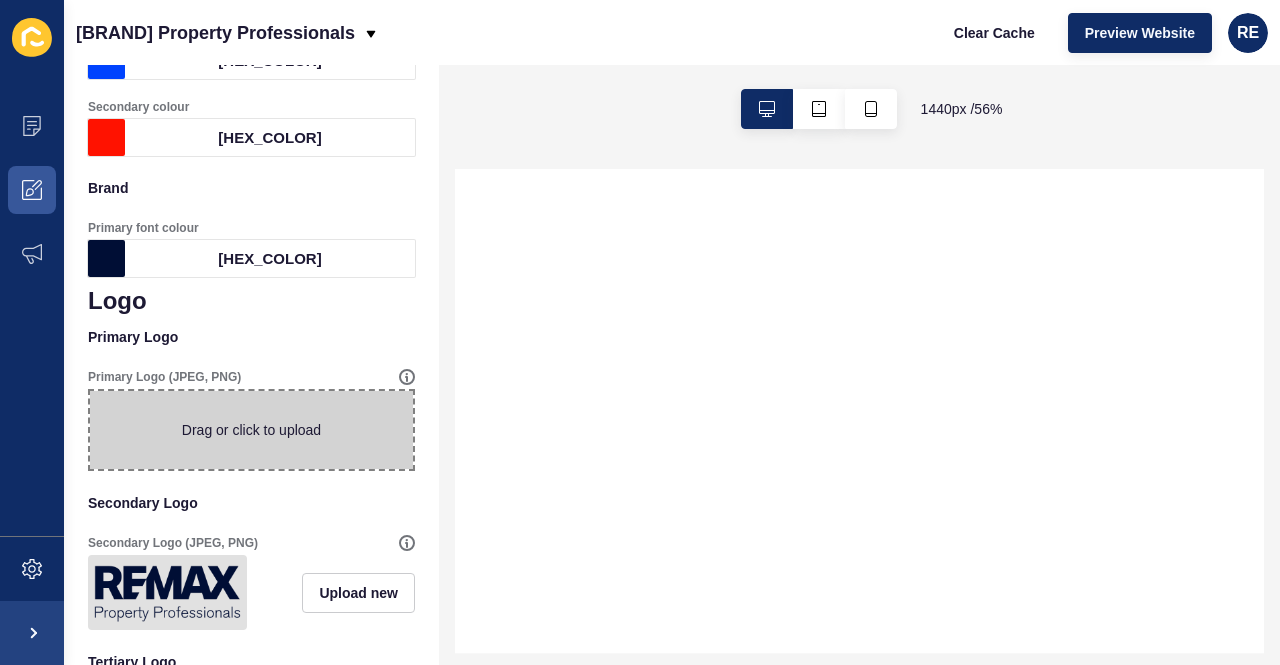 select 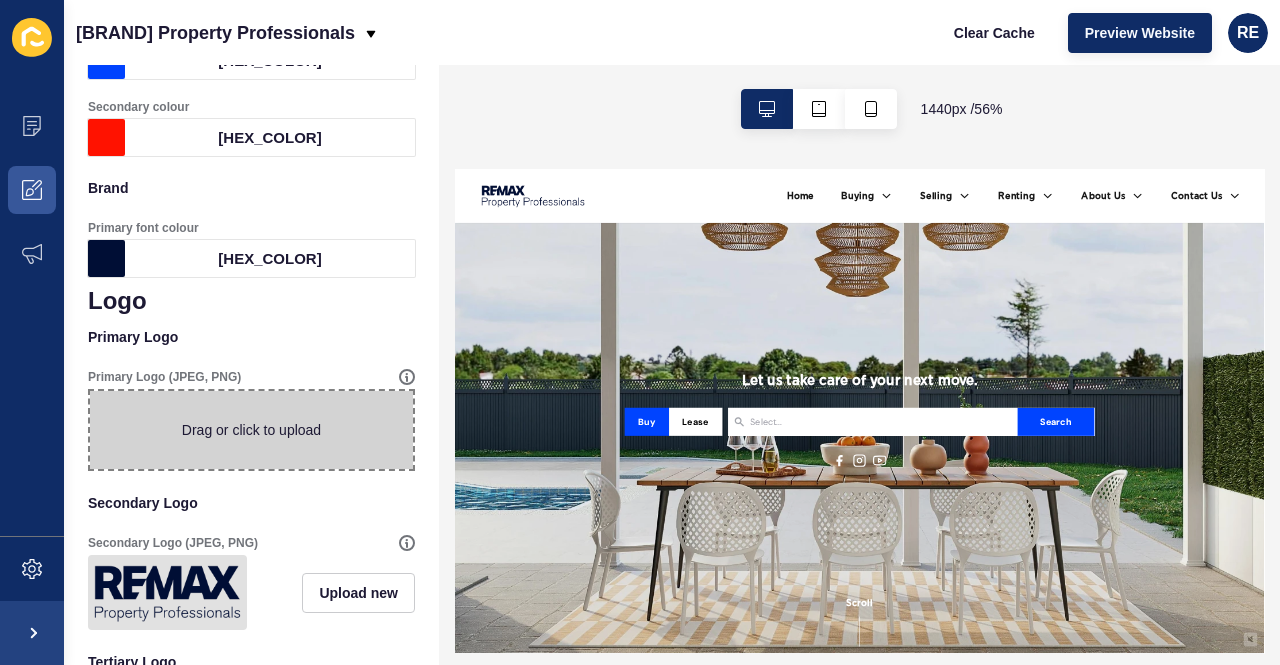 scroll, scrollTop: 0, scrollLeft: 0, axis: both 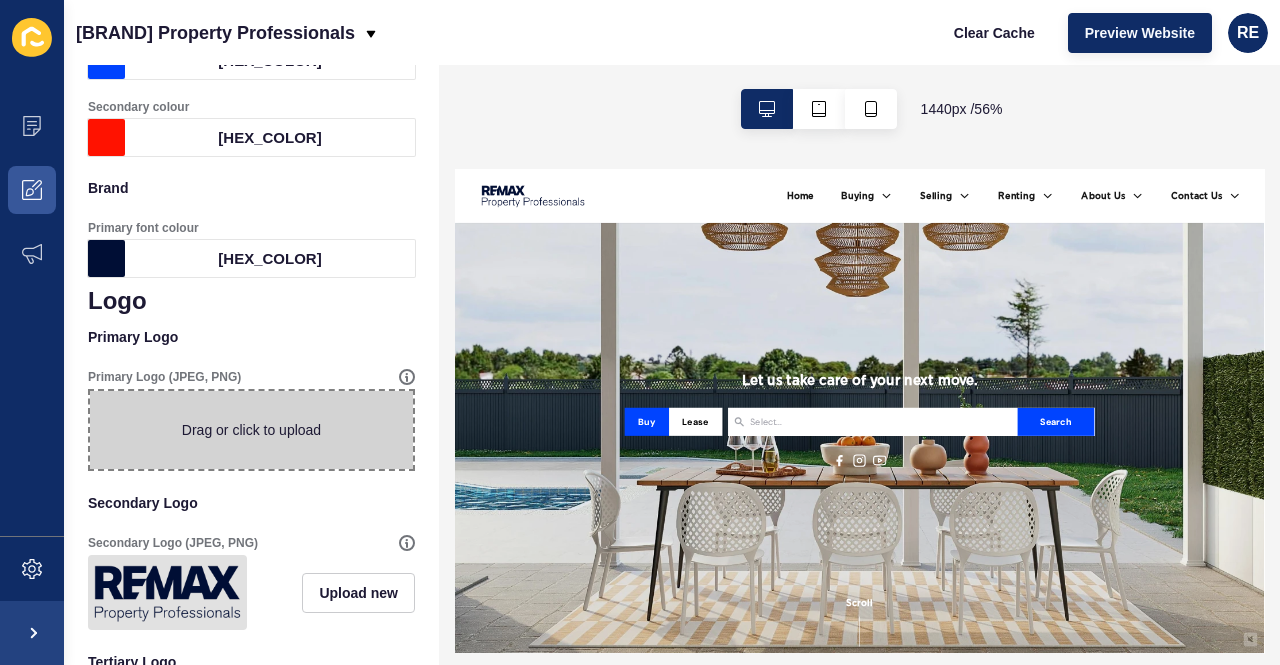 type on "[FILENAME]" 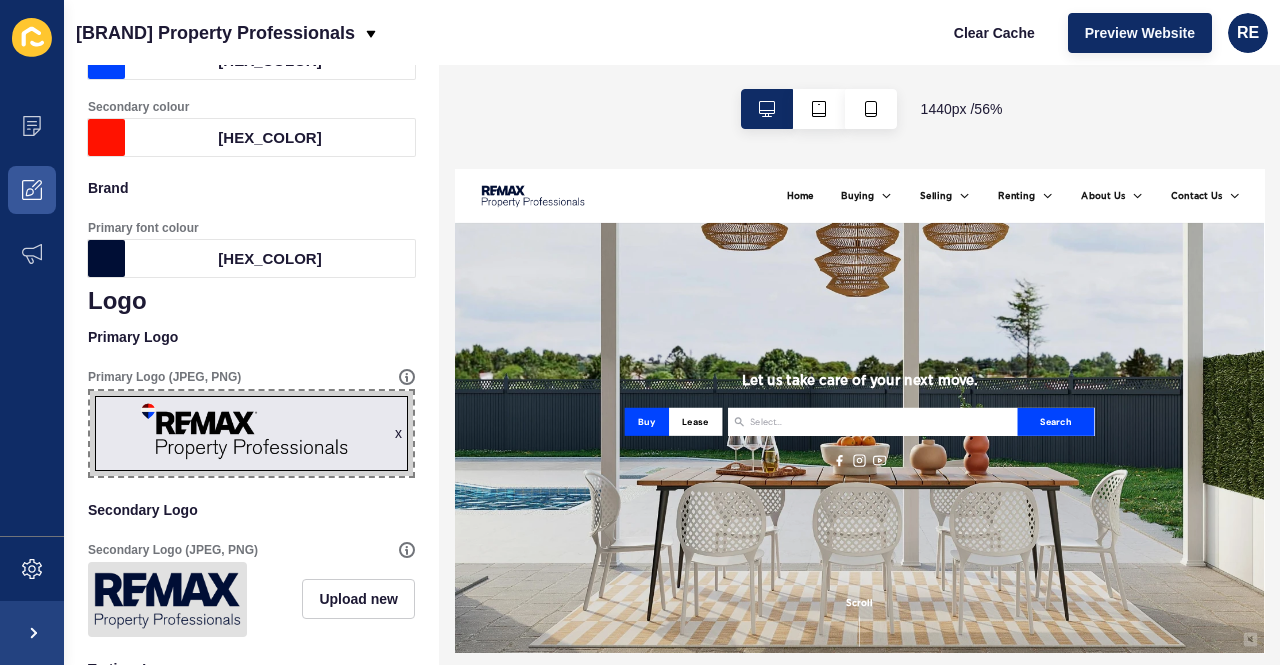 scroll, scrollTop: 0, scrollLeft: 0, axis: both 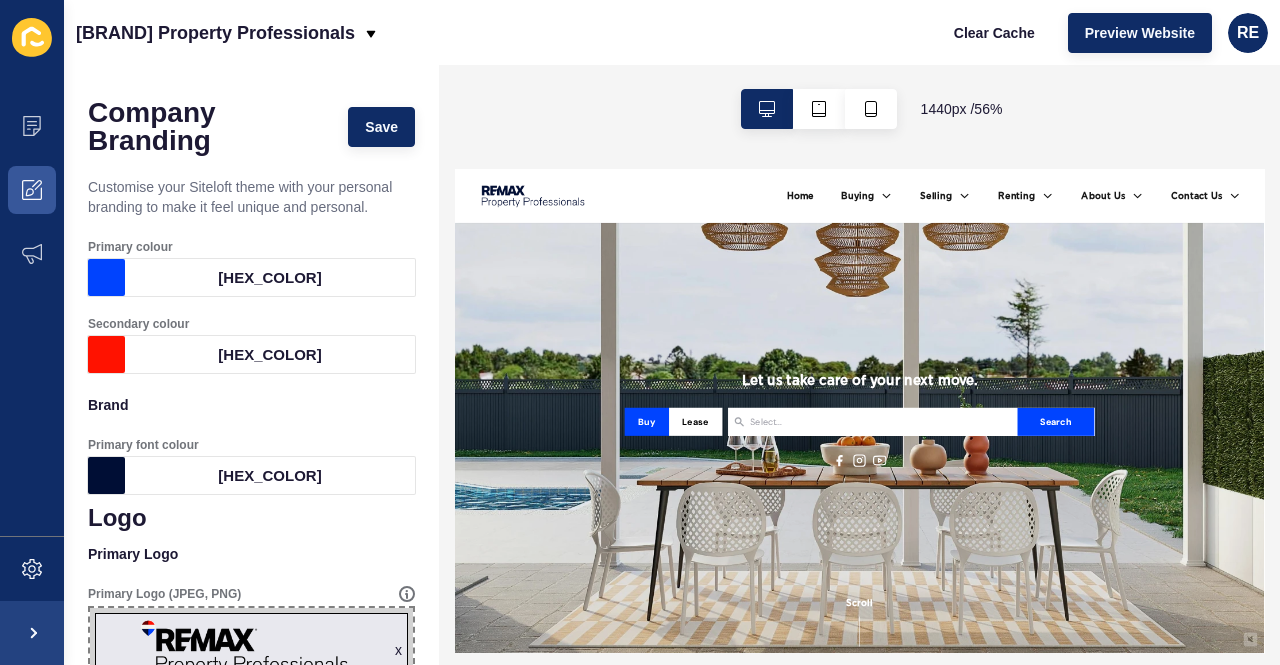 click on "Company Branding Save" at bounding box center [251, 127] 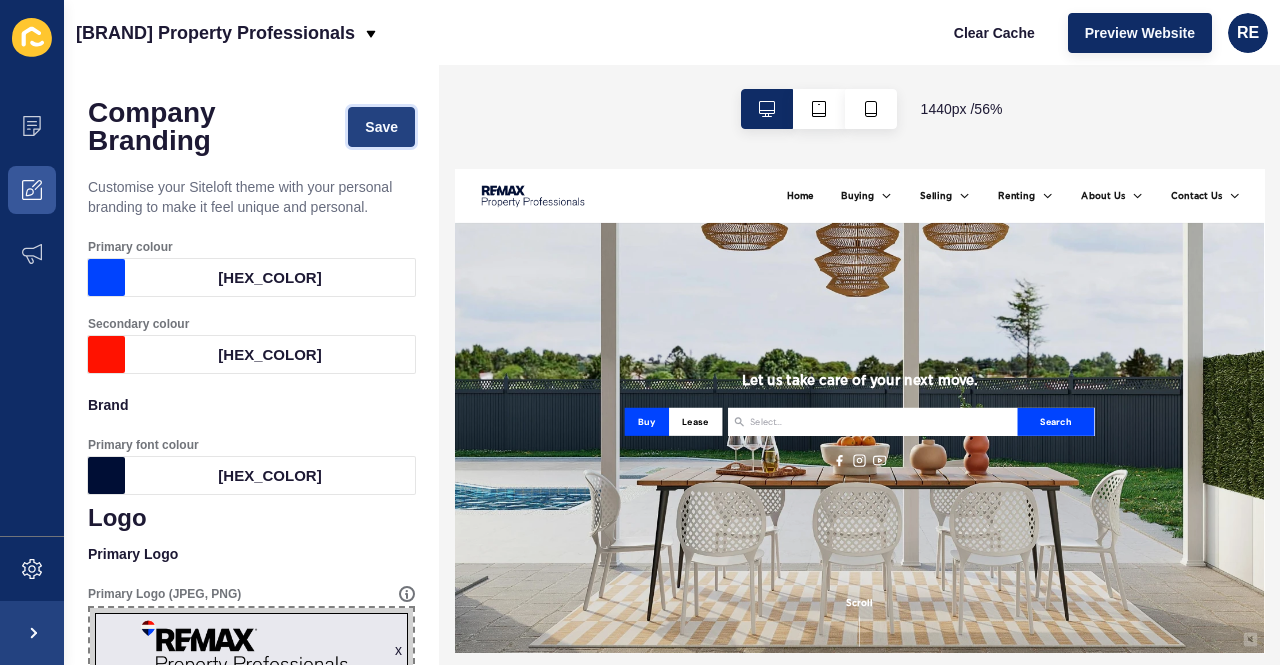 click on "Save" at bounding box center (381, 127) 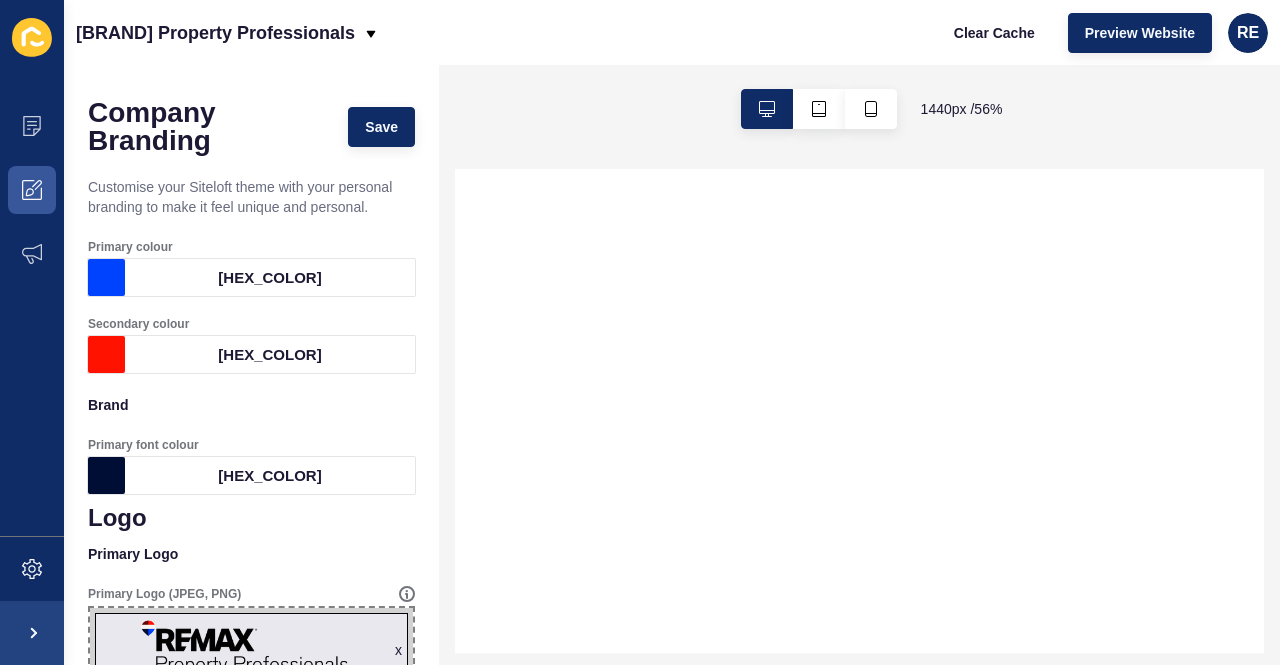 select 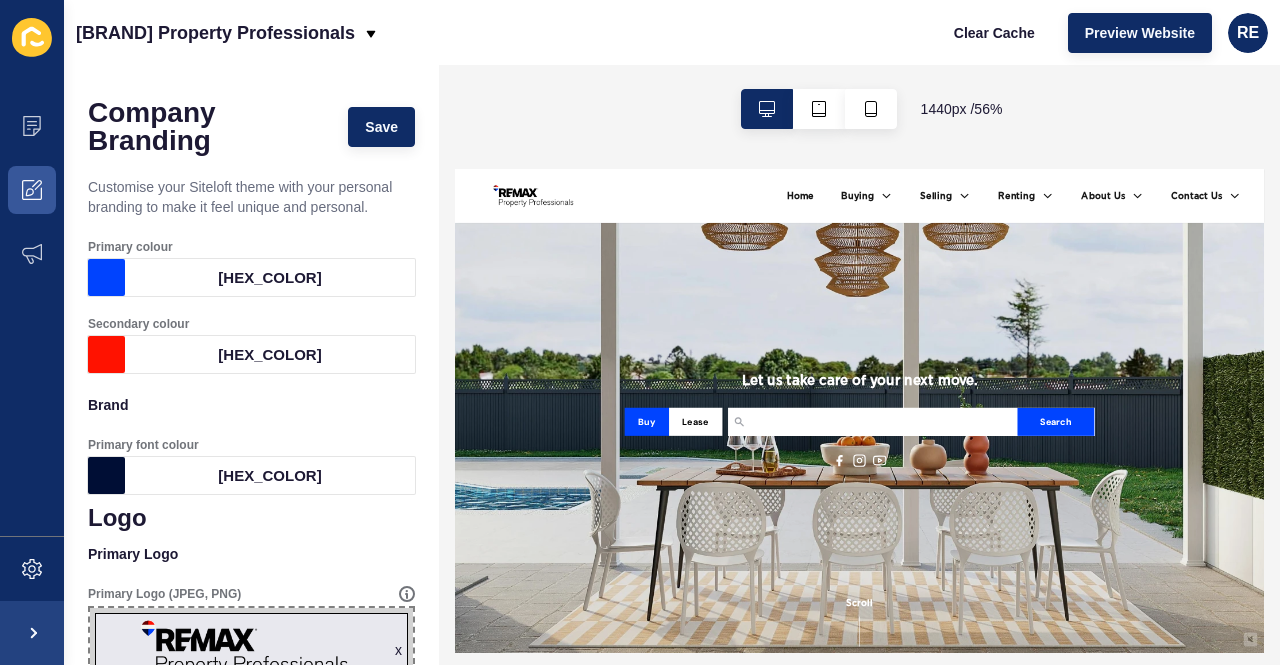 scroll, scrollTop: 0, scrollLeft: 0, axis: both 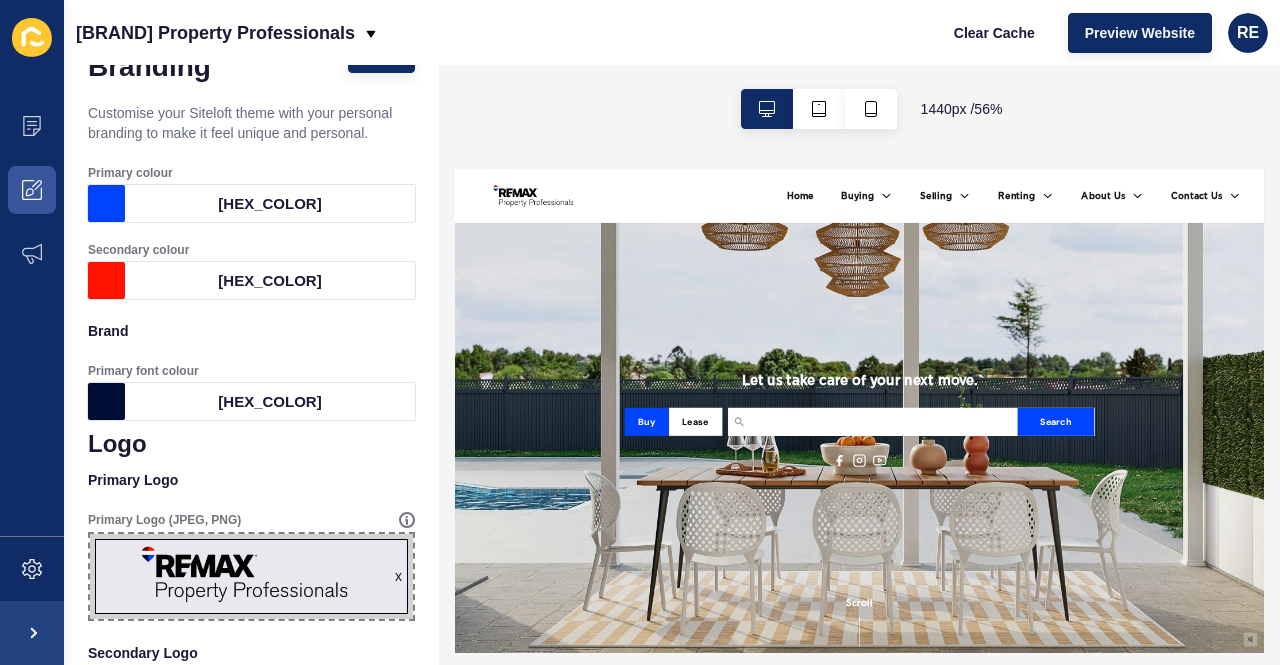 click on "x" at bounding box center (398, 576) 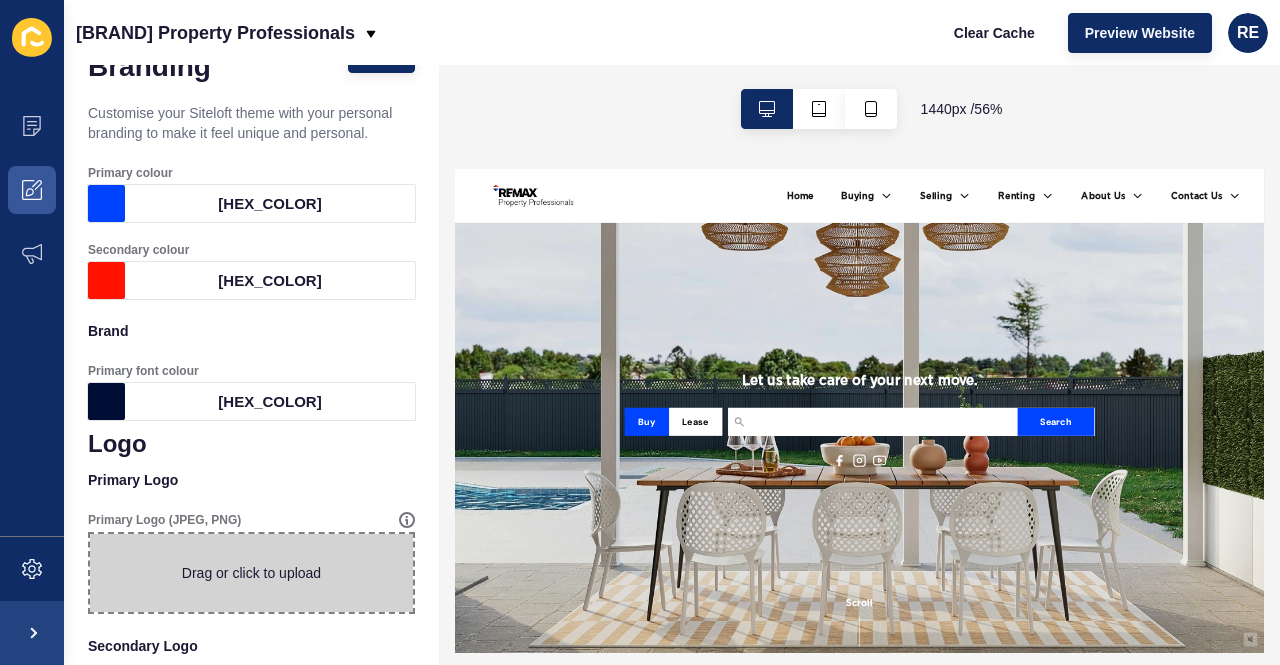 click at bounding box center (251, 573) 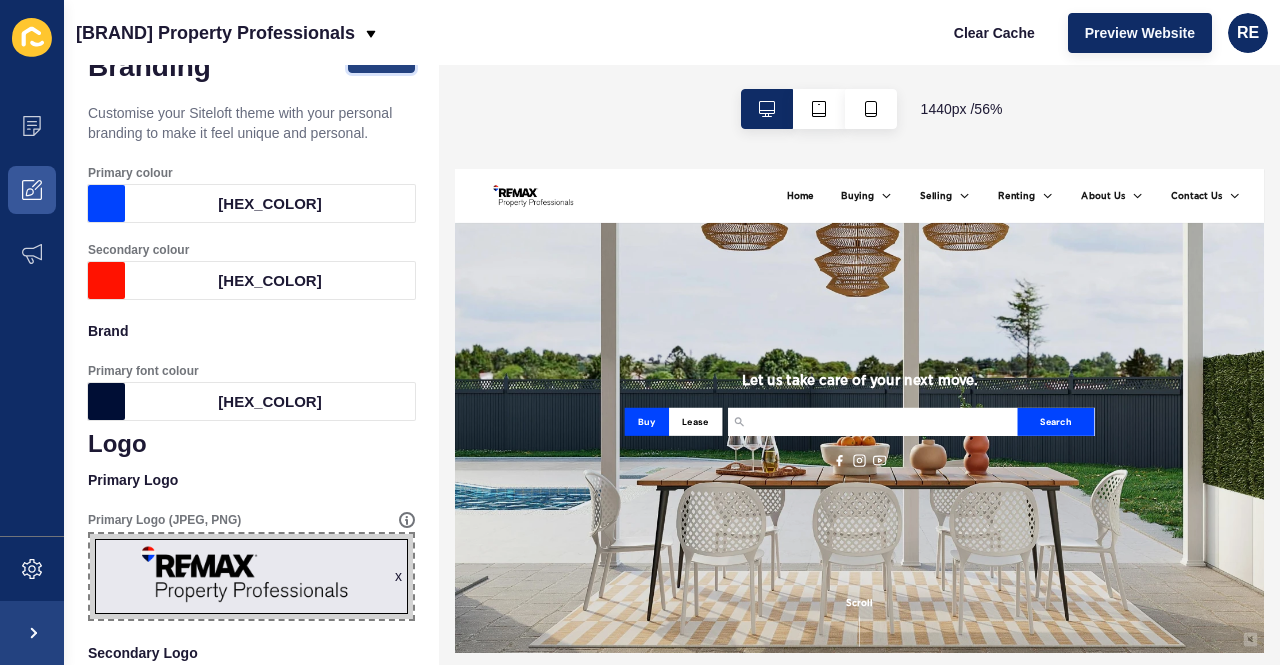 click on "Save" at bounding box center [381, 53] 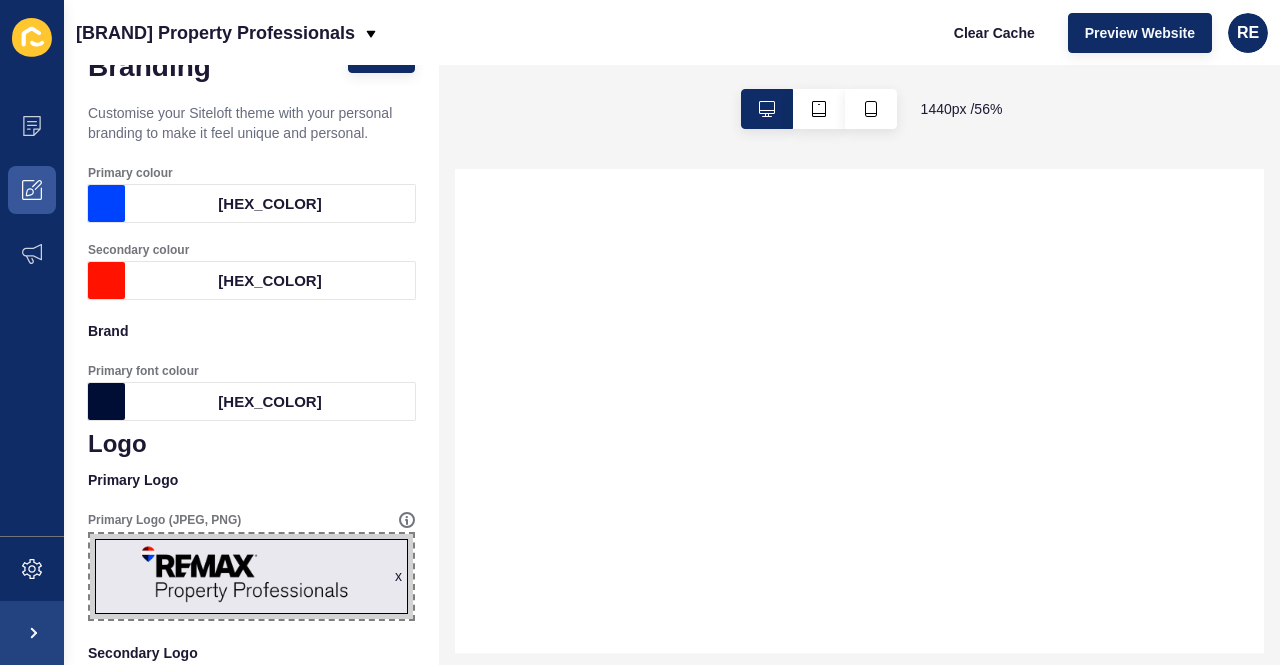 select 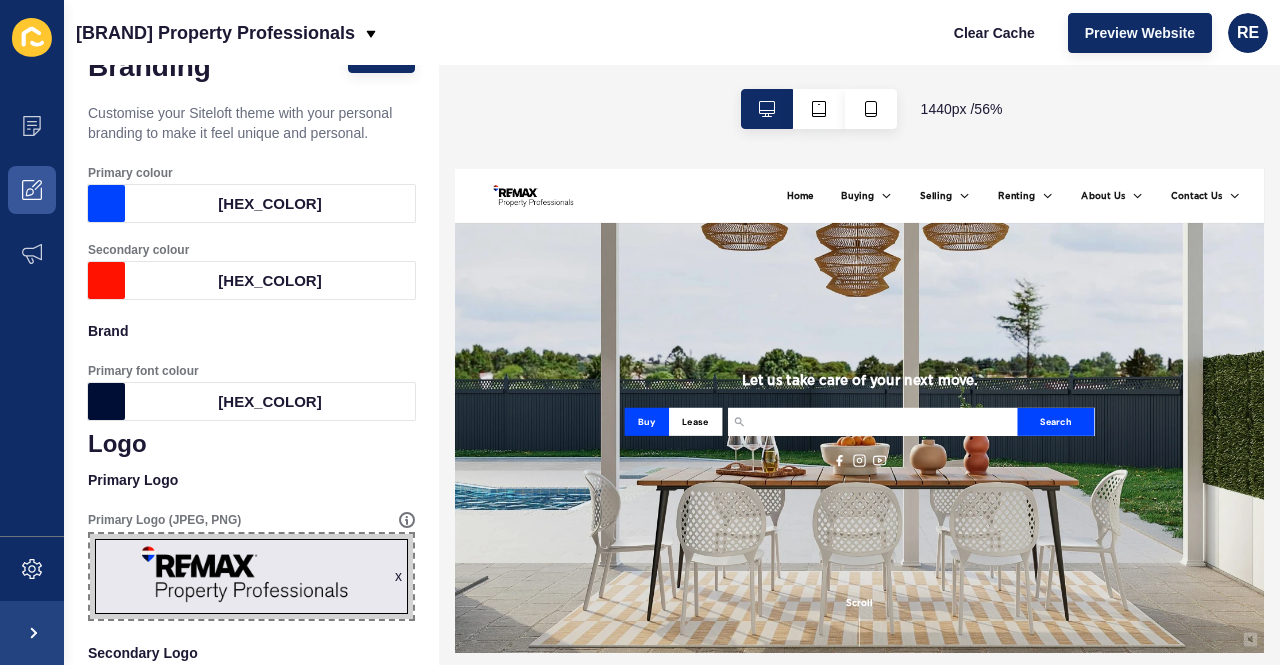 scroll, scrollTop: 0, scrollLeft: 0, axis: both 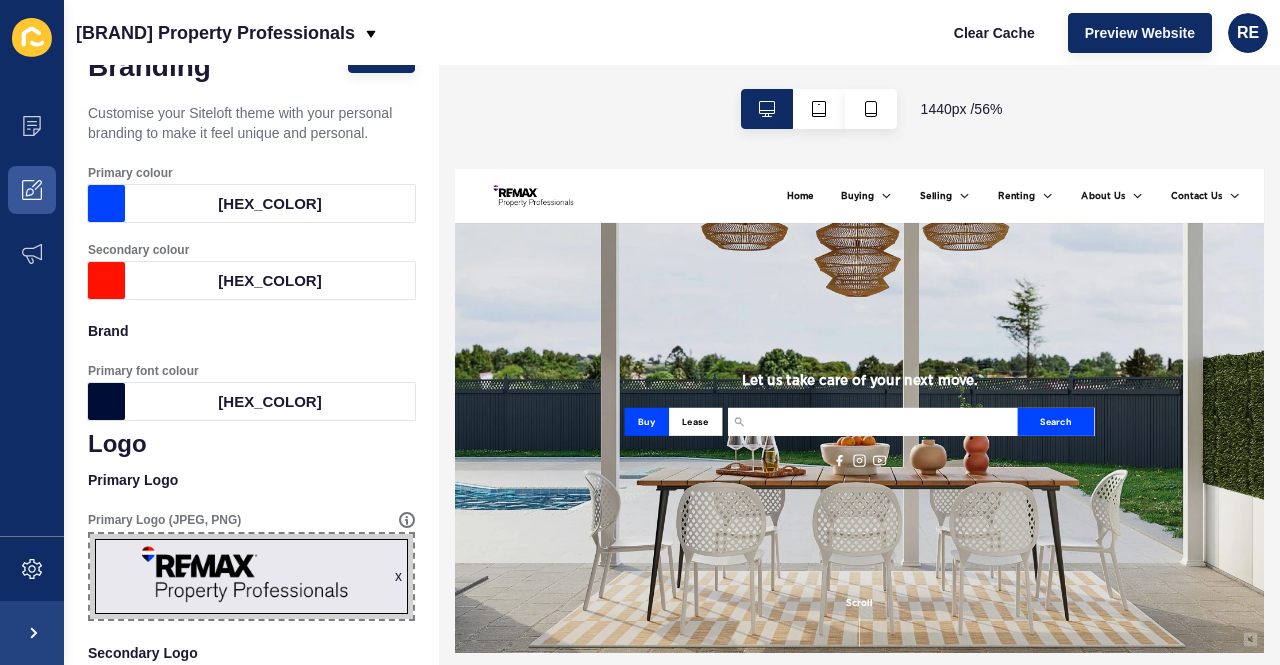click on "x" at bounding box center [398, 576] 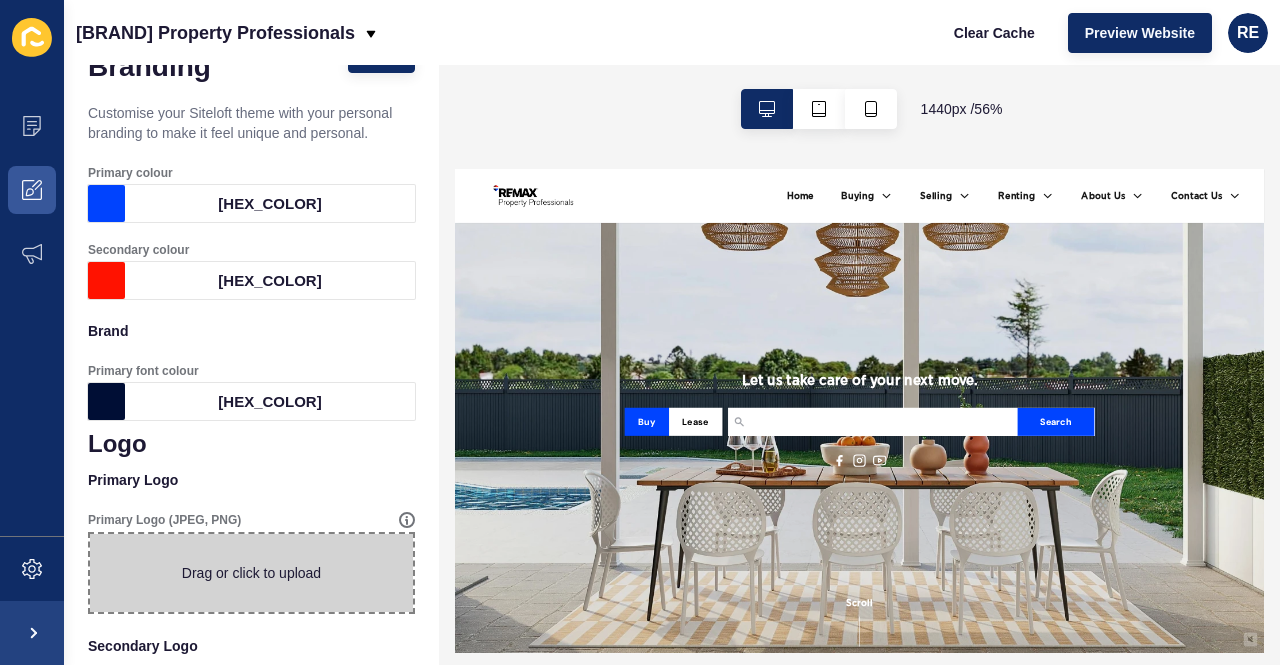 click at bounding box center (251, 573) 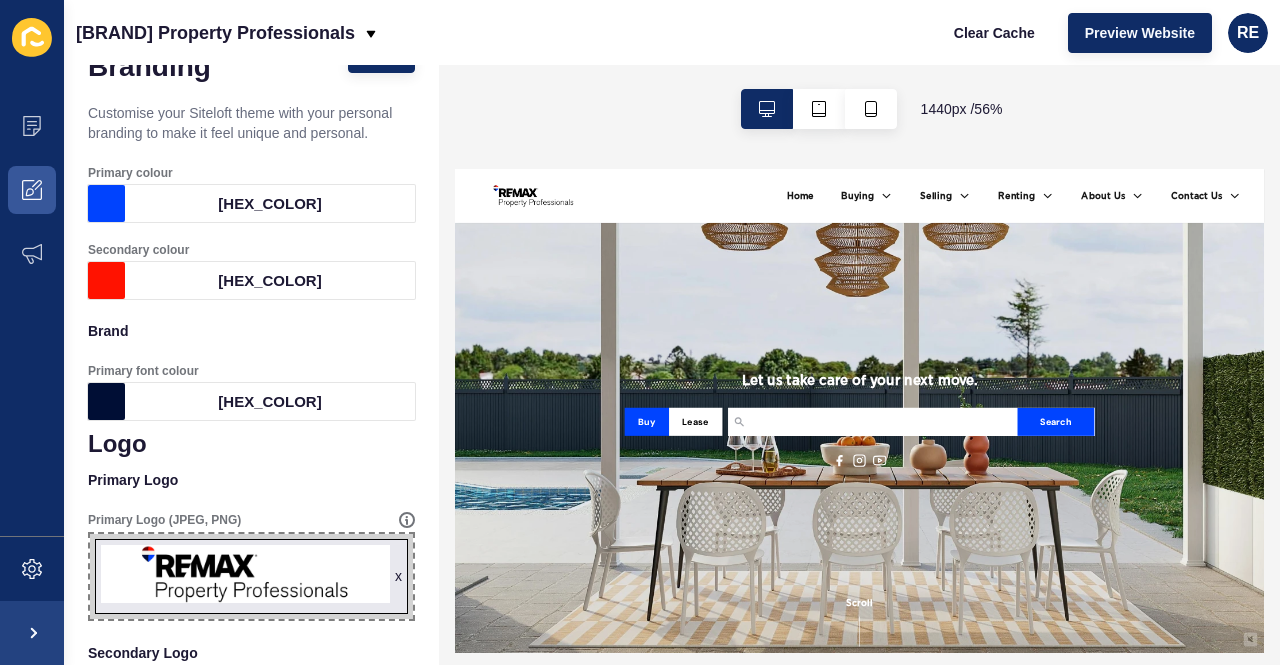 scroll, scrollTop: 0, scrollLeft: 0, axis: both 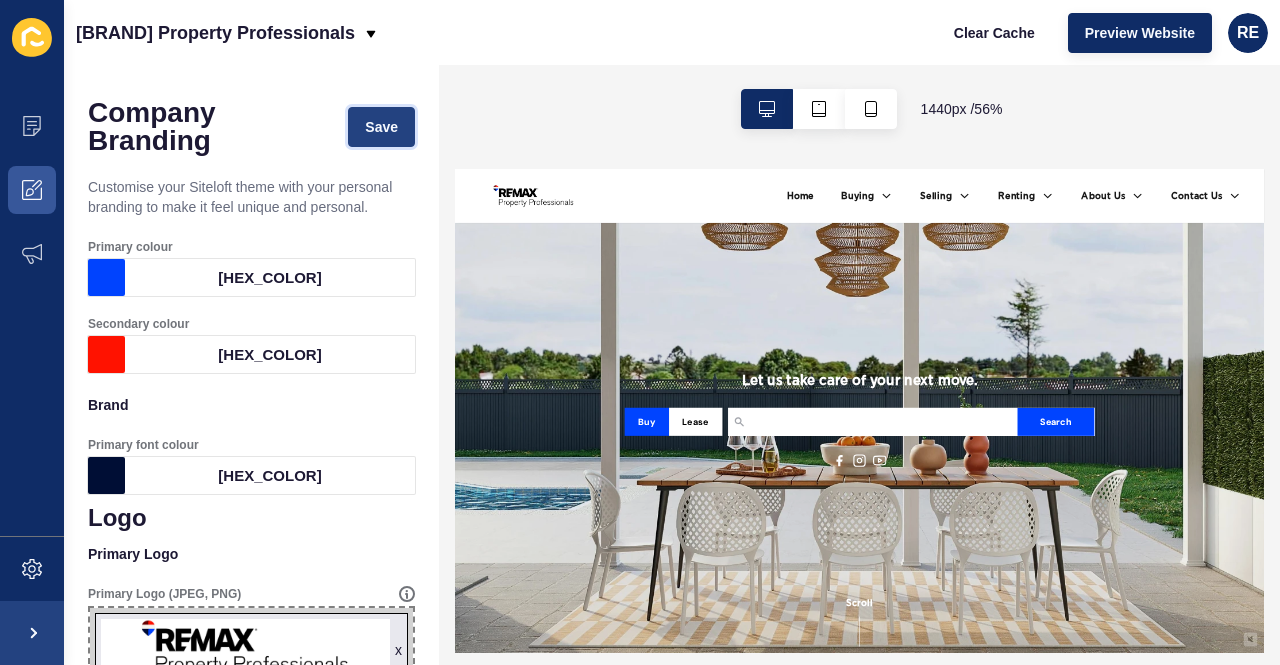 click on "Save" at bounding box center (381, 127) 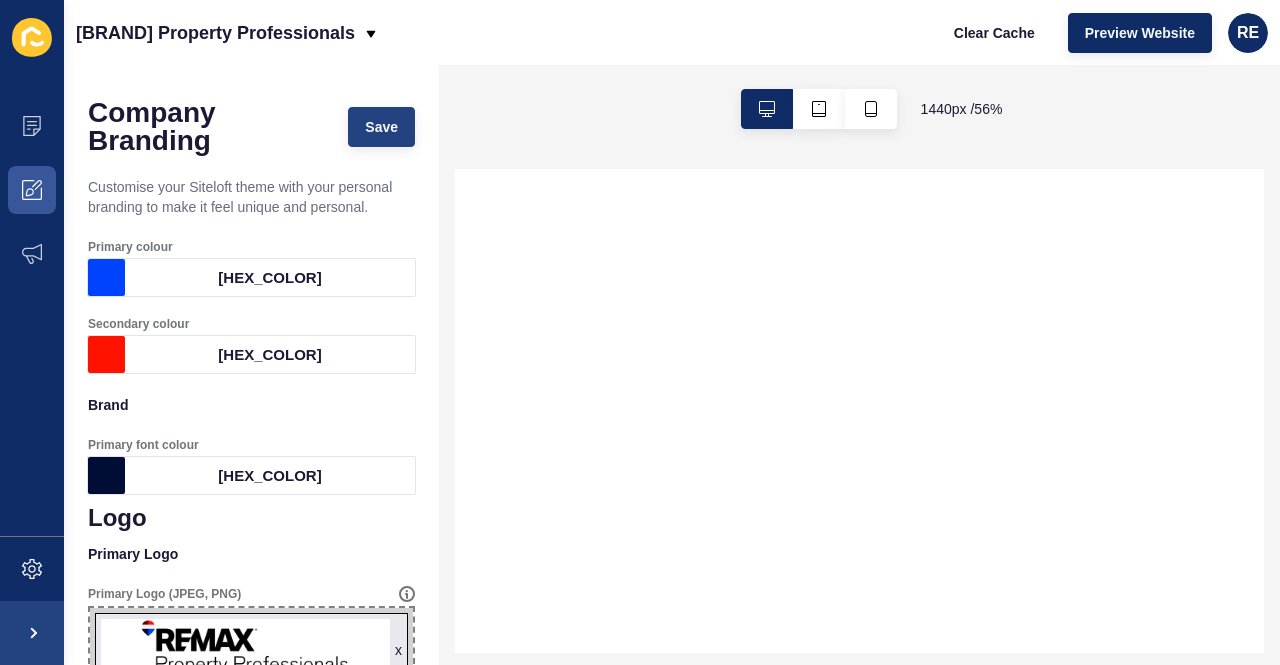 select 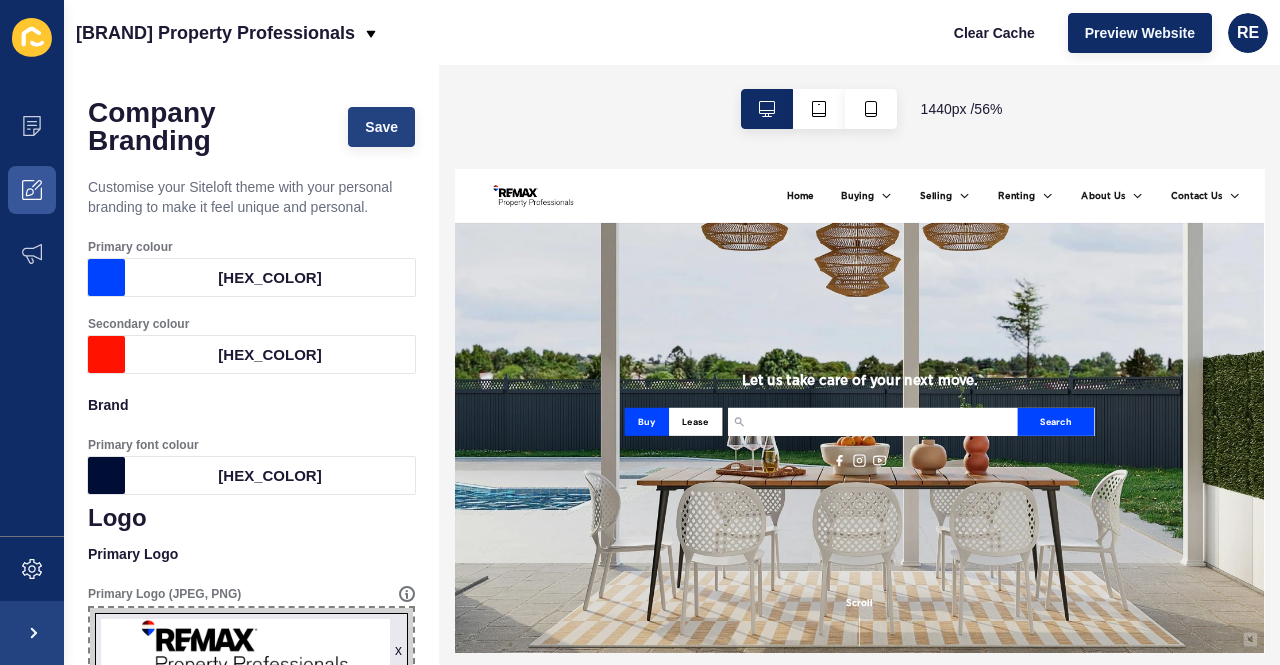 scroll, scrollTop: 0, scrollLeft: 0, axis: both 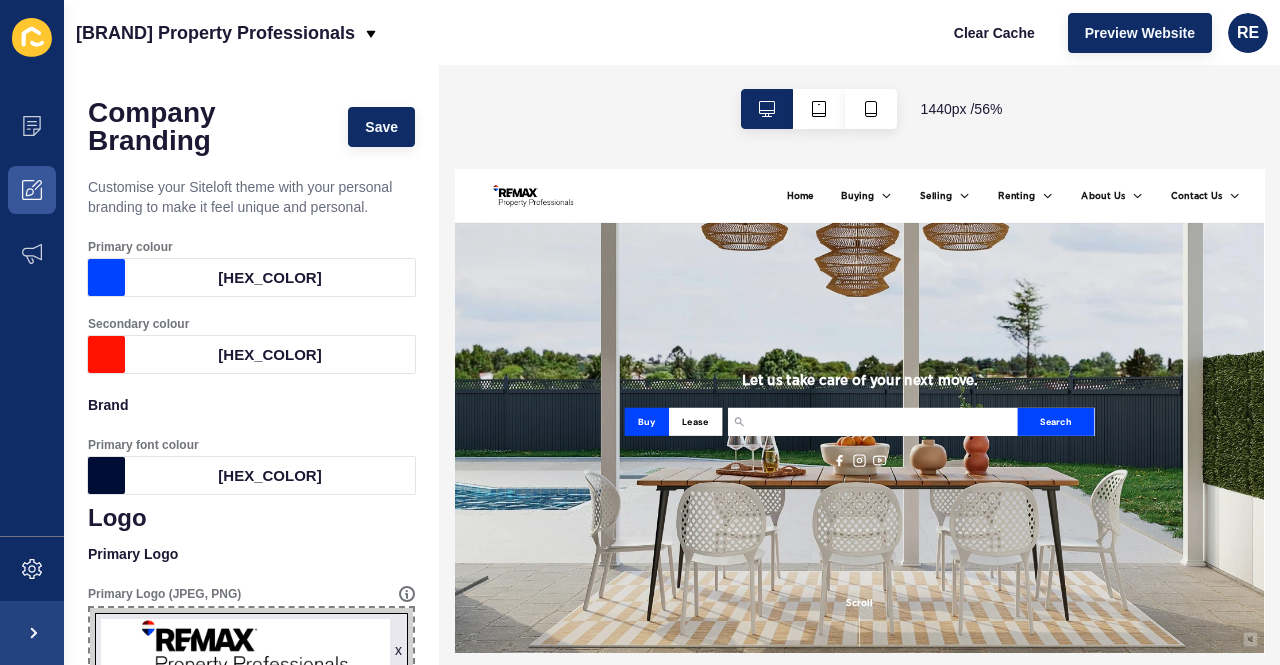 click on "x" at bounding box center [398, 650] 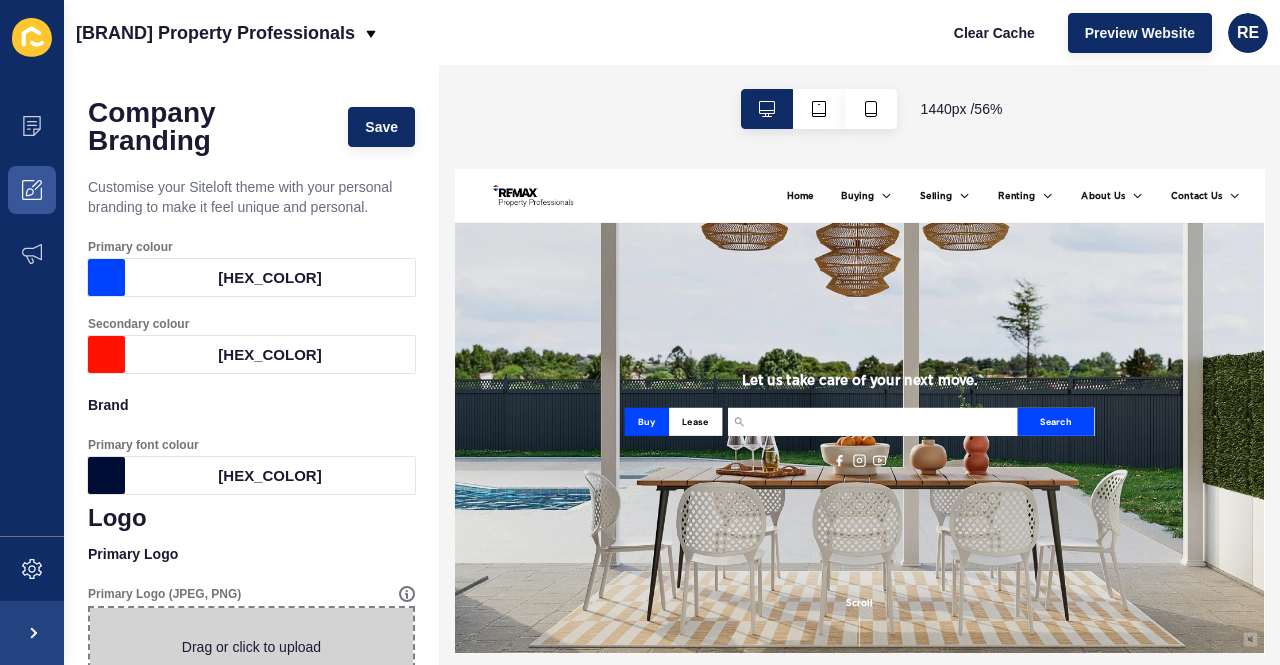 click at bounding box center [251, 647] 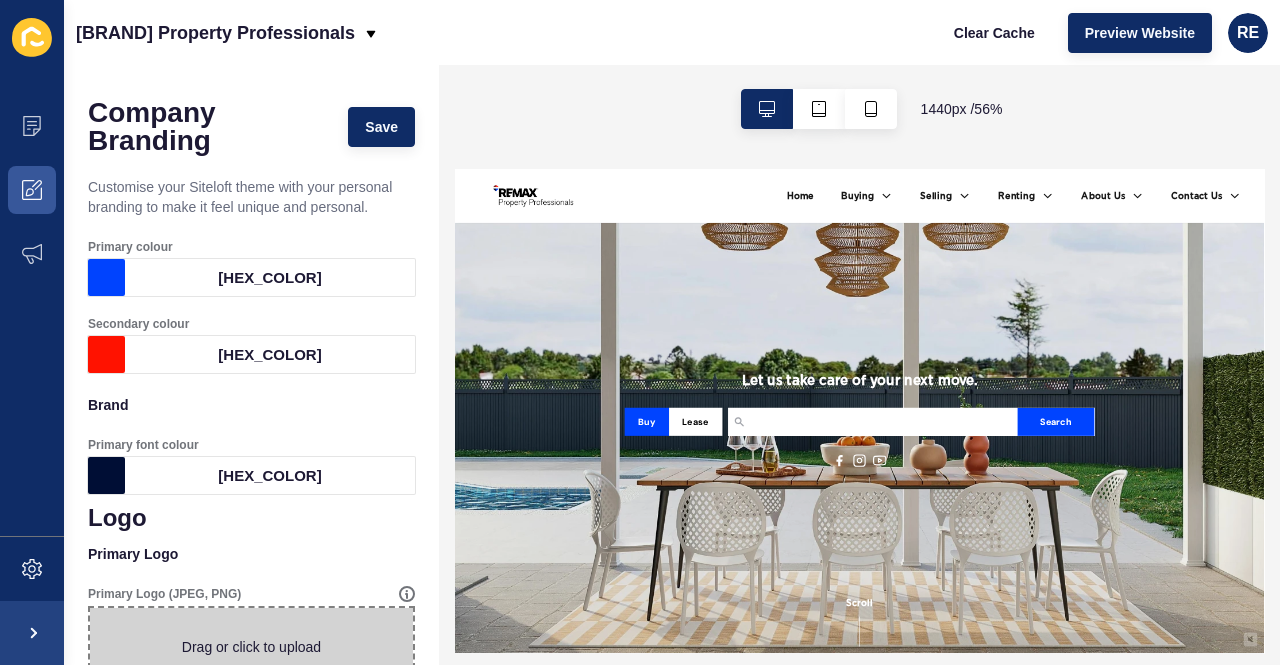 type on "[FILENAME]" 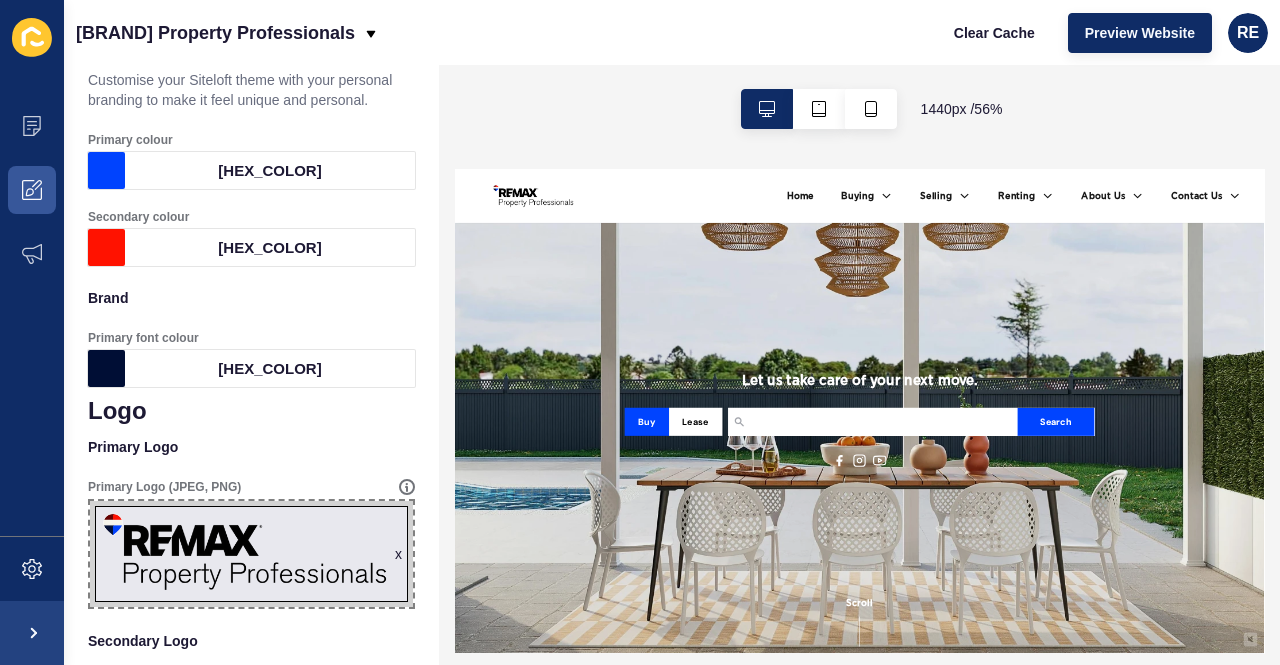 scroll, scrollTop: 0, scrollLeft: 0, axis: both 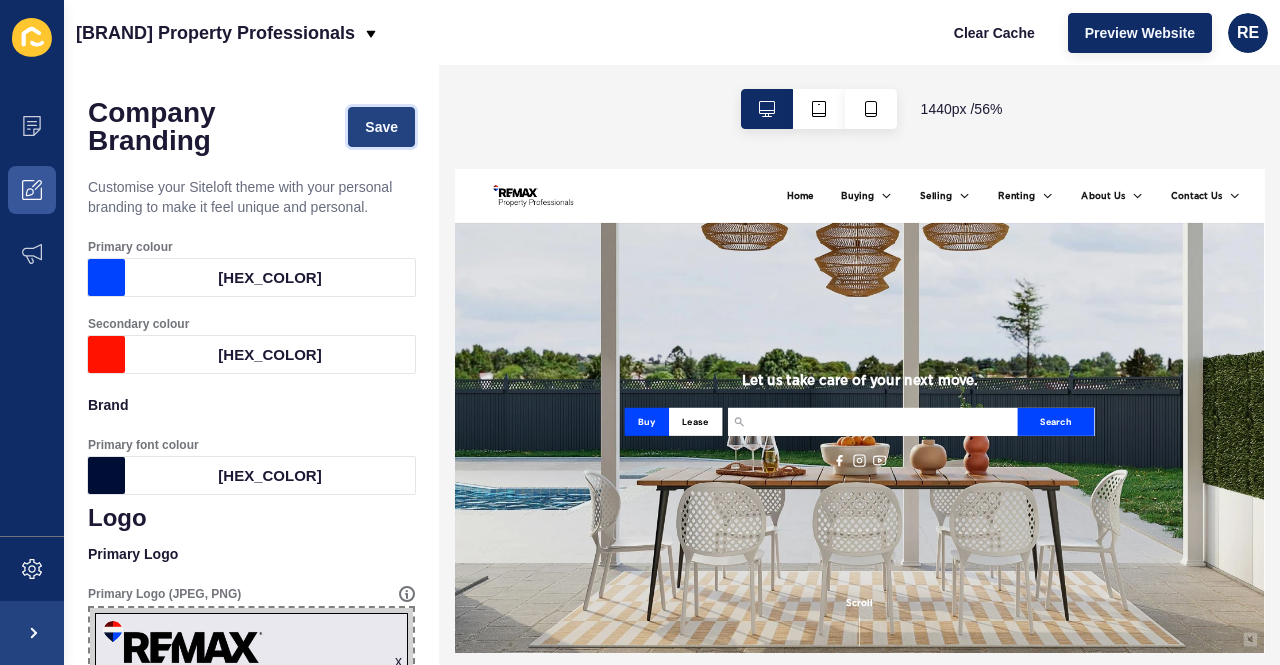 click on "Save" at bounding box center (381, 127) 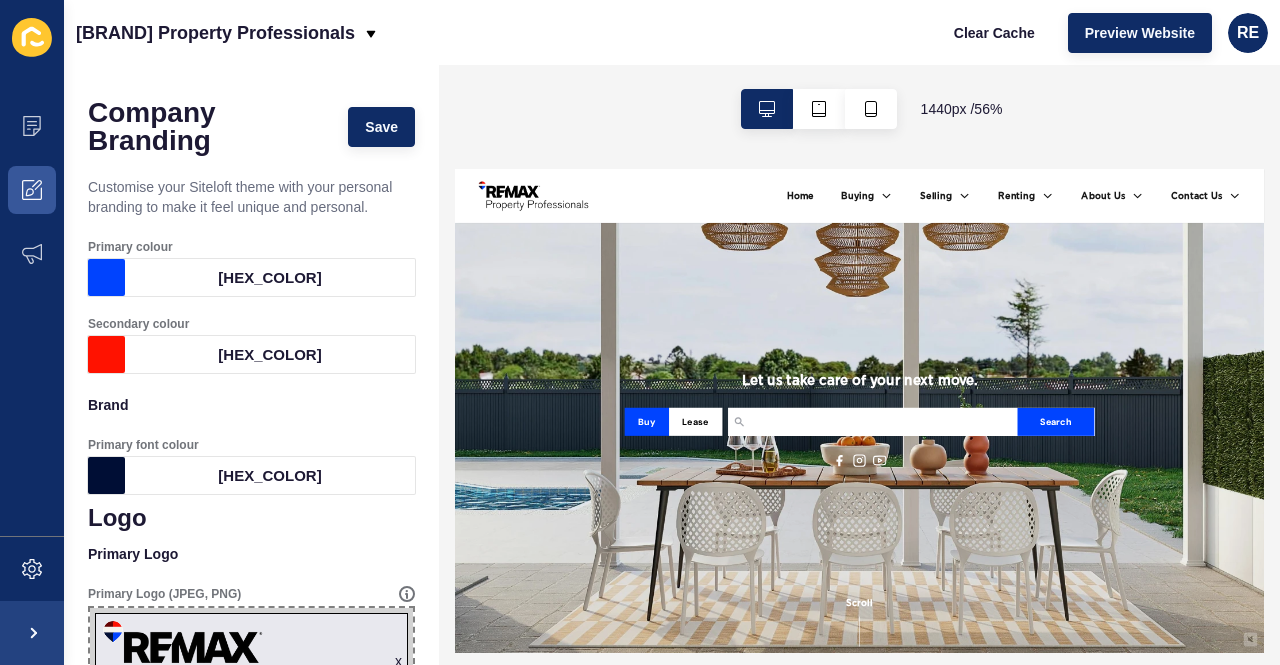 scroll, scrollTop: 0, scrollLeft: 0, axis: both 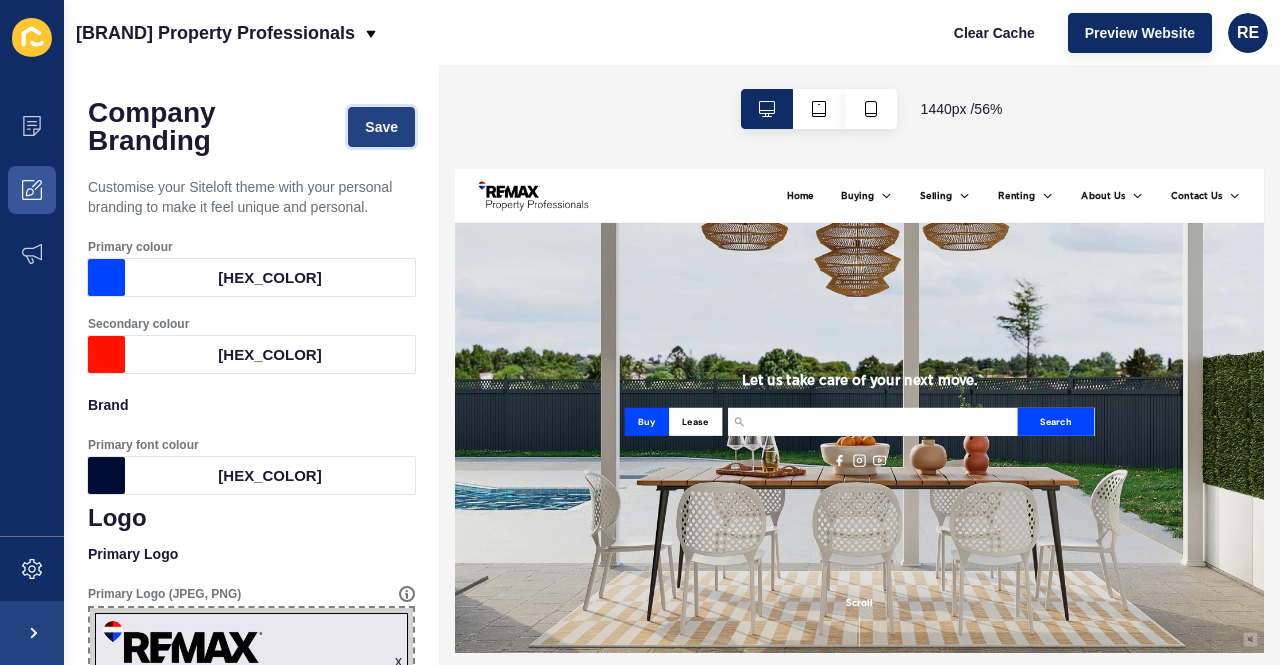 click on "Save" at bounding box center (381, 127) 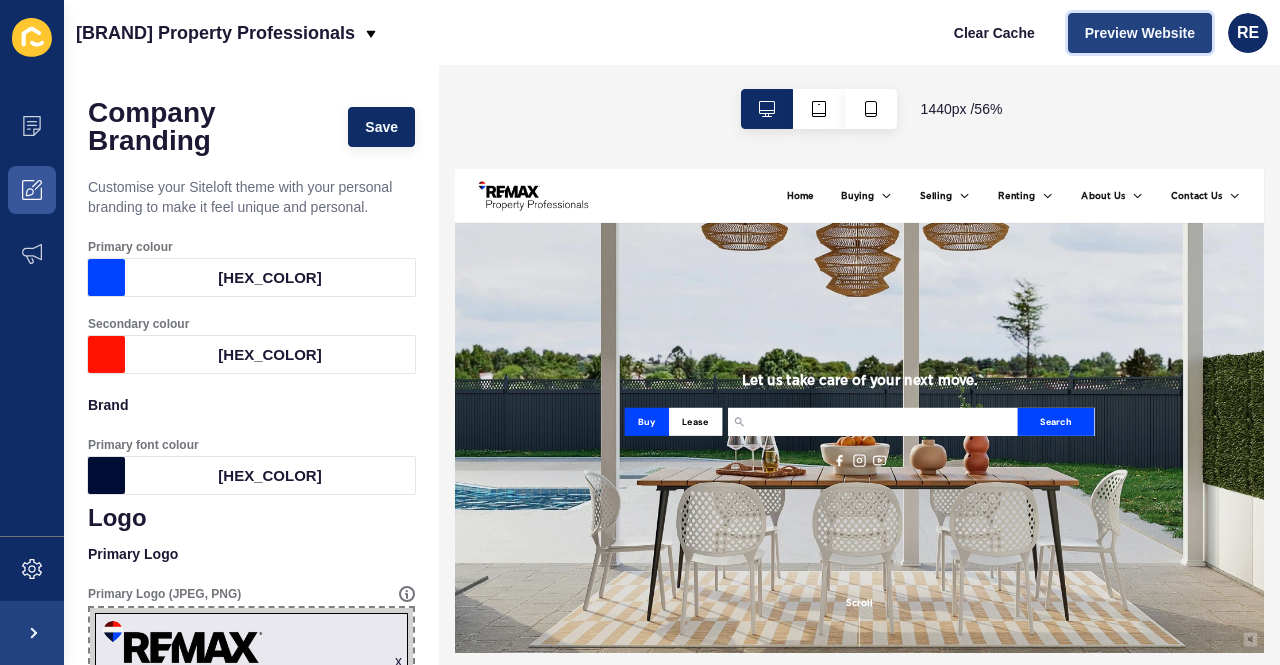 click on "Preview Website" at bounding box center [1140, 33] 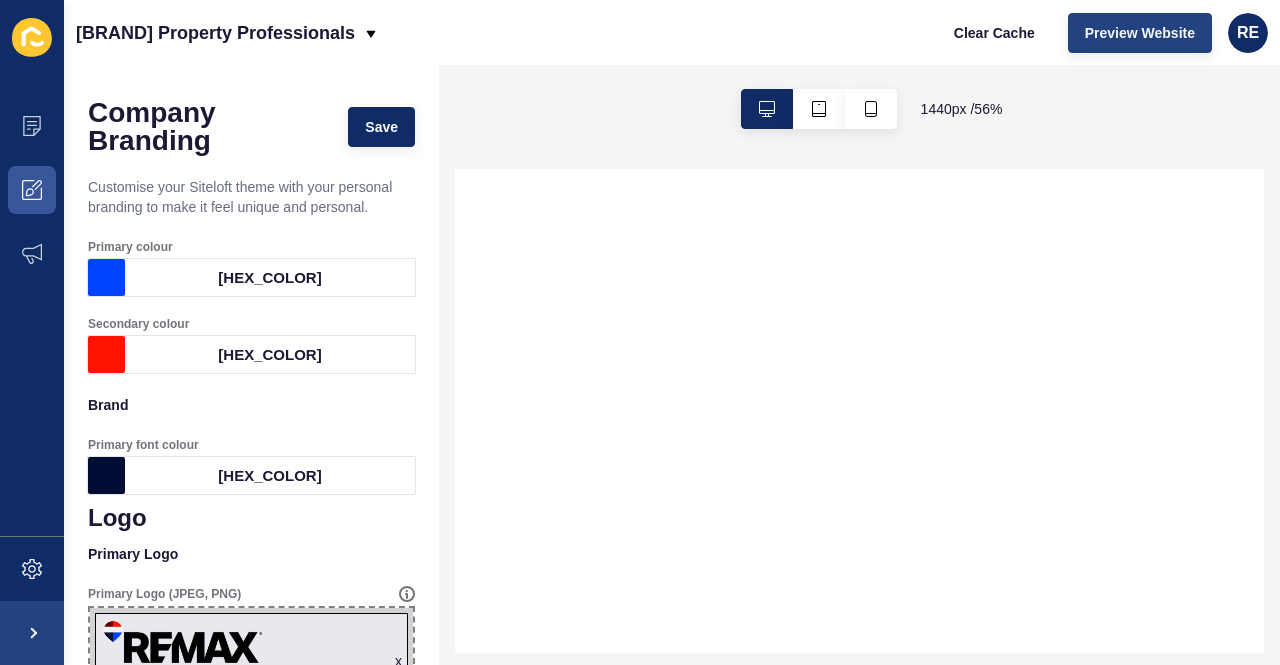 select 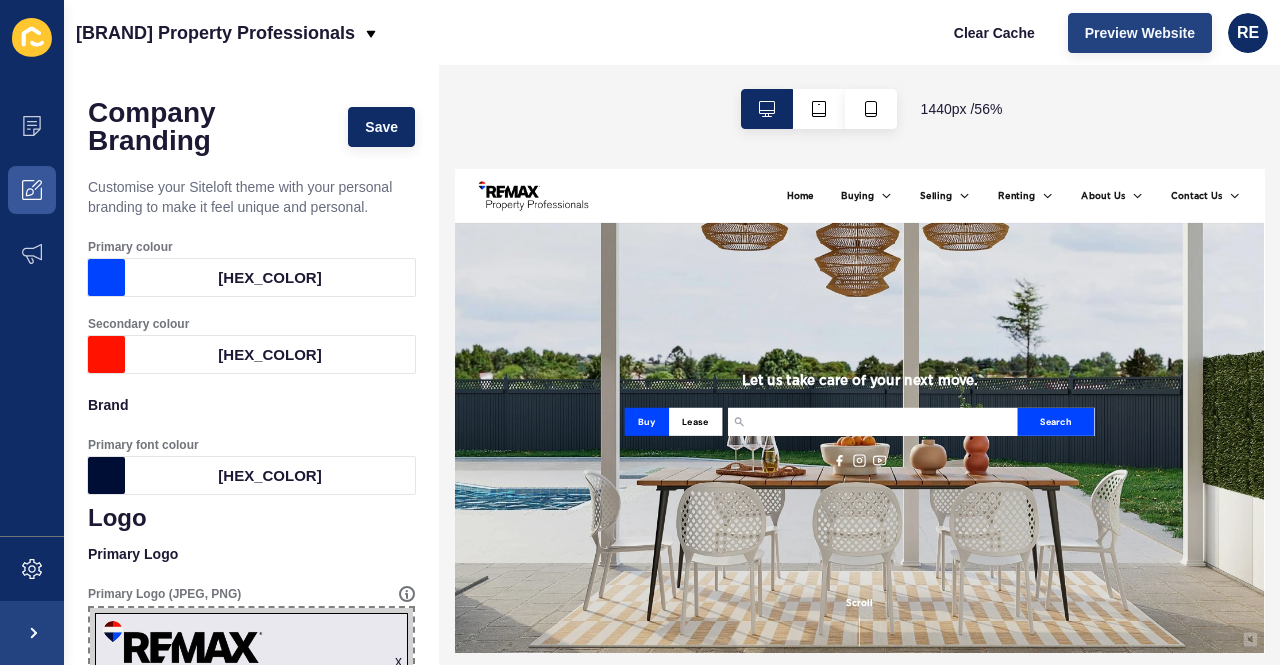 scroll, scrollTop: 0, scrollLeft: 0, axis: both 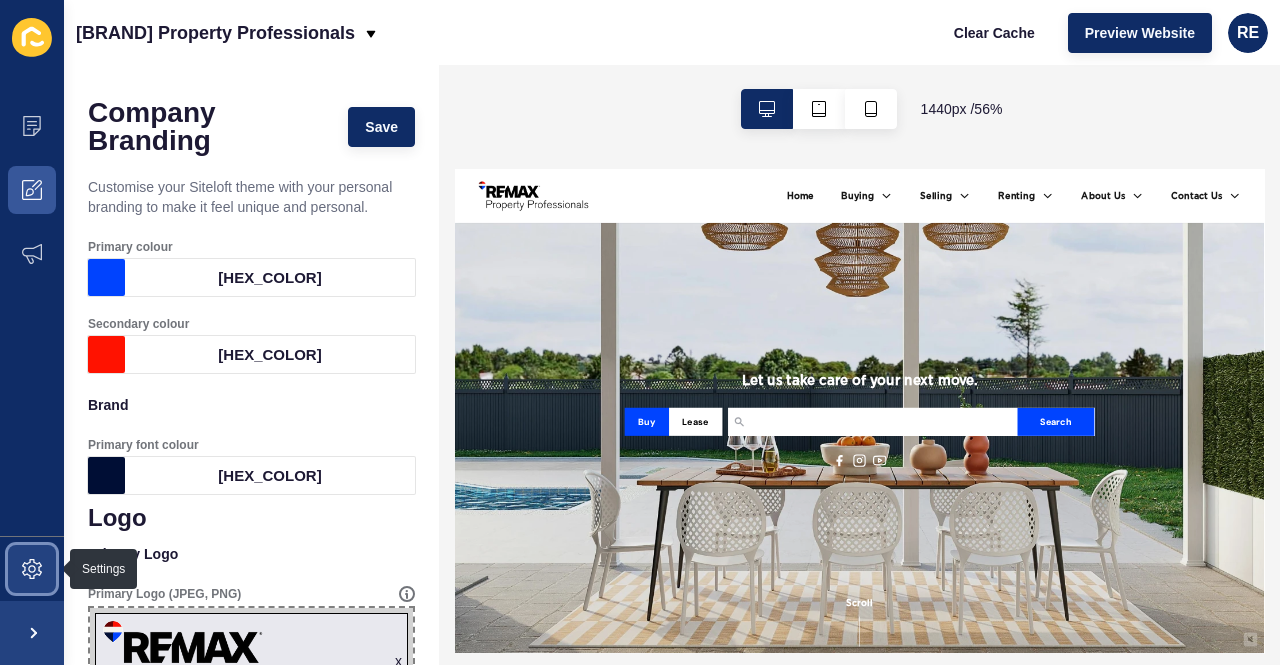 click at bounding box center [32, 569] 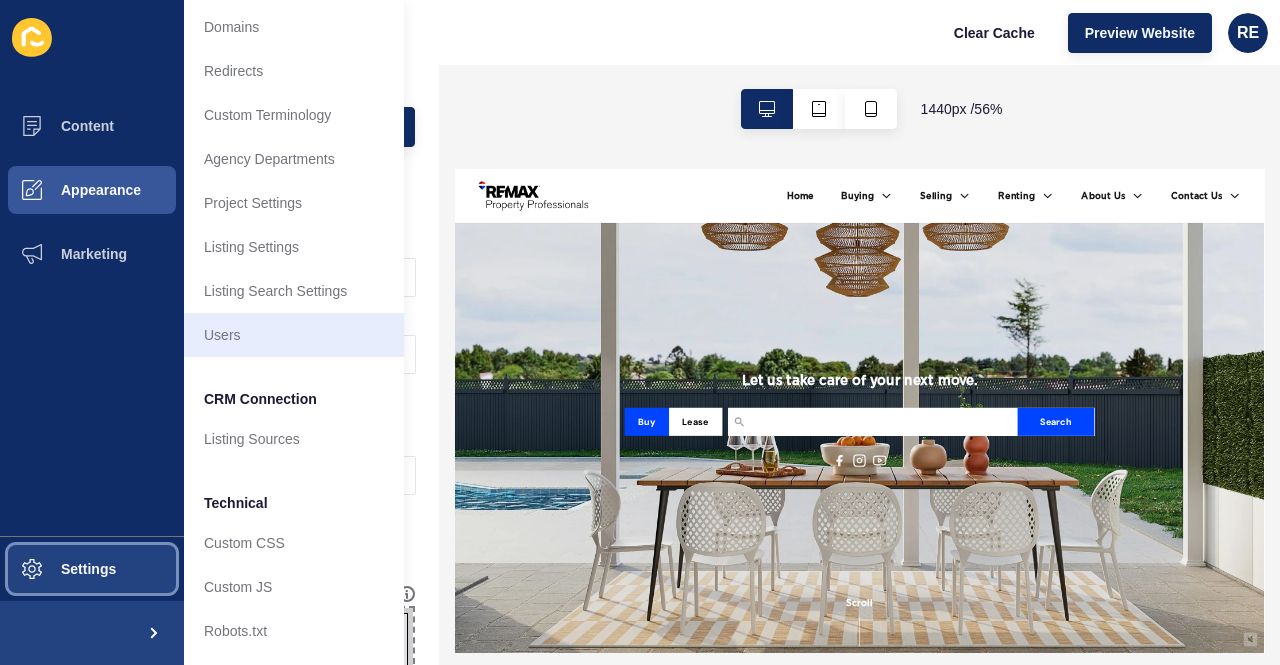 scroll, scrollTop: 0, scrollLeft: 0, axis: both 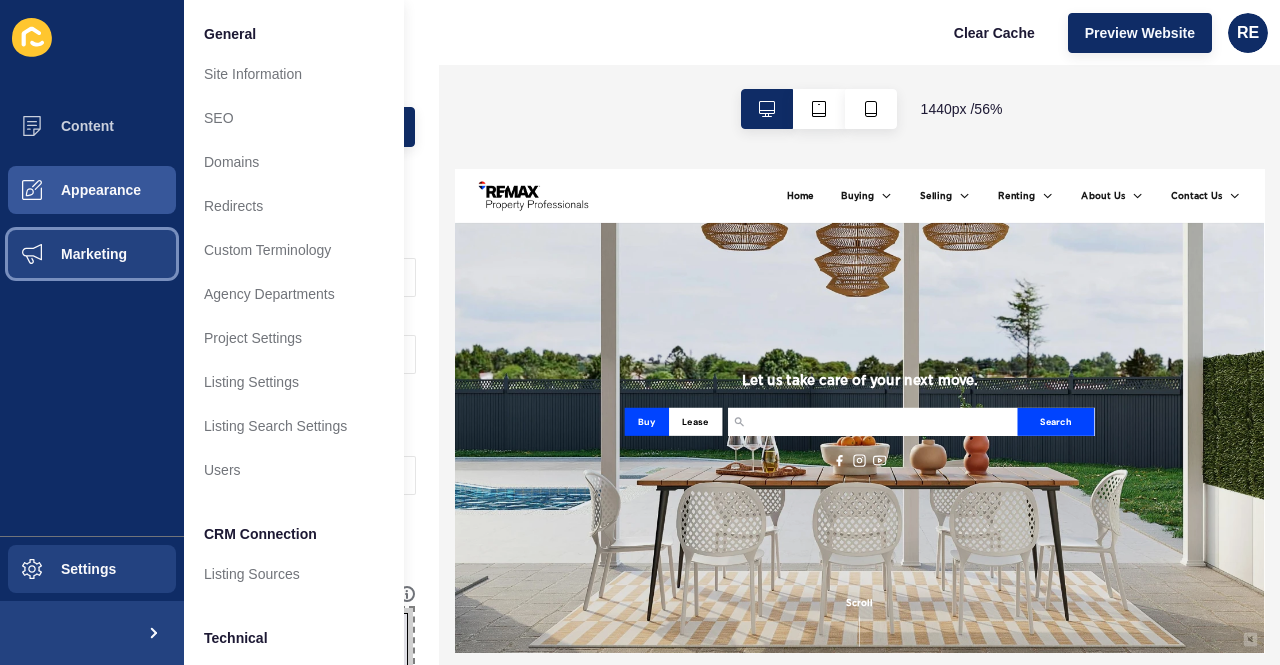 click on "Marketing" at bounding box center [92, 254] 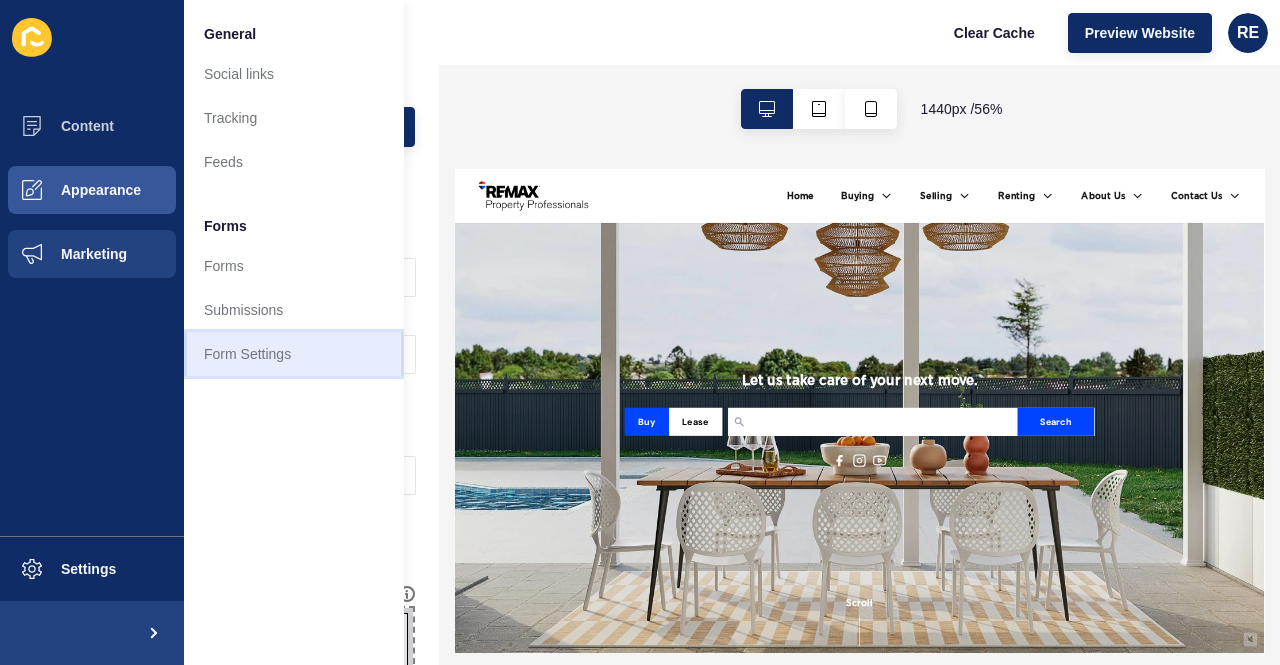 click on "Form Settings" at bounding box center (294, 354) 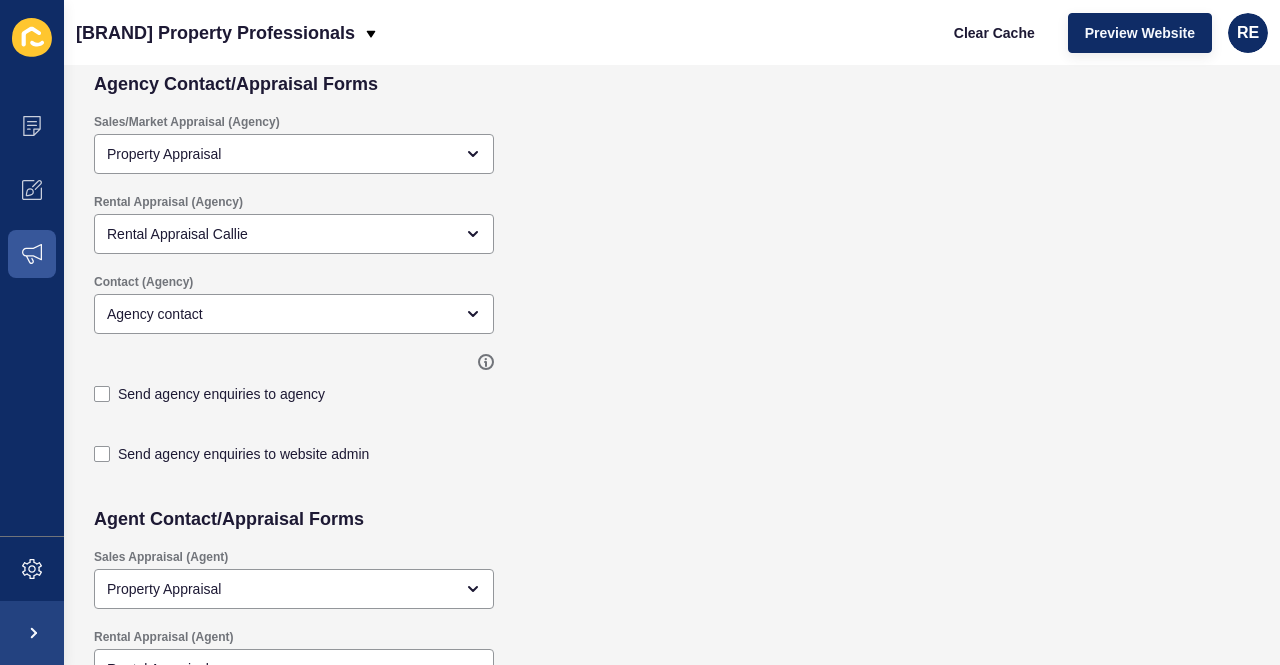 scroll, scrollTop: 554, scrollLeft: 0, axis: vertical 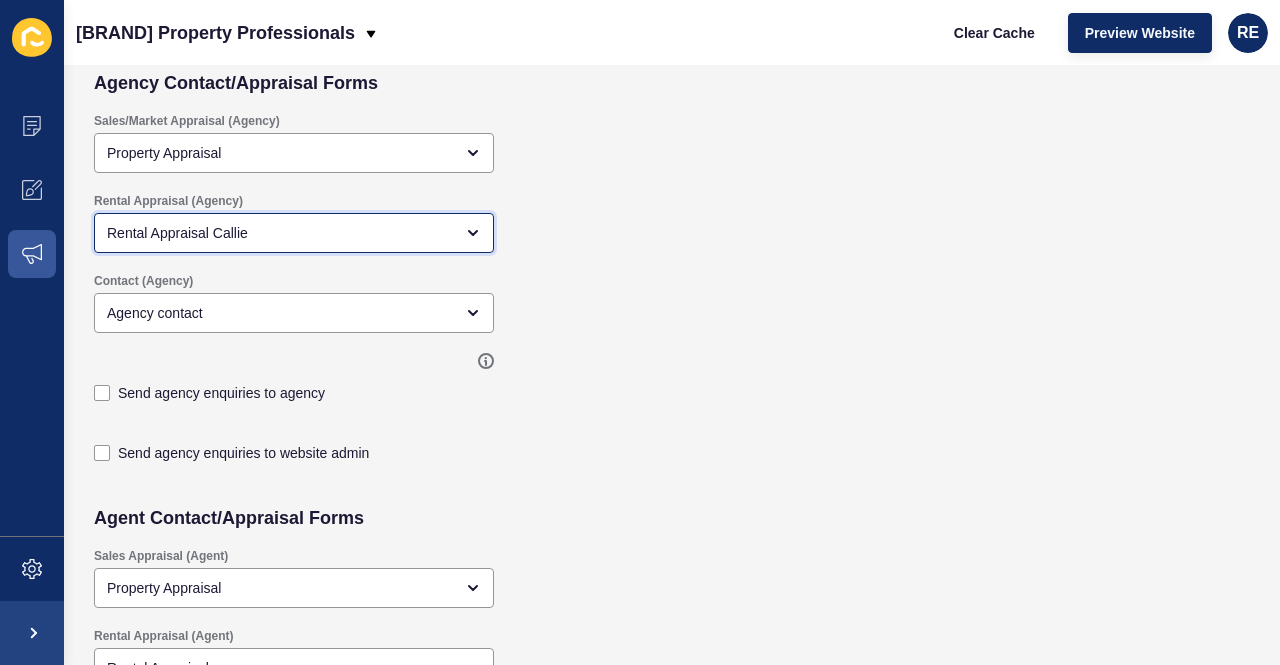 click on "Rental Appraisal Callie" at bounding box center (280, 233) 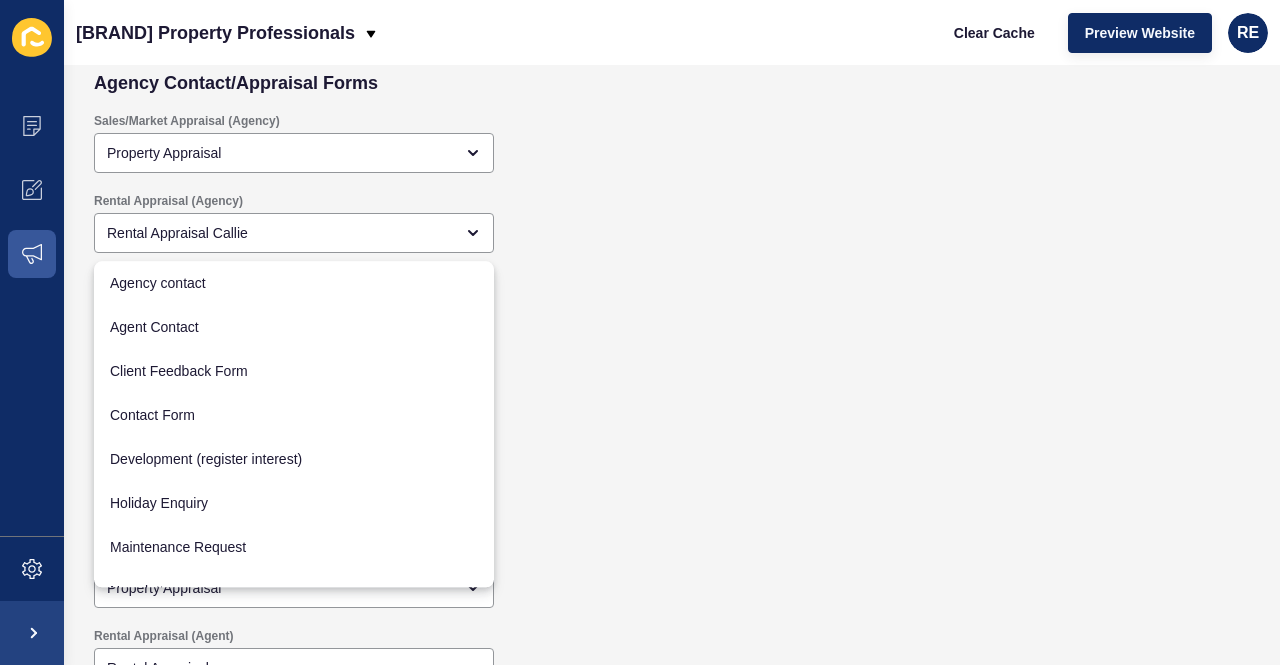 click on "Rental Appraisal (Agency) Rental Appraisal Callie" at bounding box center [554, 223] 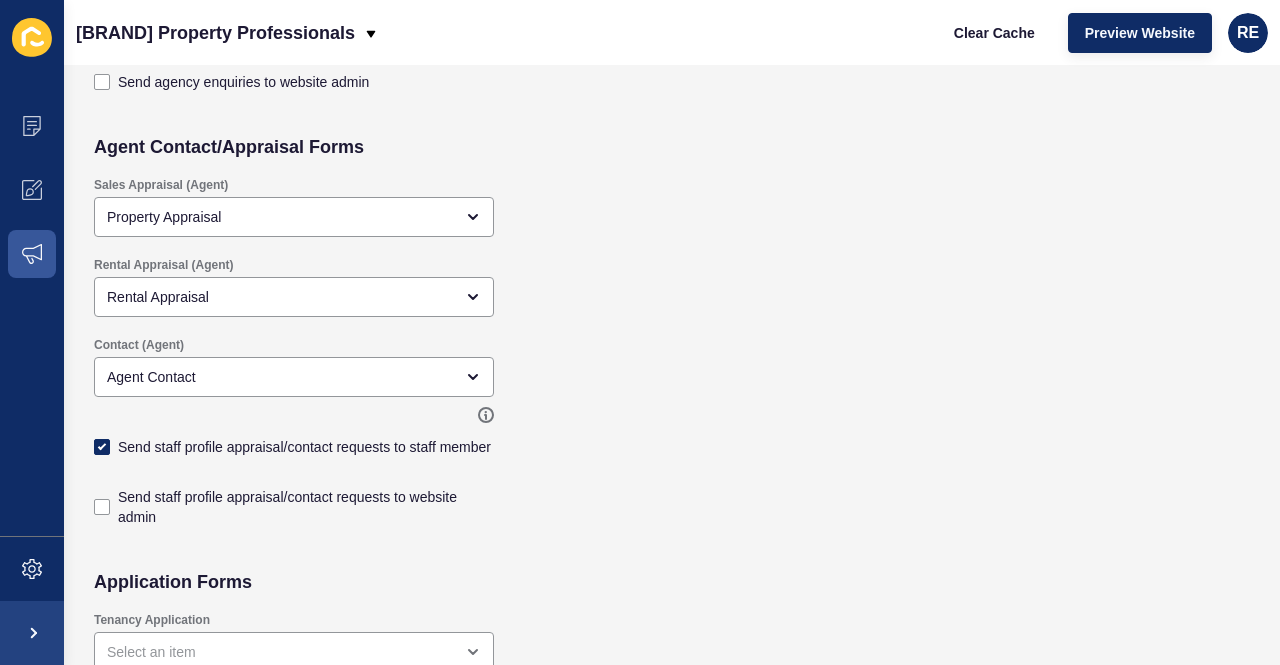 scroll, scrollTop: 939, scrollLeft: 0, axis: vertical 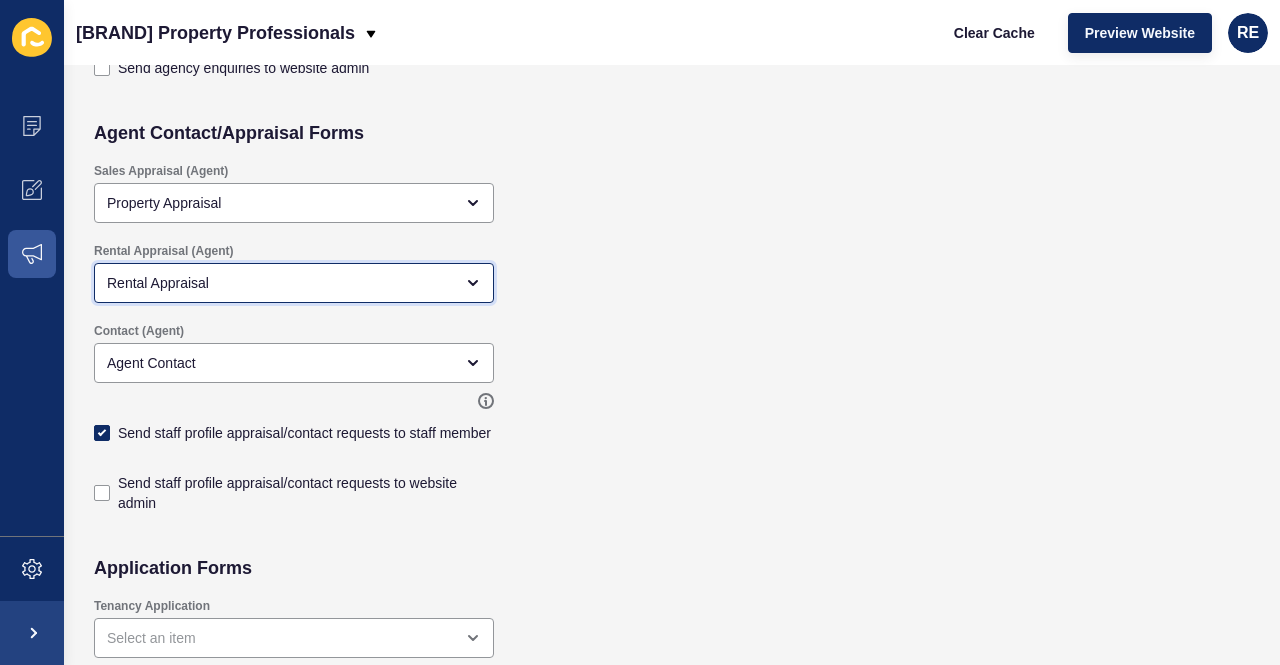 click on "Rental Appraisal" at bounding box center [294, 283] 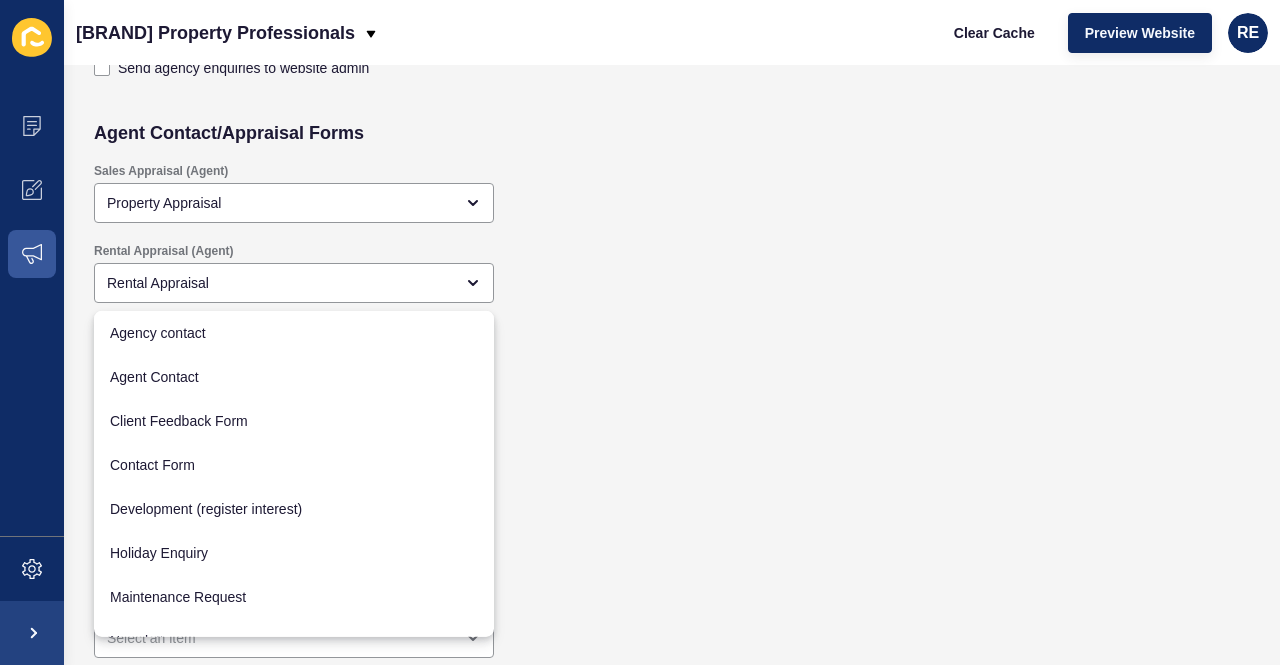 click on "Rental Appraisal (Agent)" at bounding box center [294, 251] 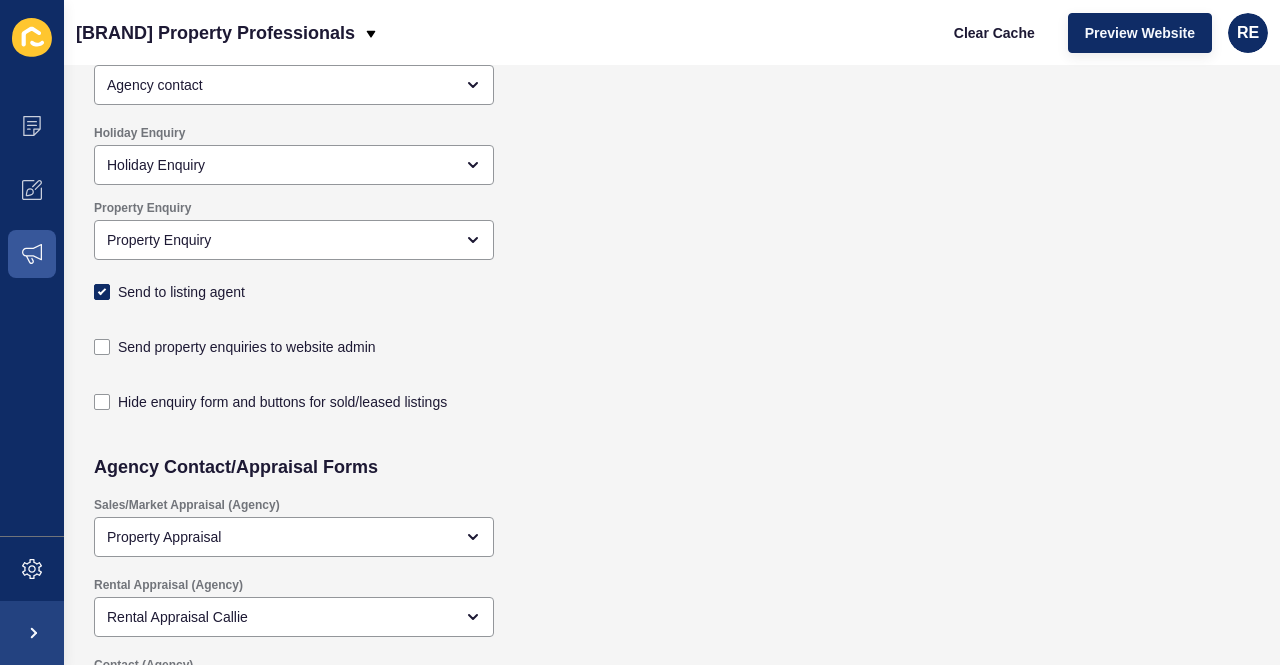 scroll, scrollTop: 0, scrollLeft: 0, axis: both 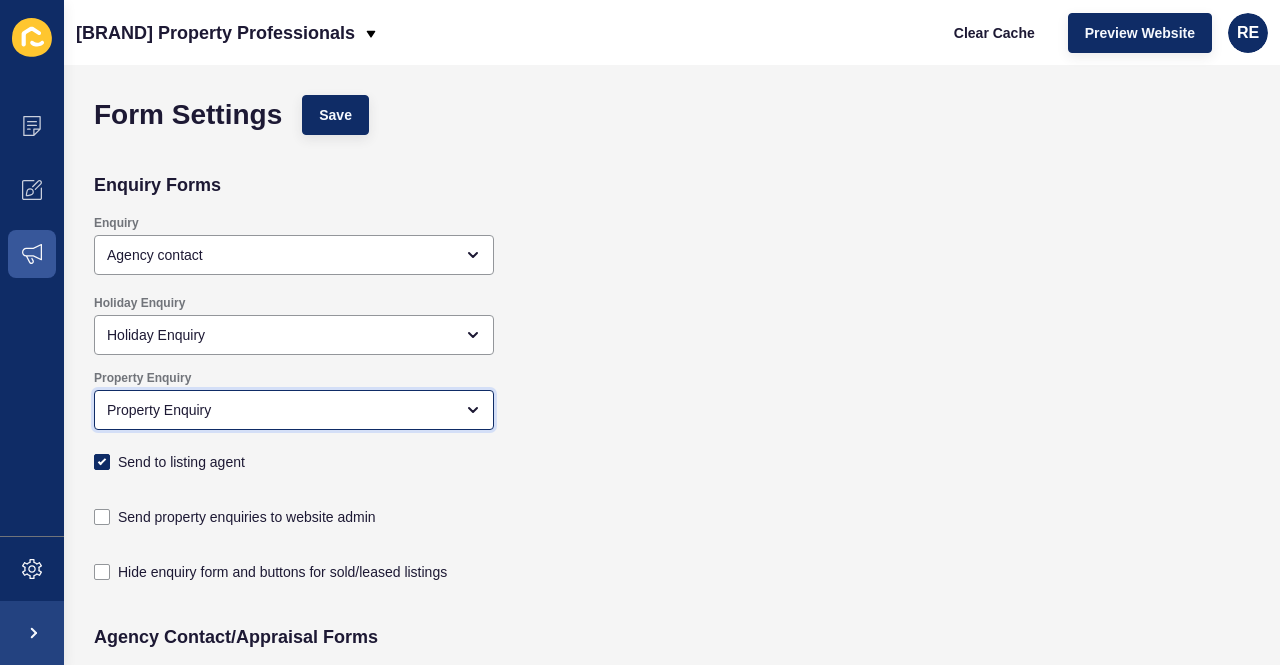 click on "Property Enquiry" at bounding box center (294, 410) 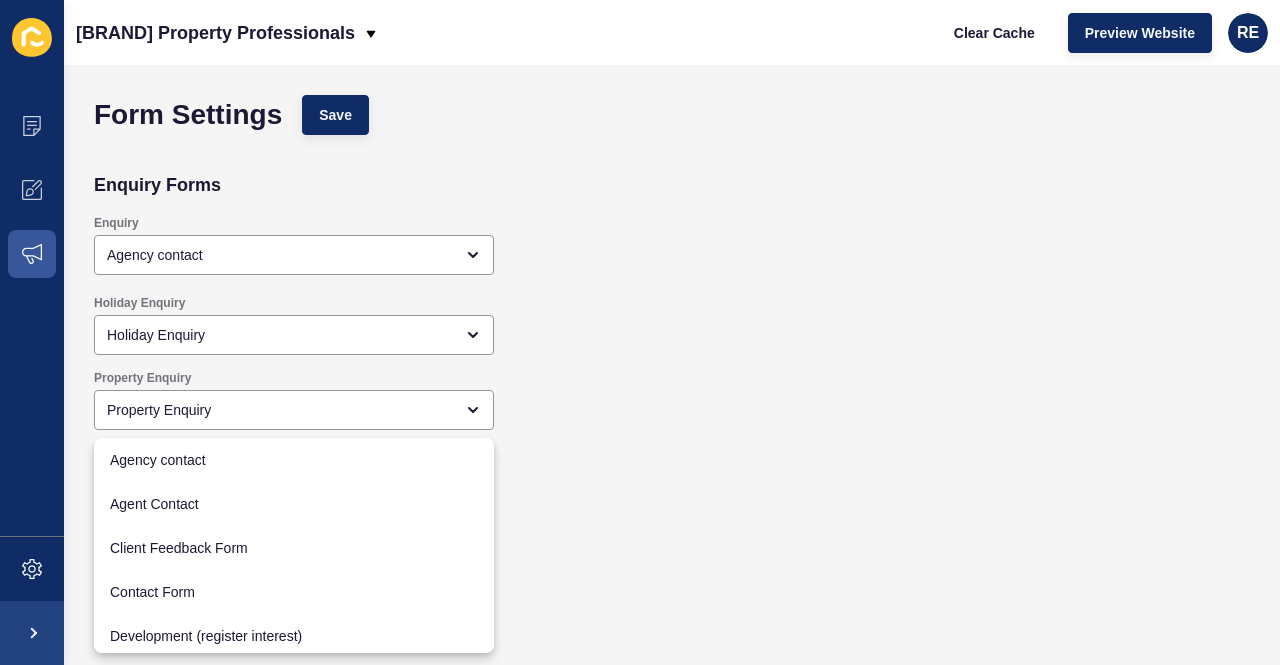 click on "Holiday Enquiry Holiday Enquiry" at bounding box center [554, 322] 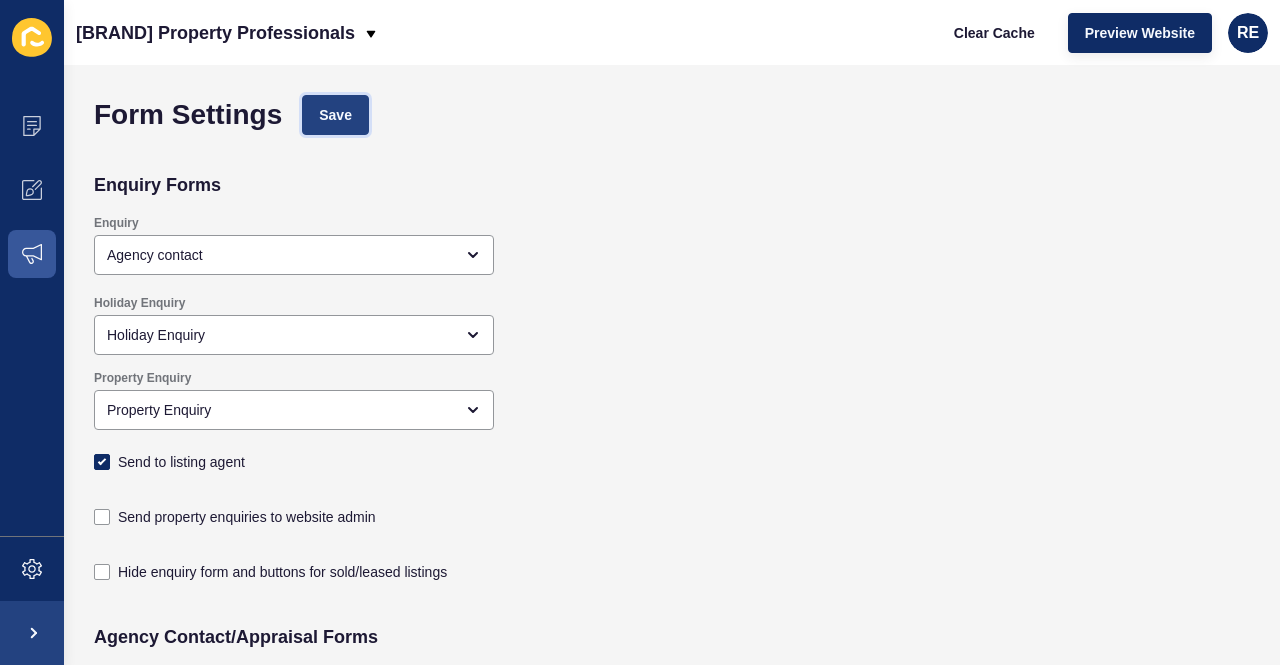 click on "Save" at bounding box center (335, 115) 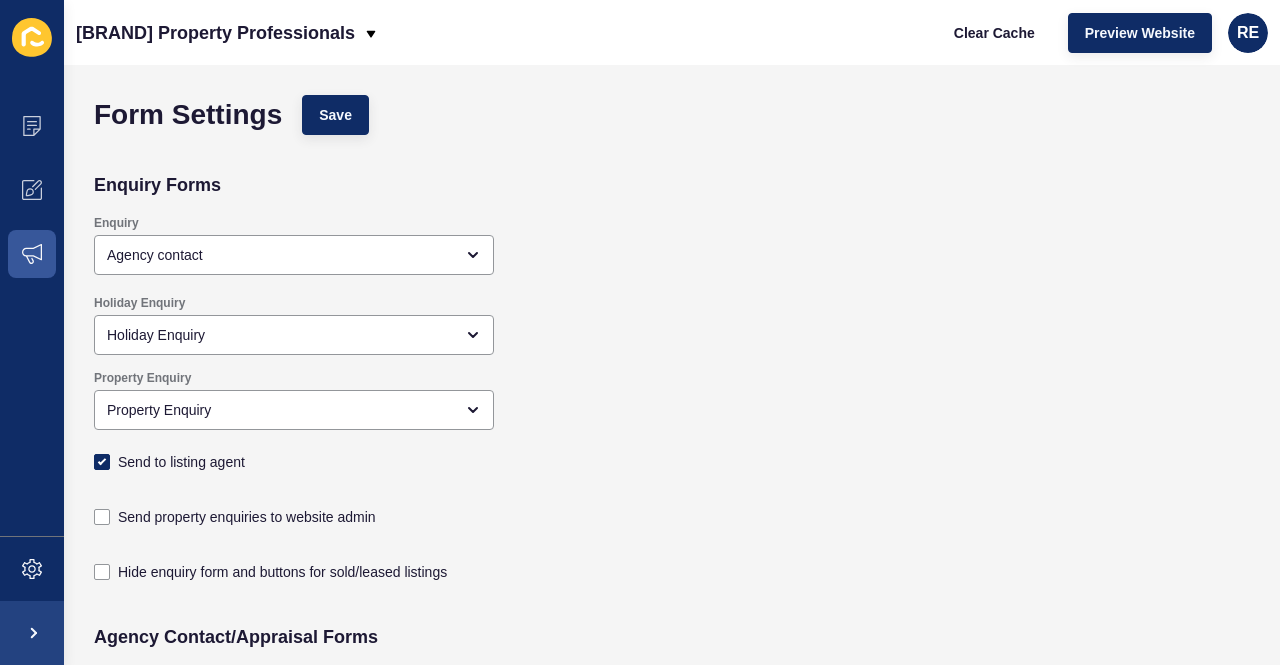 checkbox on "true" 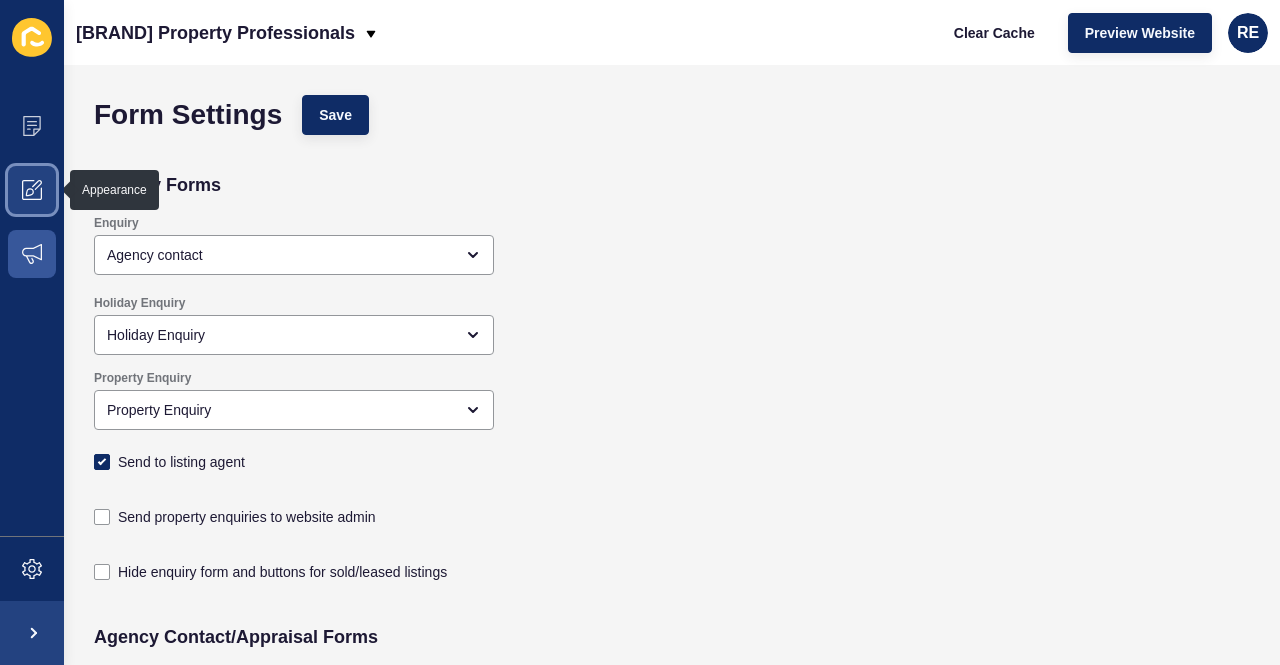 click at bounding box center (32, 190) 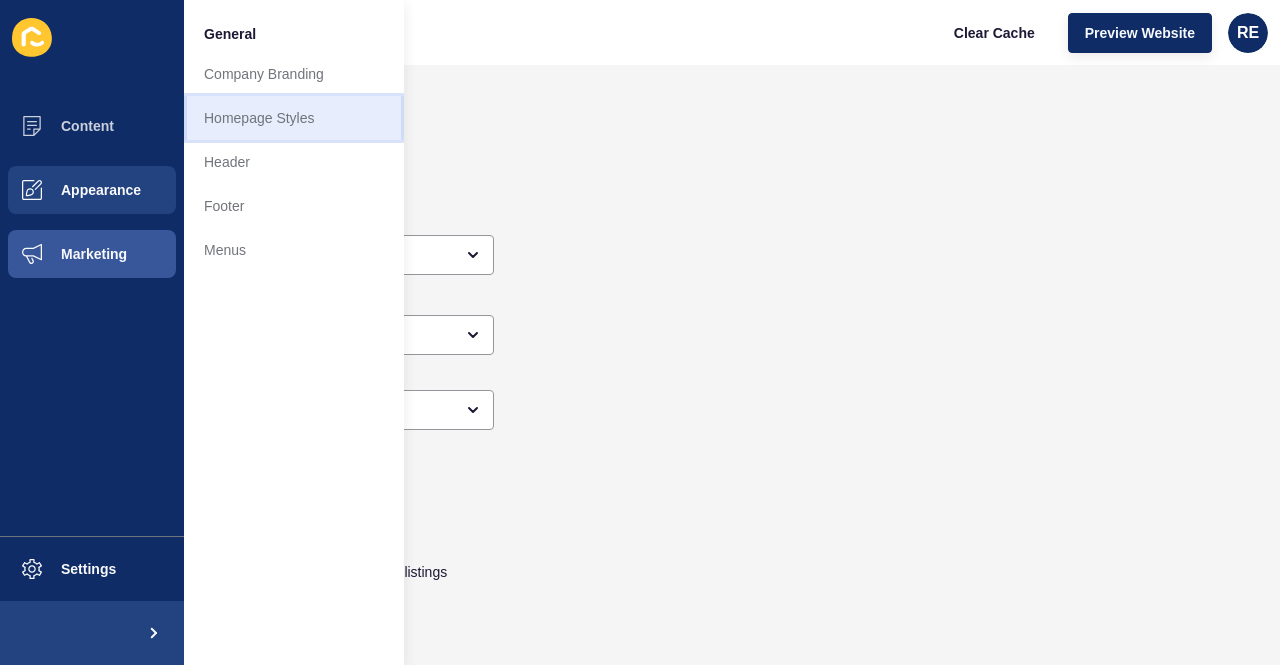 click on "Homepage Styles" at bounding box center [294, 118] 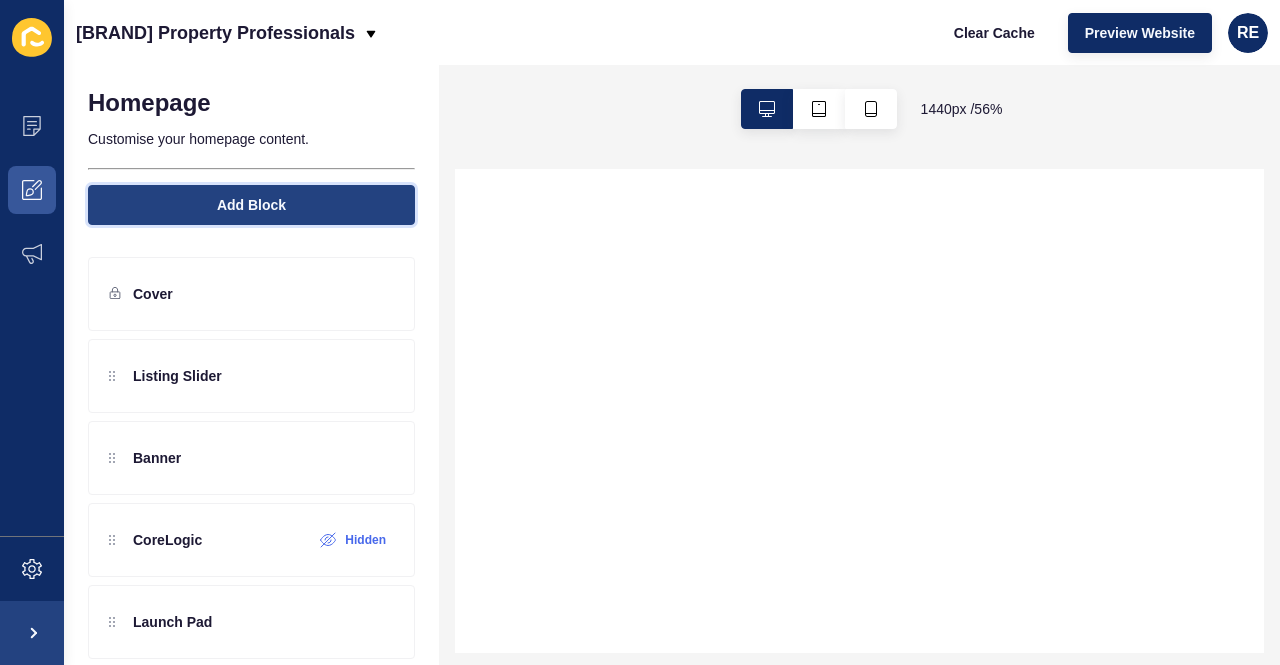 click on "Add Block" at bounding box center [251, 205] 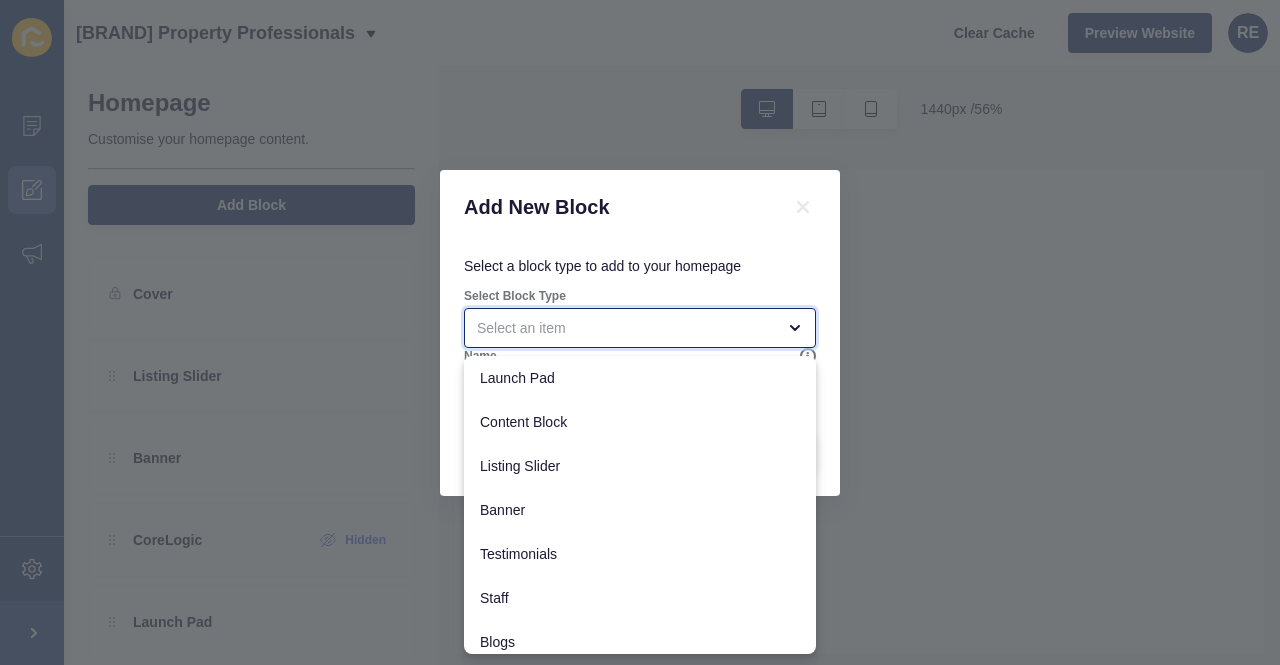 click at bounding box center [640, 328] 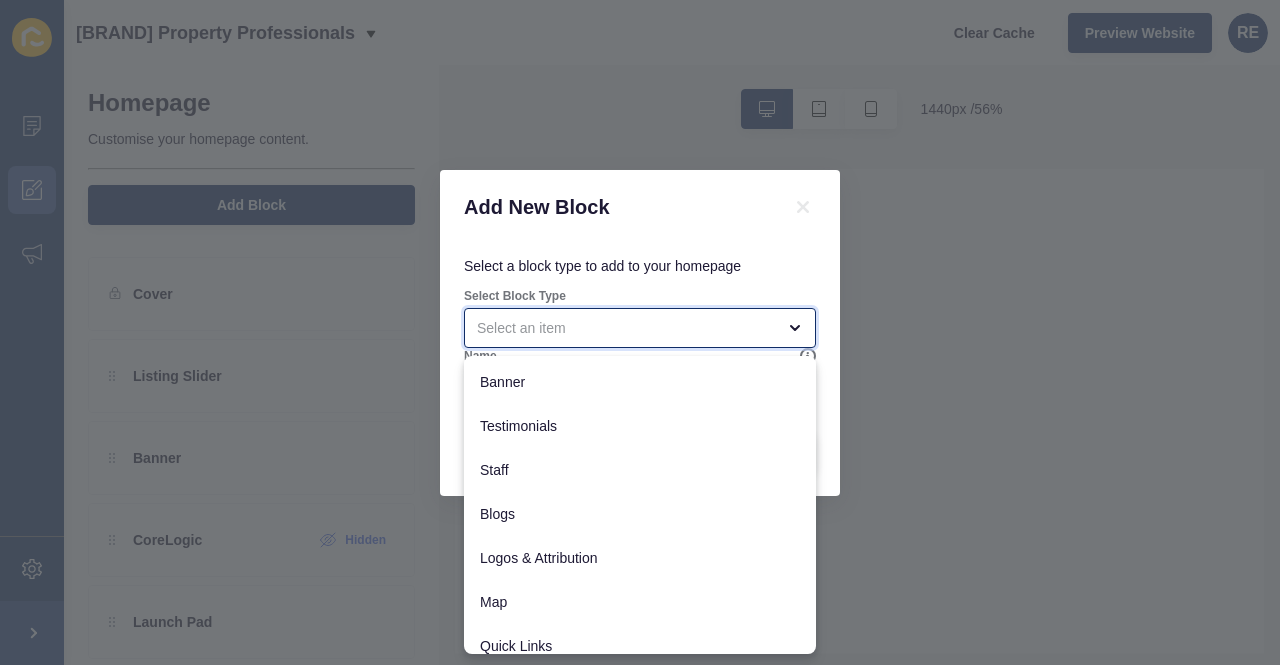 select 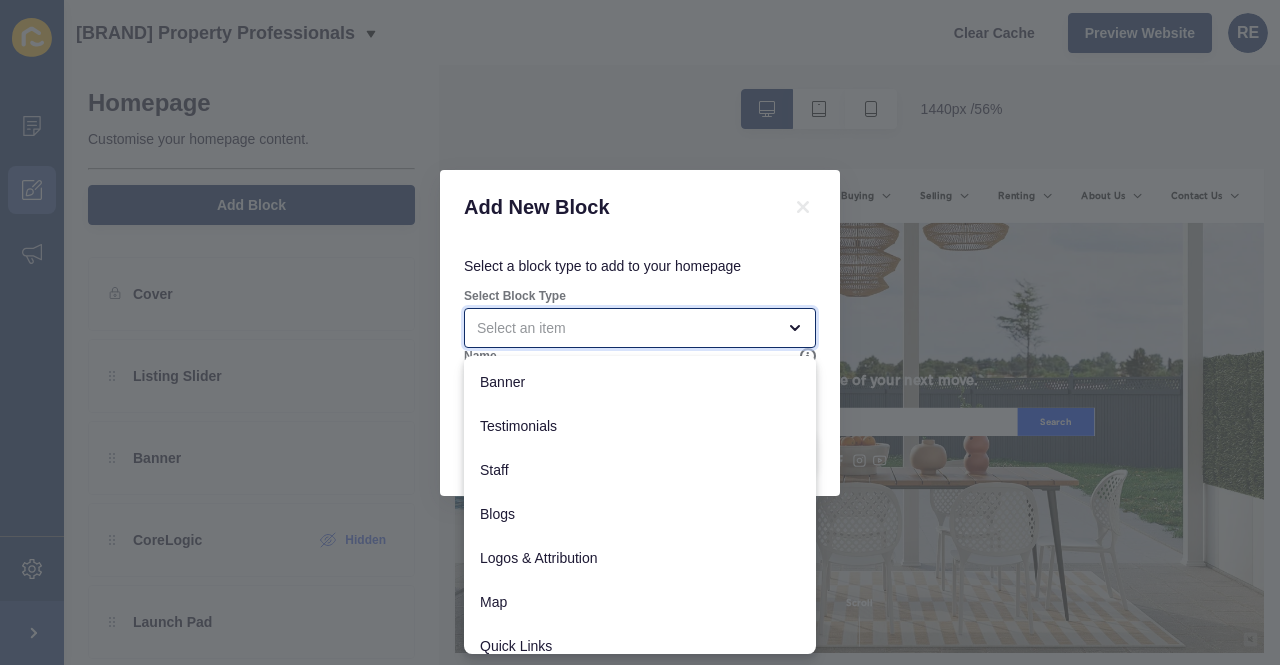 scroll, scrollTop: 134, scrollLeft: 0, axis: vertical 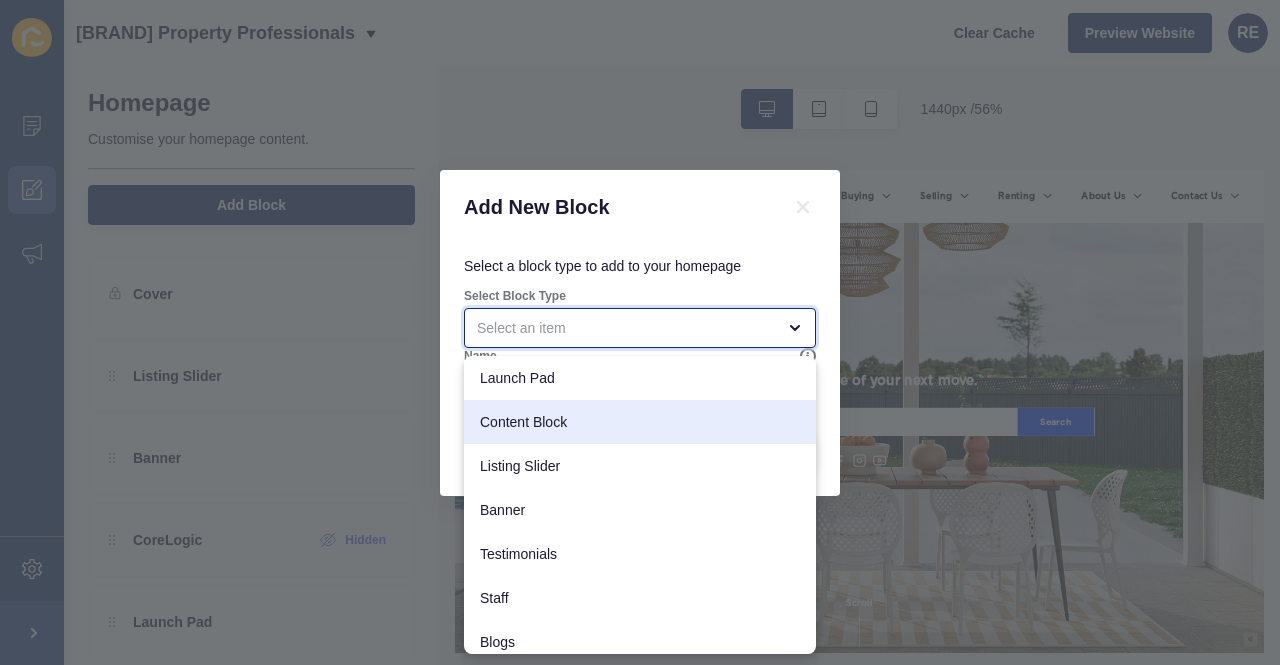 click on "Content Block" at bounding box center [640, 422] 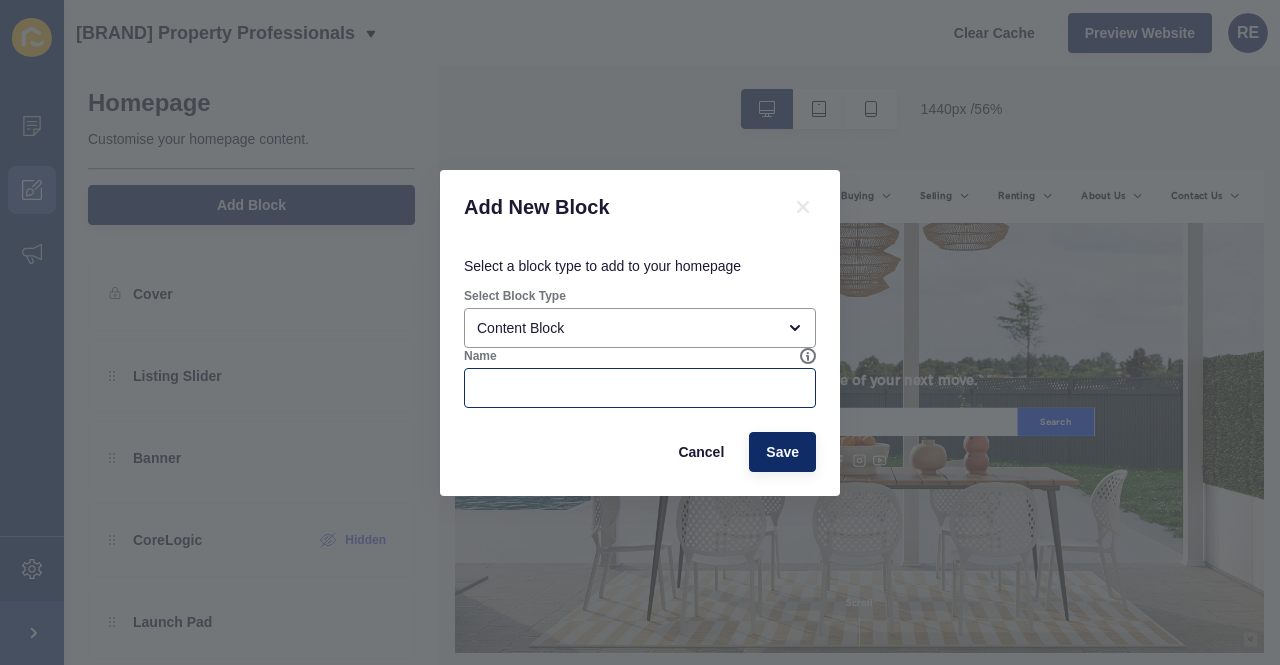 click at bounding box center (640, 388) 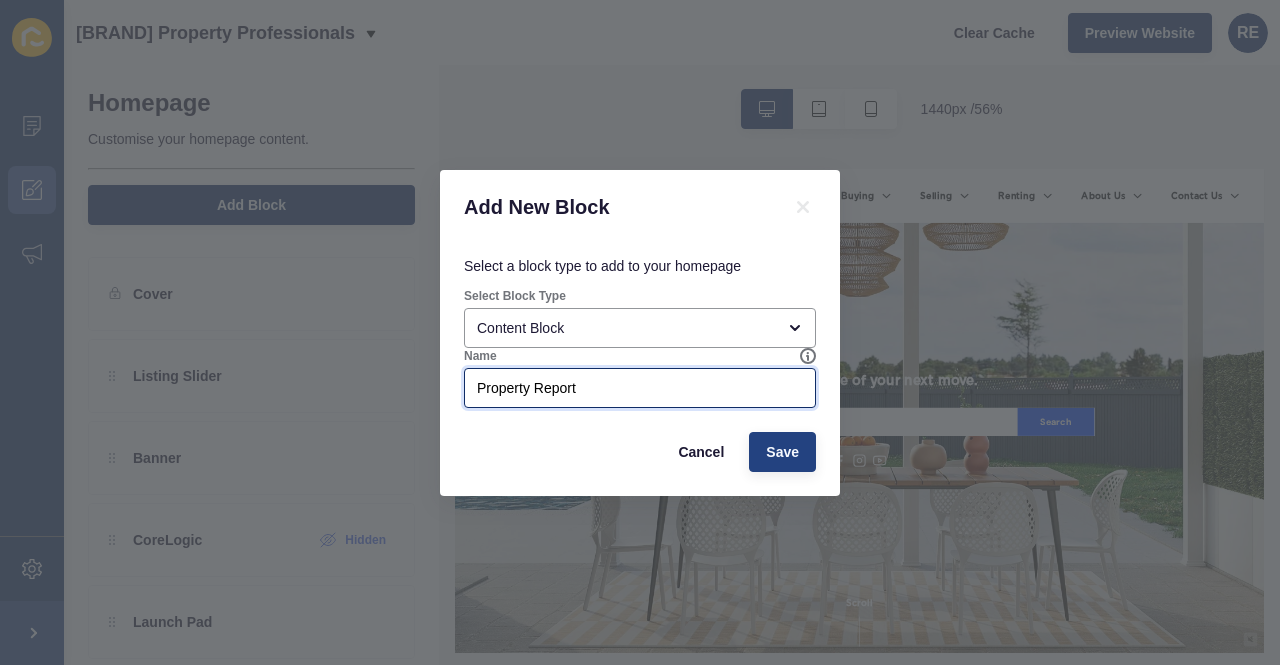 type on "Property Report" 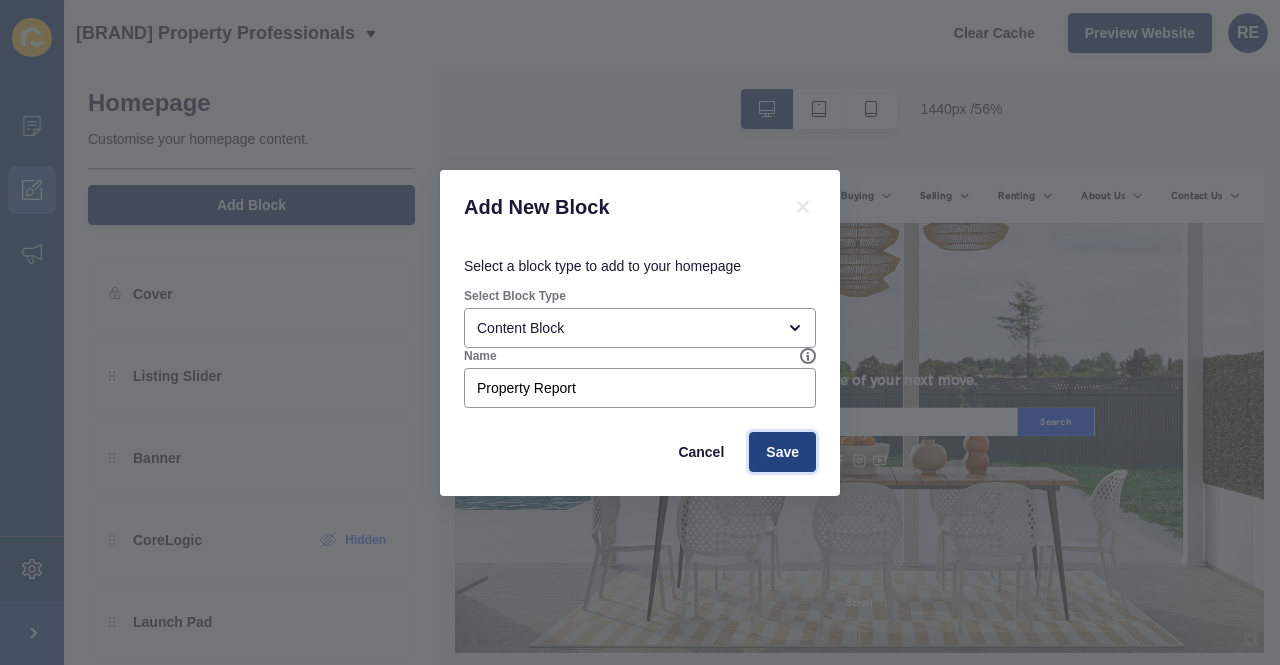 click on "Save" at bounding box center [782, 452] 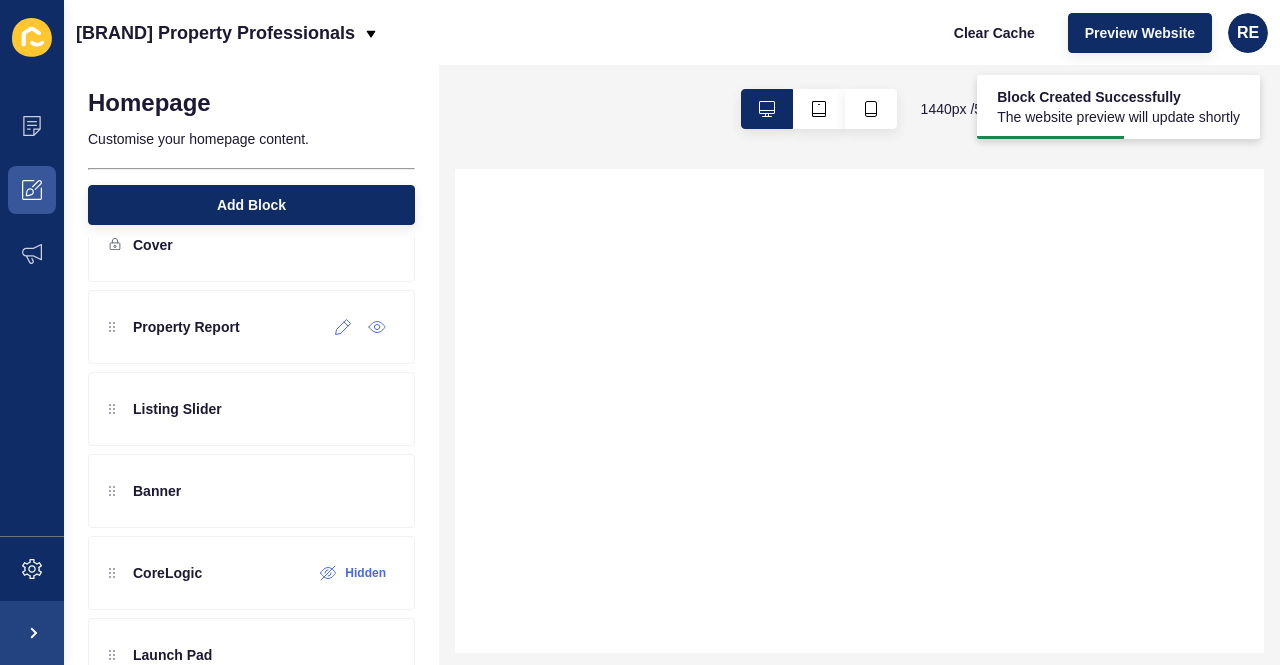scroll, scrollTop: 34, scrollLeft: 0, axis: vertical 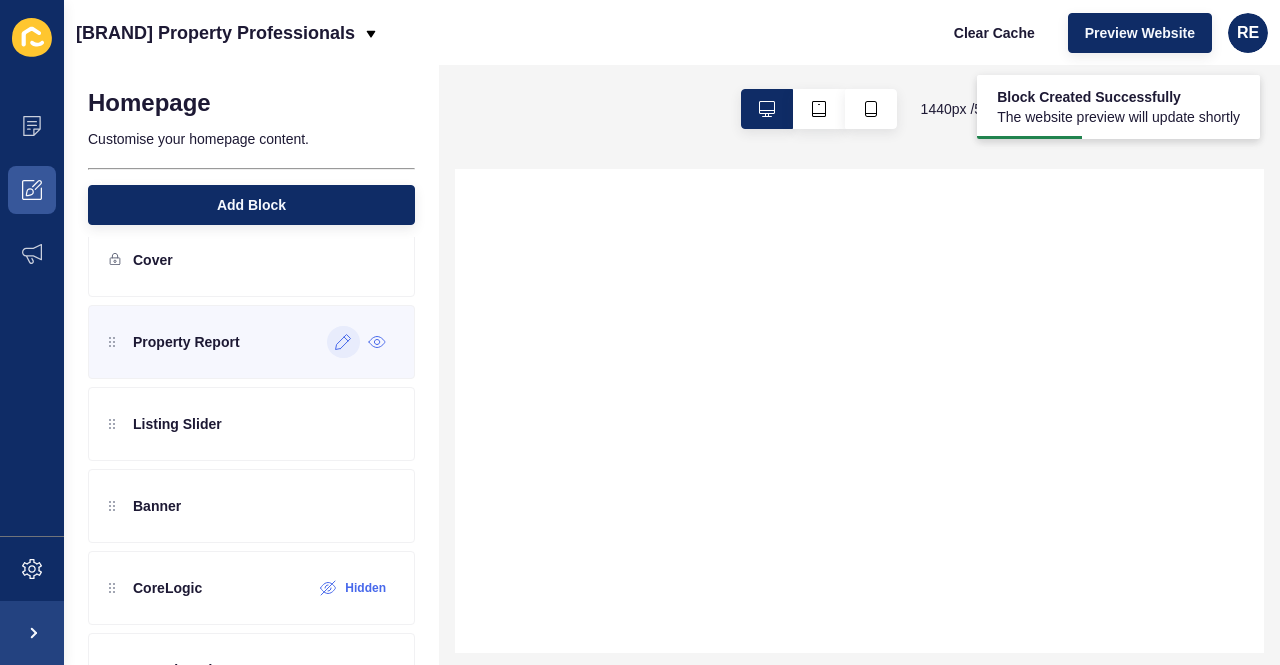 click 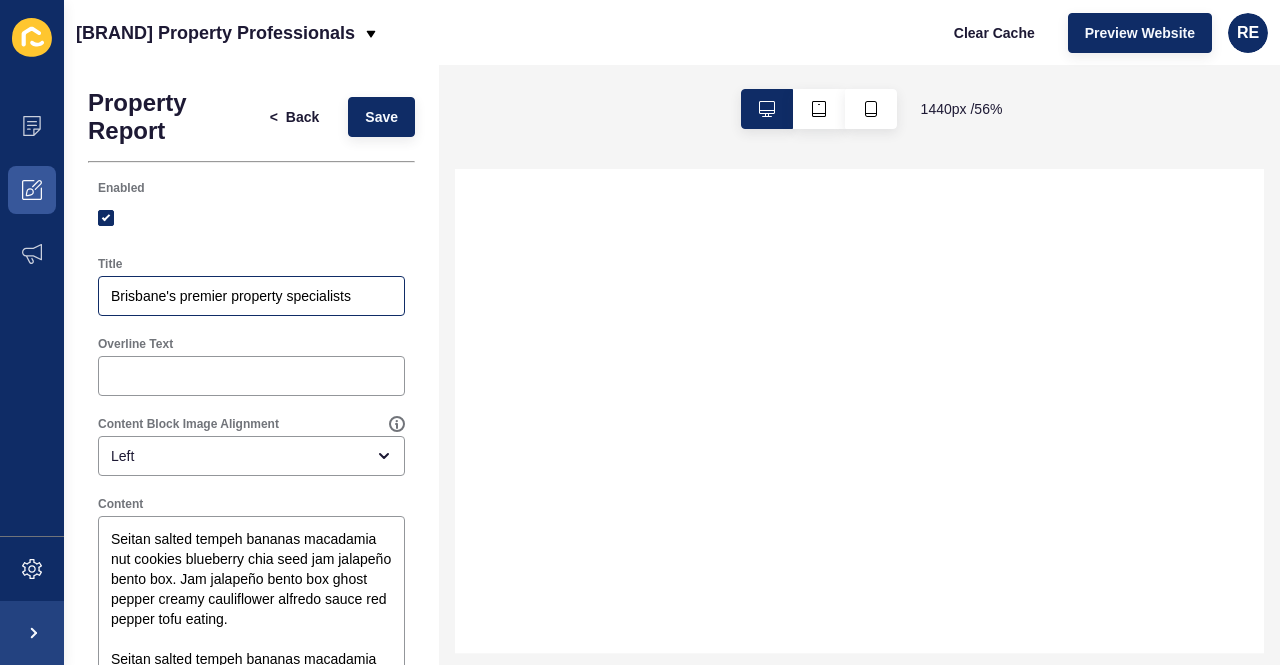 select 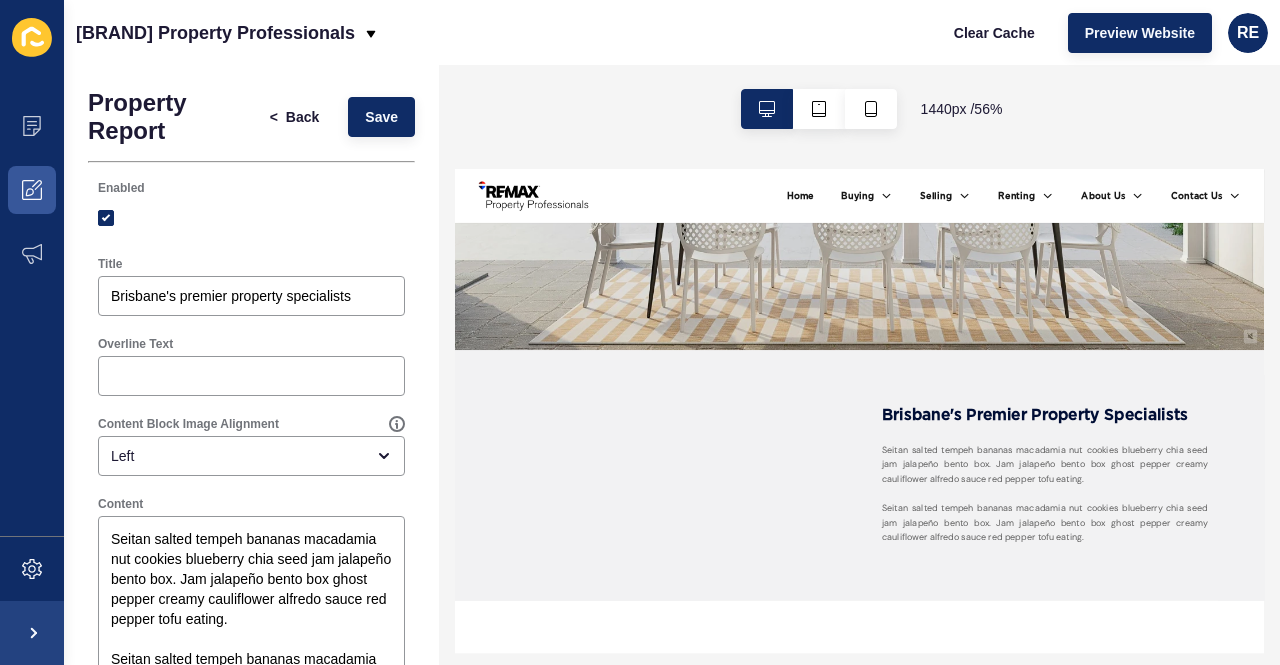 scroll, scrollTop: 540, scrollLeft: 0, axis: vertical 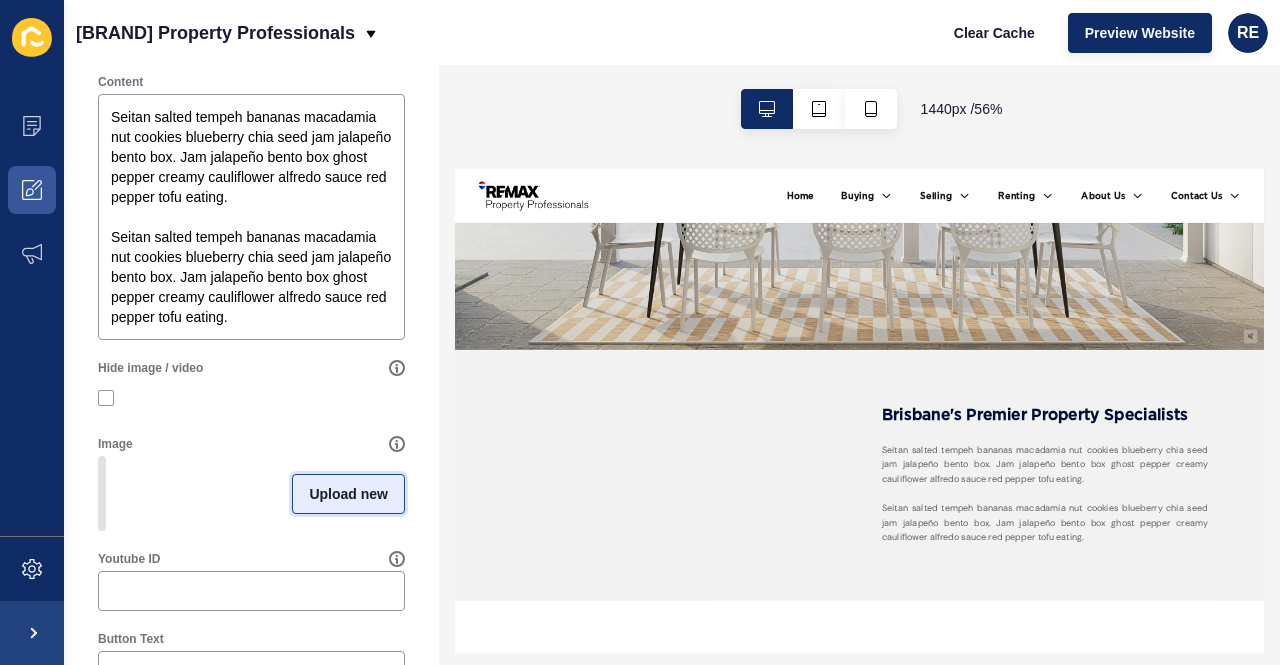 click on "Upload new" at bounding box center (348, 494) 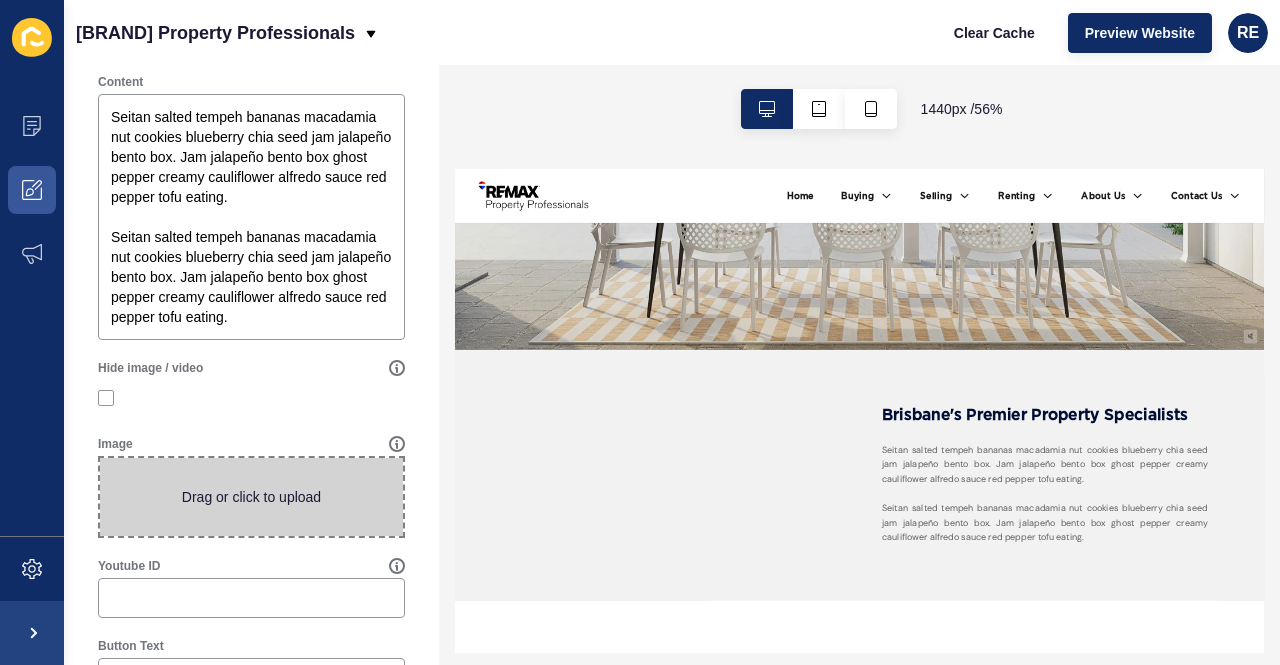click at bounding box center [251, 497] 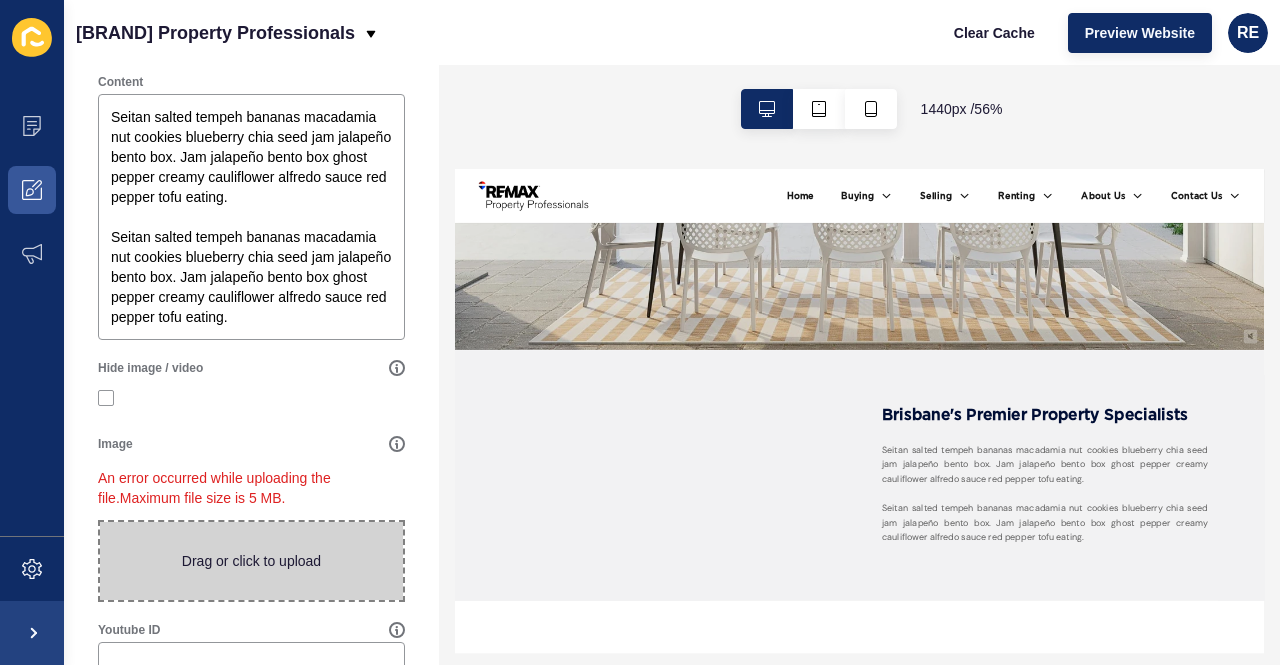 click at bounding box center (251, 561) 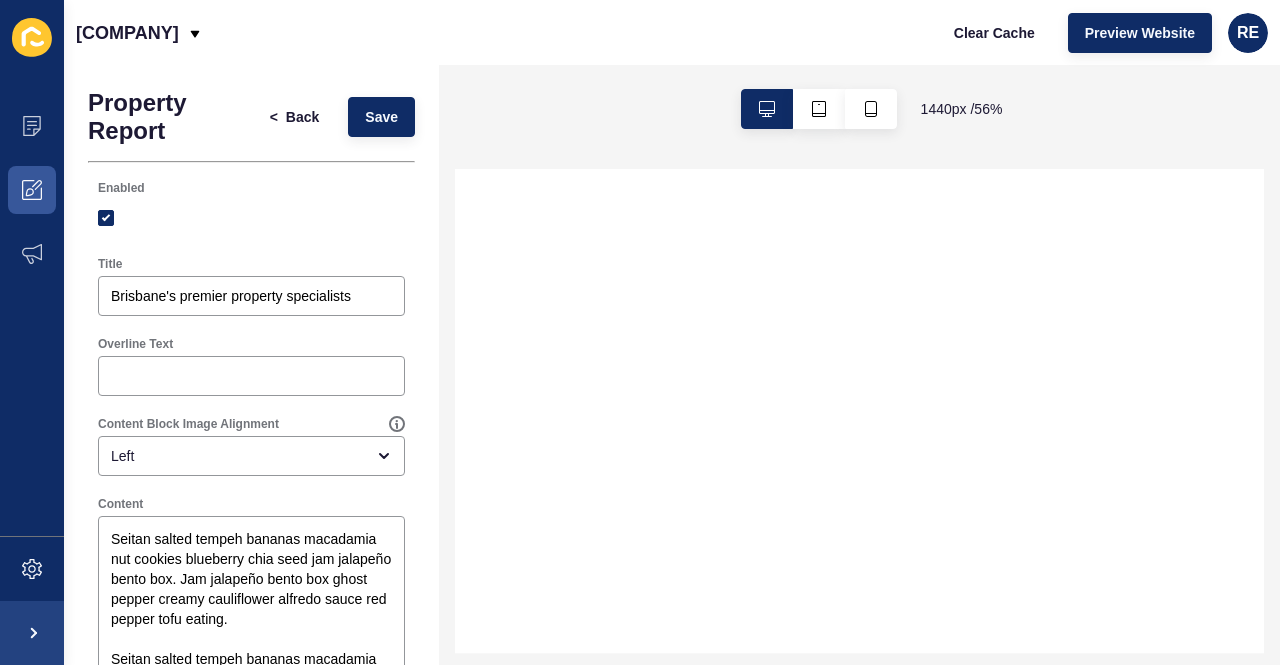 scroll, scrollTop: 0, scrollLeft: 0, axis: both 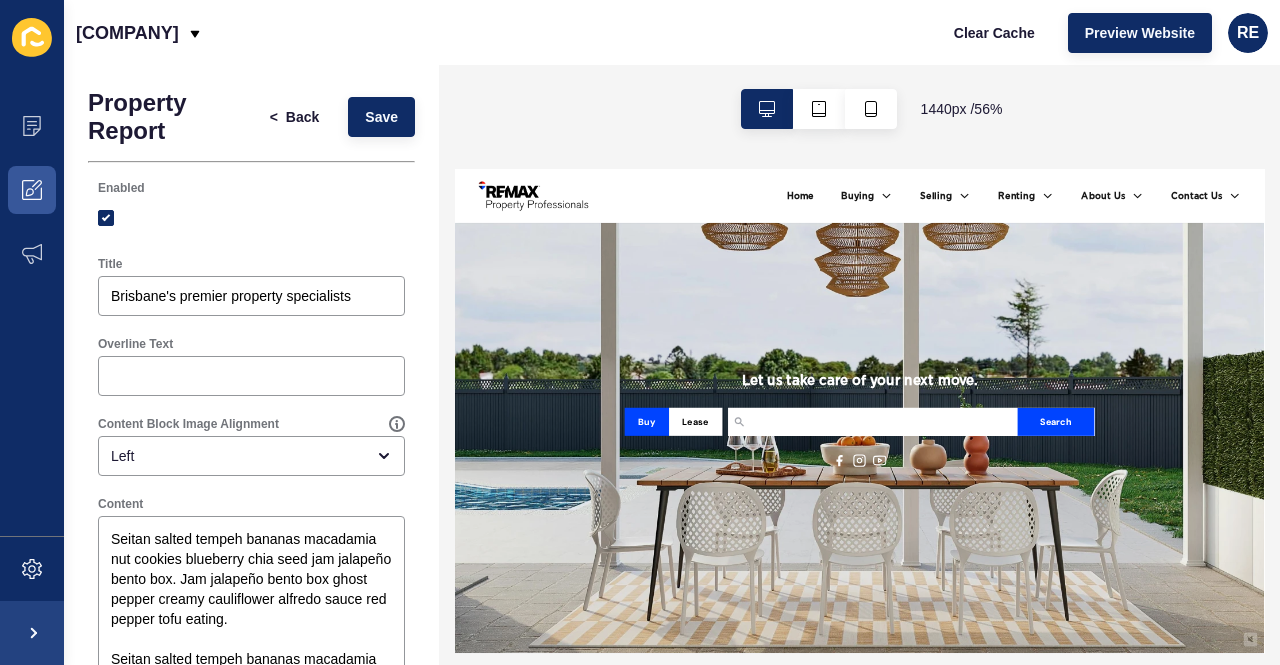 type on "Get your instant property" 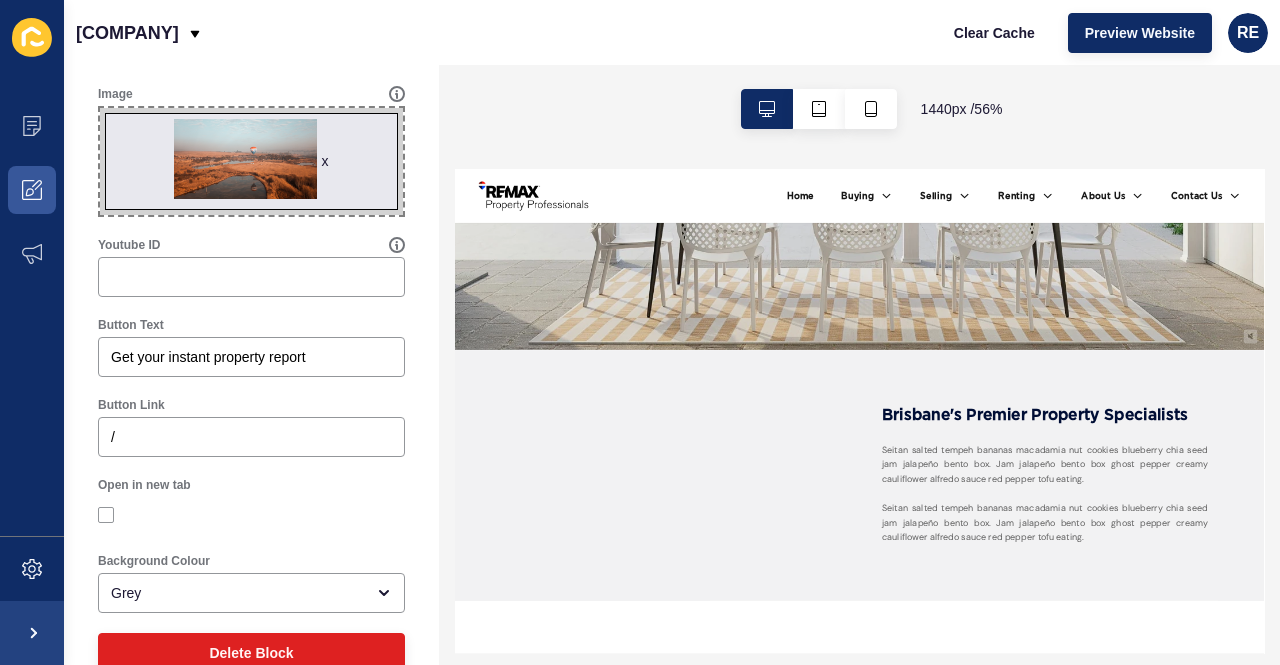 scroll, scrollTop: 792, scrollLeft: 0, axis: vertical 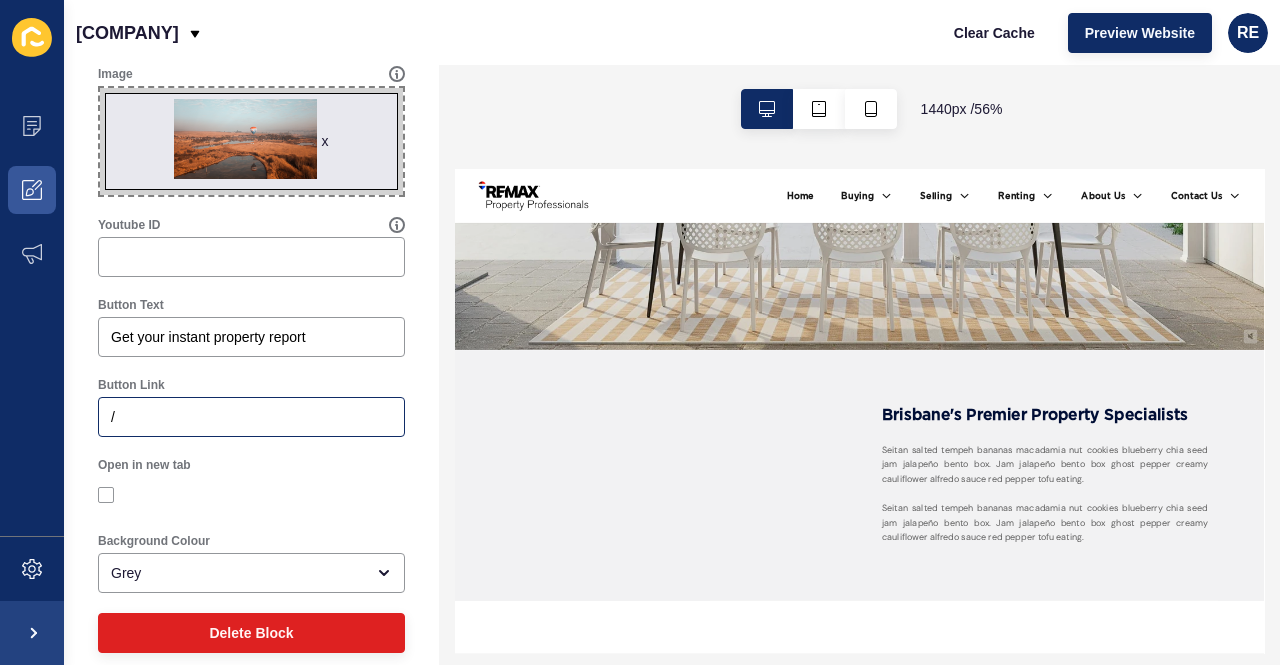 type on "Get your instant property report" 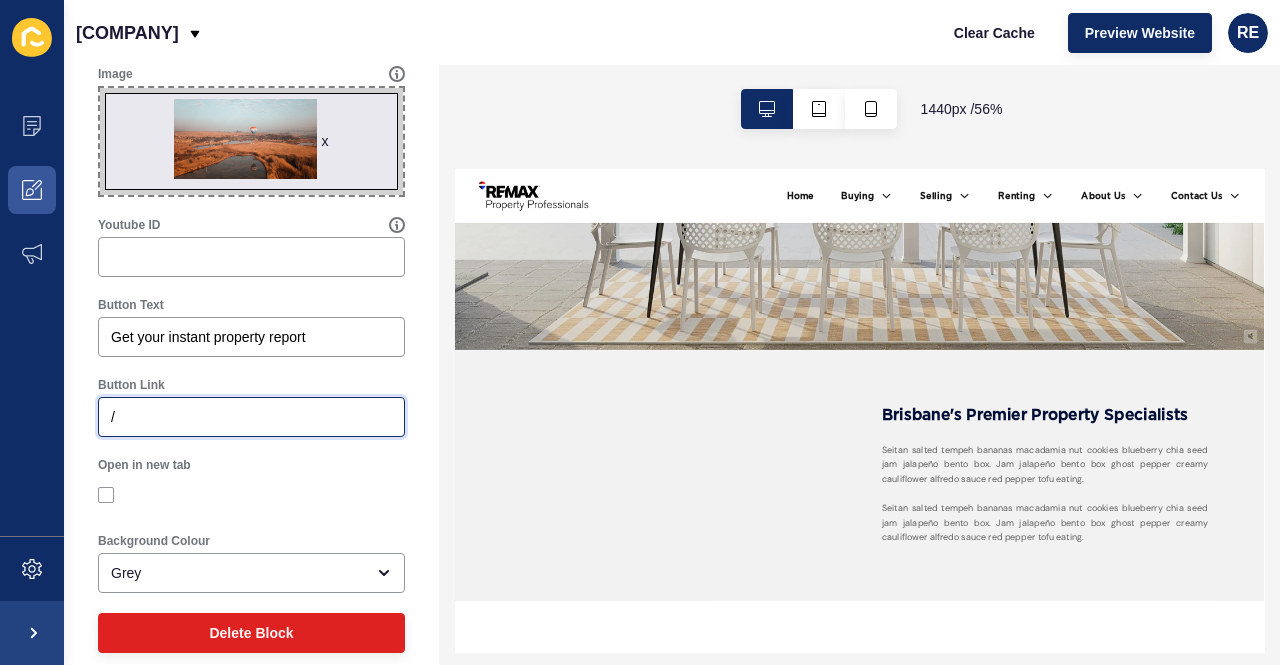 click on "/" at bounding box center (251, 417) 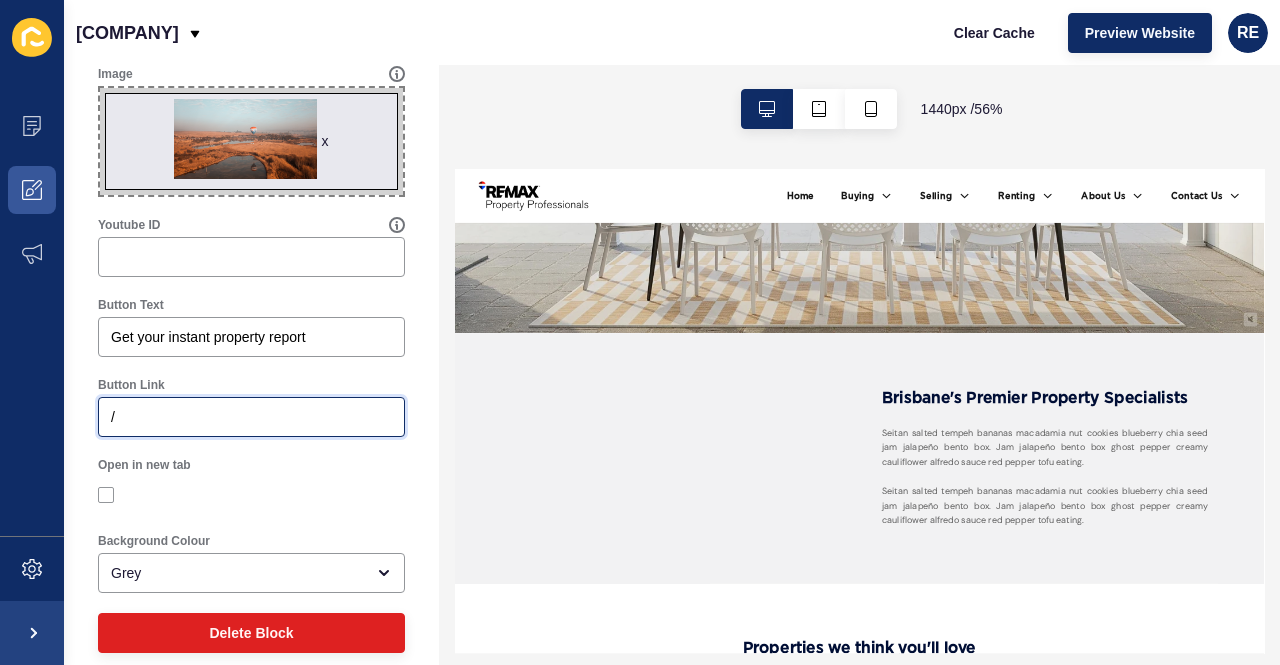 scroll, scrollTop: 571, scrollLeft: 0, axis: vertical 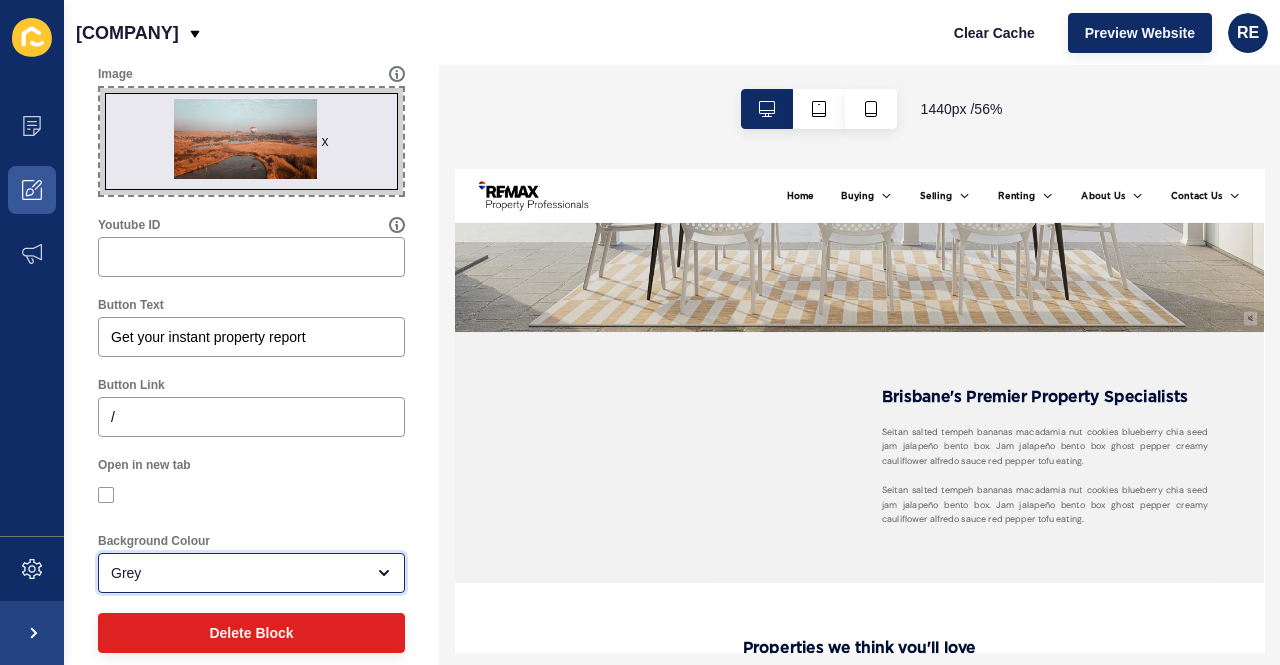 click on "Grey" at bounding box center [237, 573] 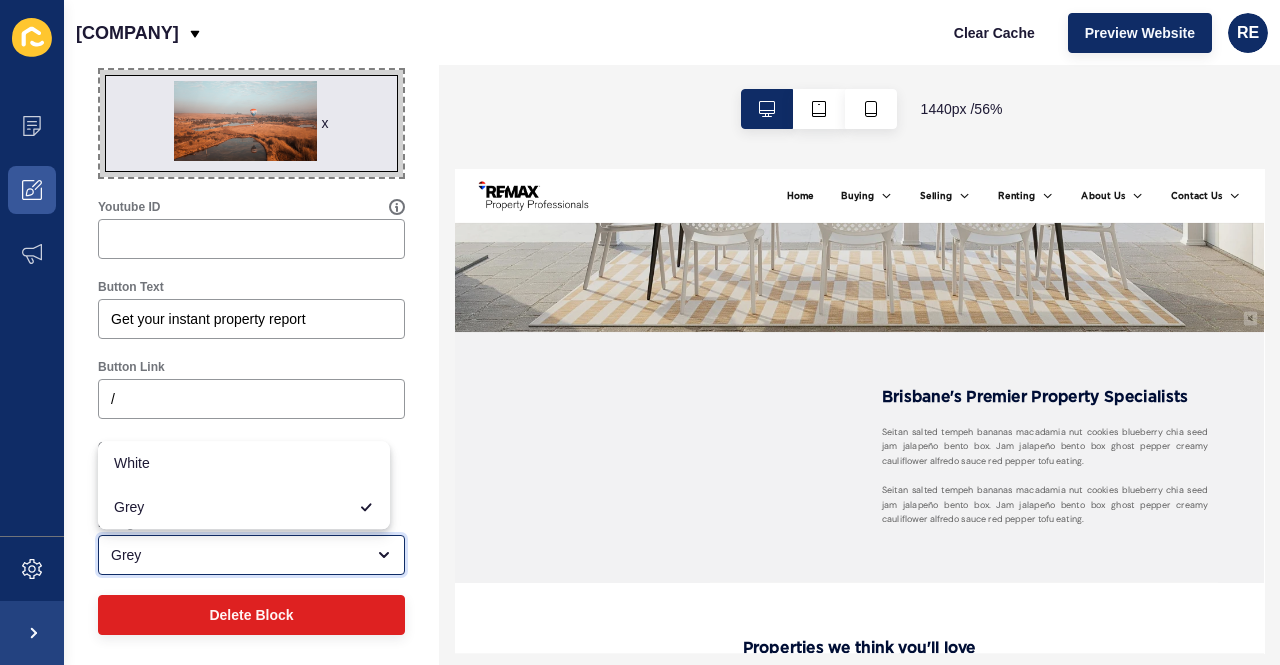 scroll, scrollTop: 811, scrollLeft: 0, axis: vertical 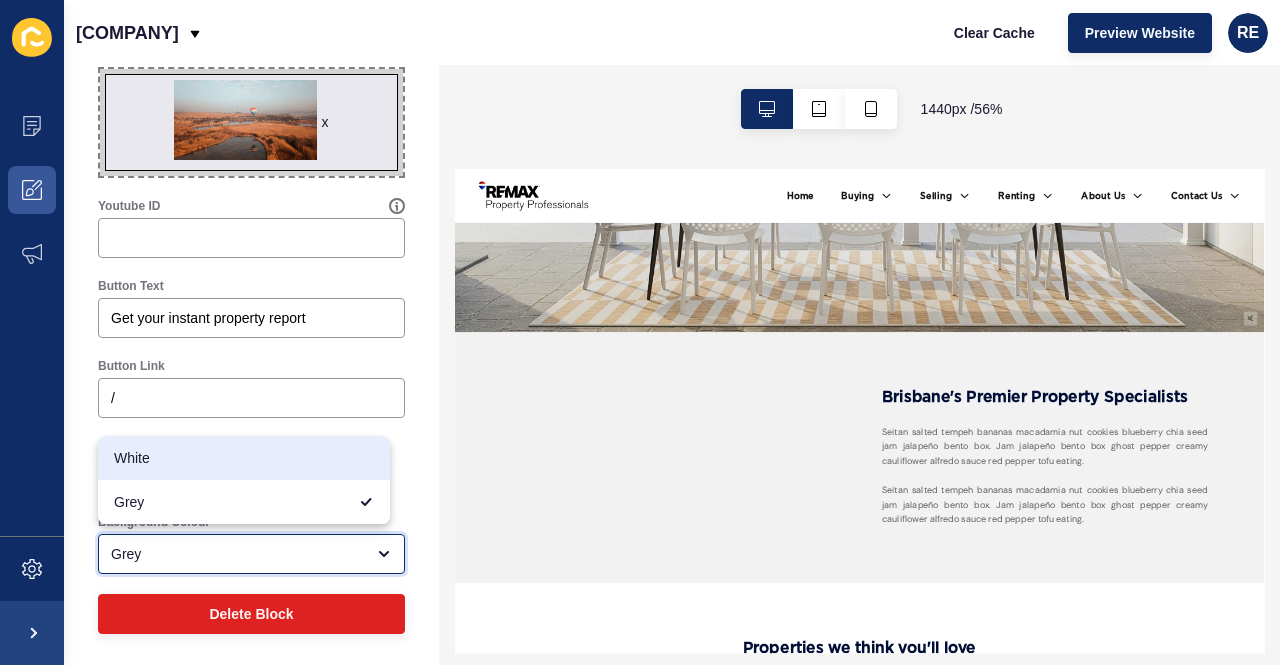 click on "White" at bounding box center (244, 458) 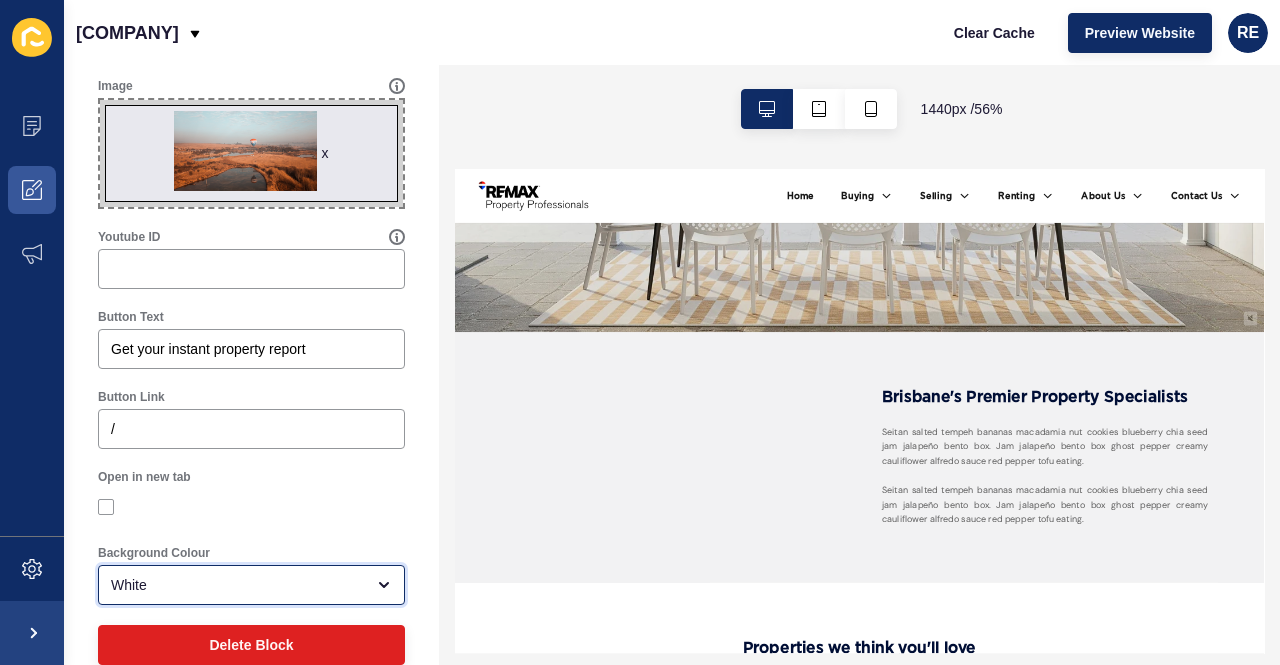 scroll, scrollTop: 779, scrollLeft: 0, axis: vertical 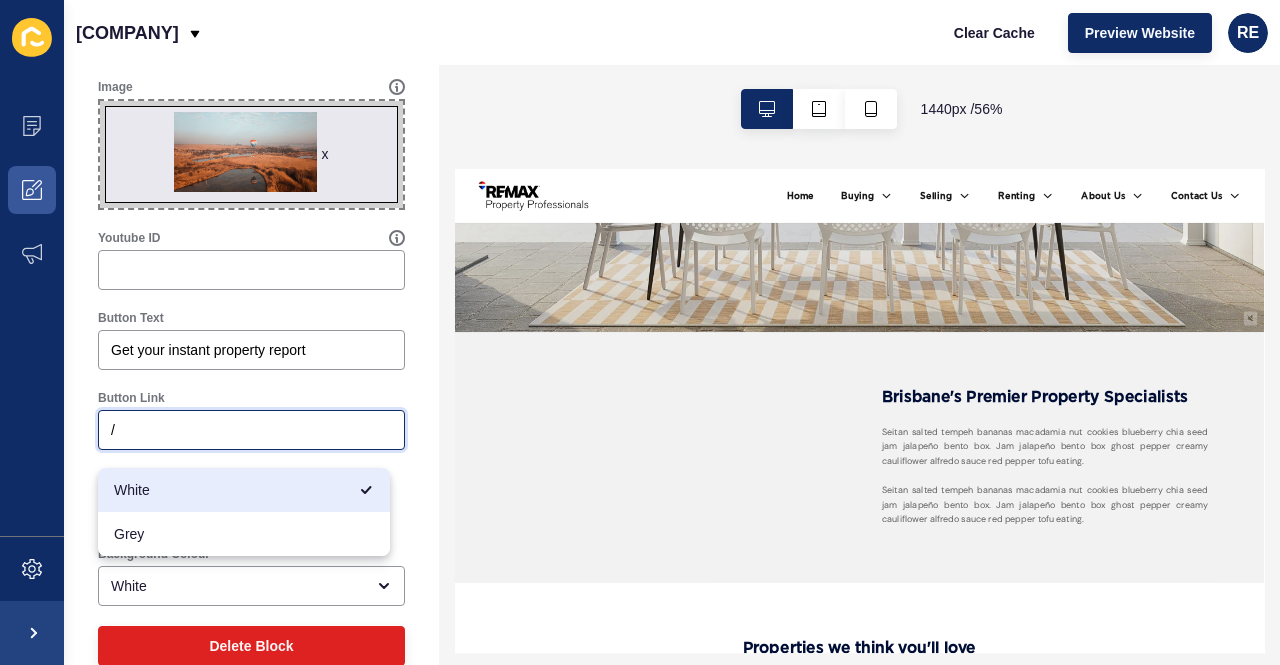 click on "/" at bounding box center (251, 430) 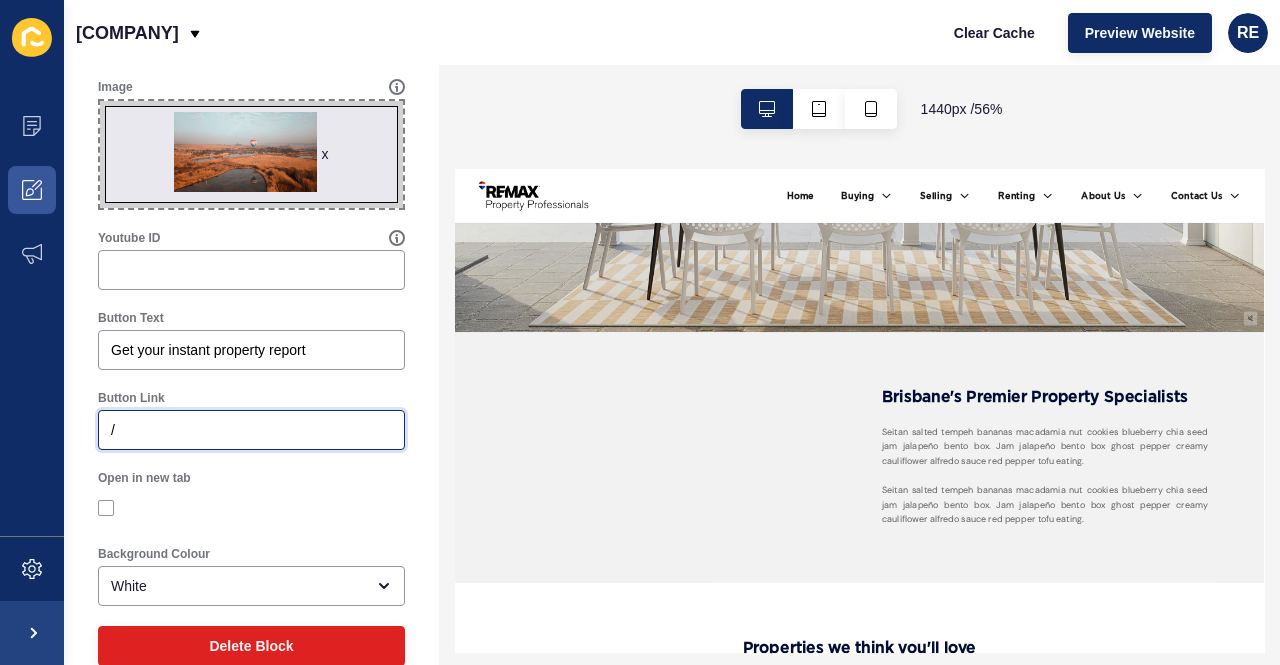 paste on "https://remaxpropertyprofessionals.com.au/property-report" 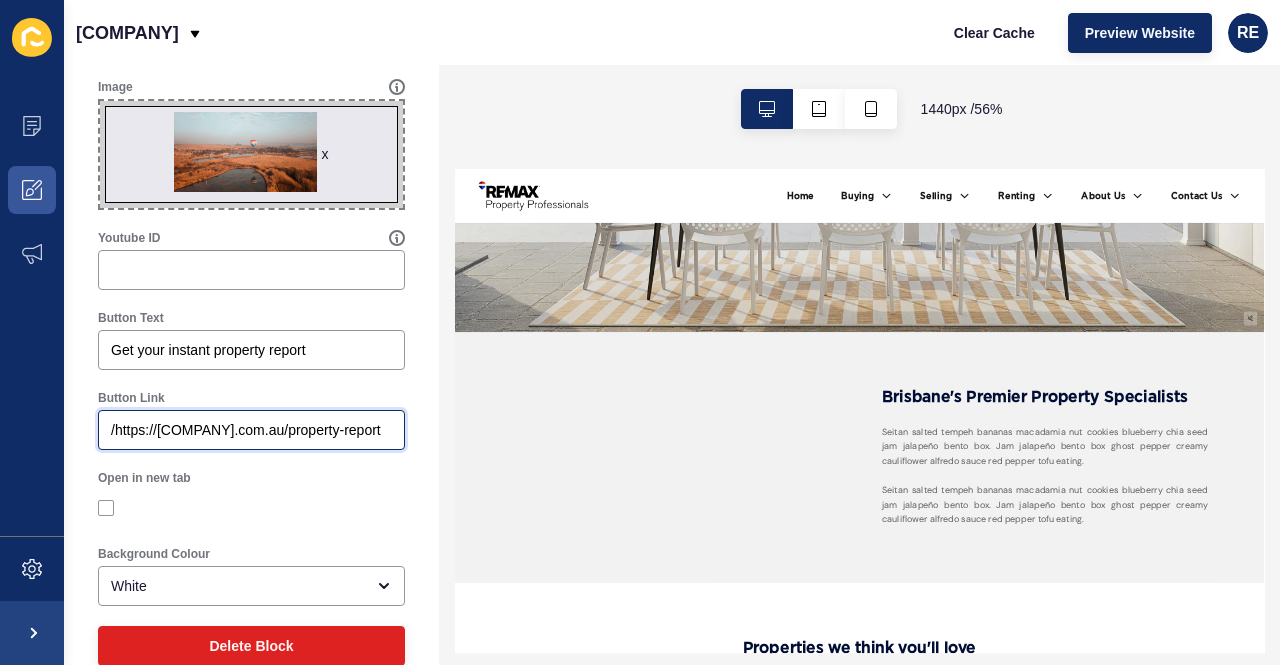 scroll, scrollTop: 0, scrollLeft: 98, axis: horizontal 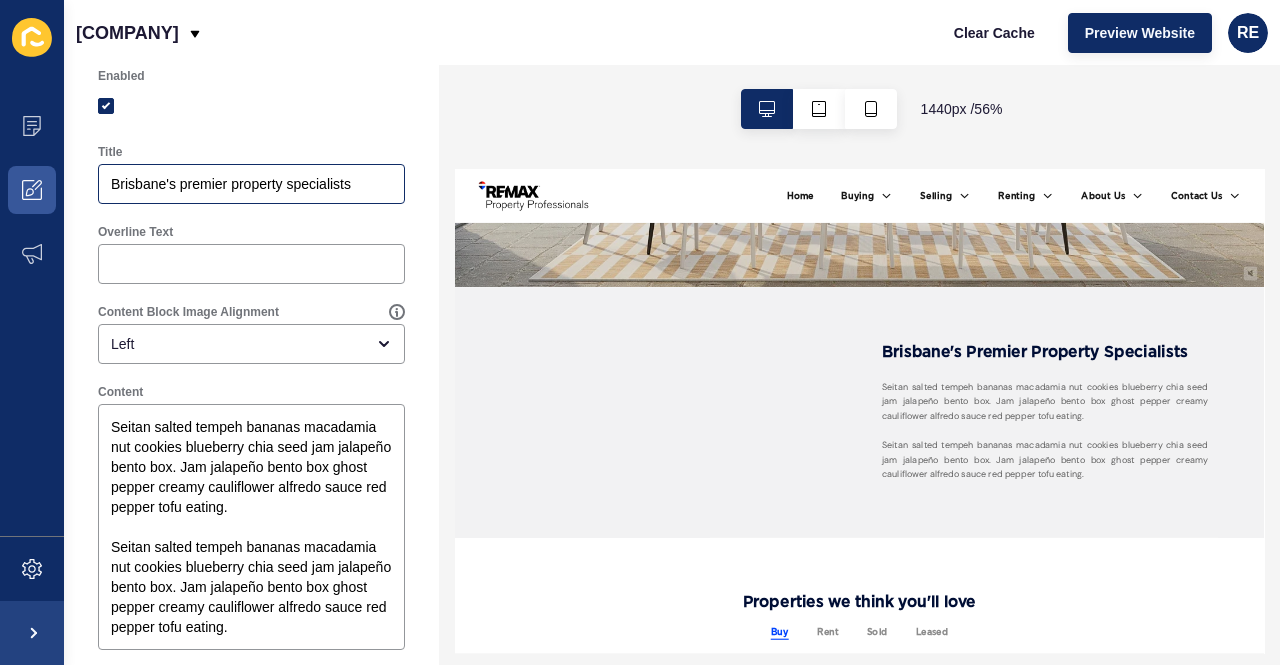 type on "/https://remaxpropertyprofessionals.com.au/property-report" 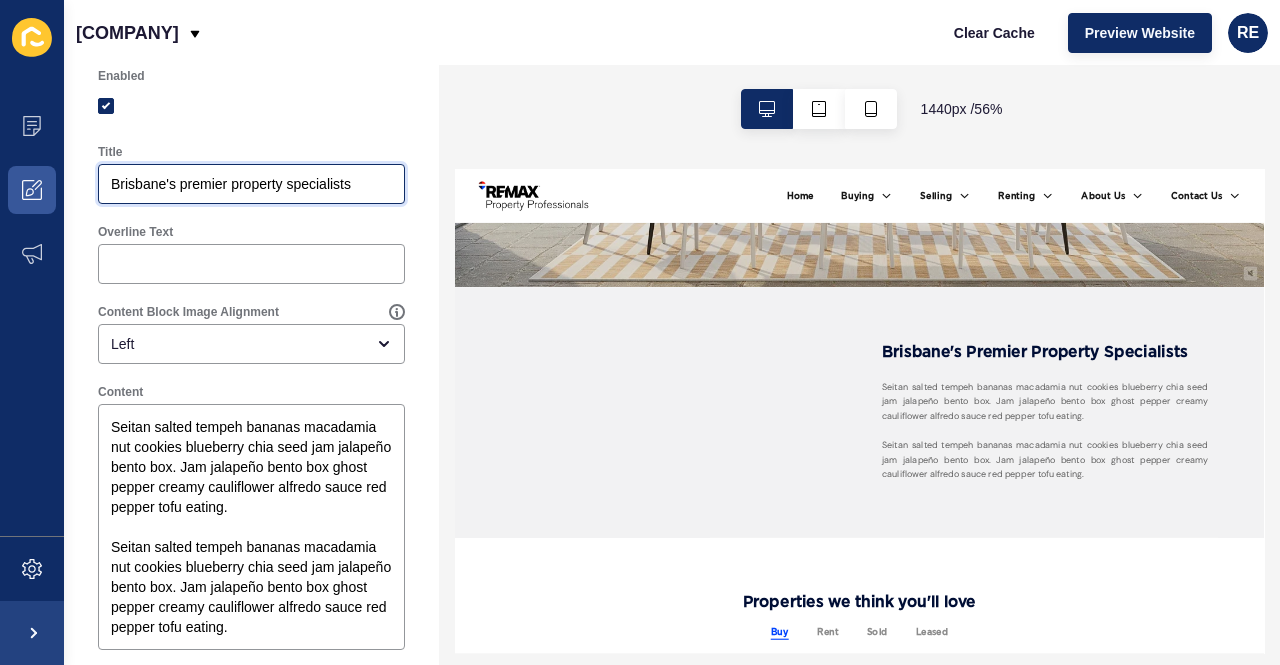 click on "Brisbane's premier property specialists" at bounding box center [251, 184] 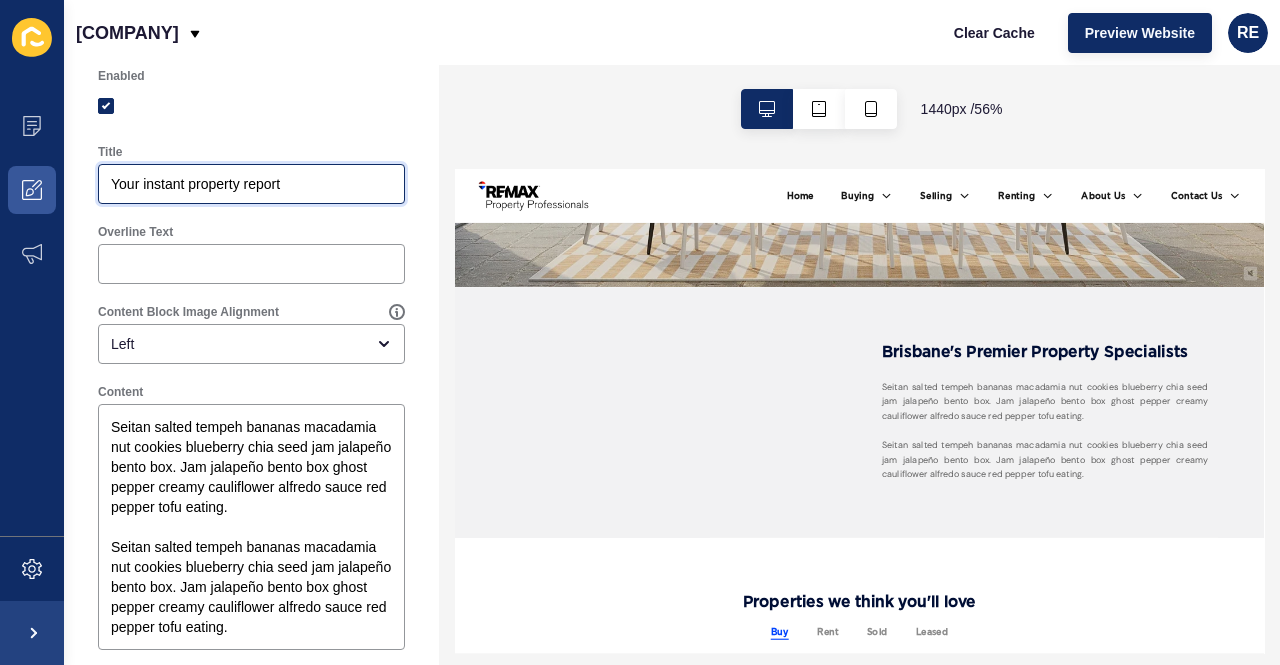 scroll, scrollTop: 0, scrollLeft: 0, axis: both 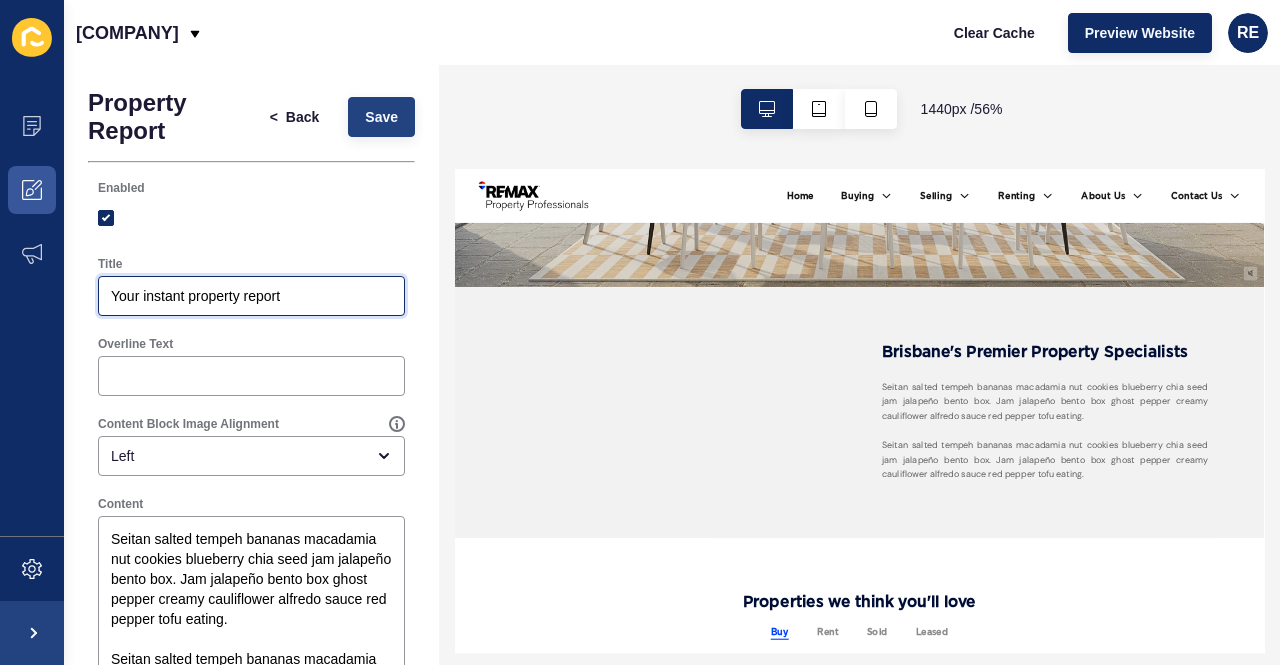 type on "Your instant property report" 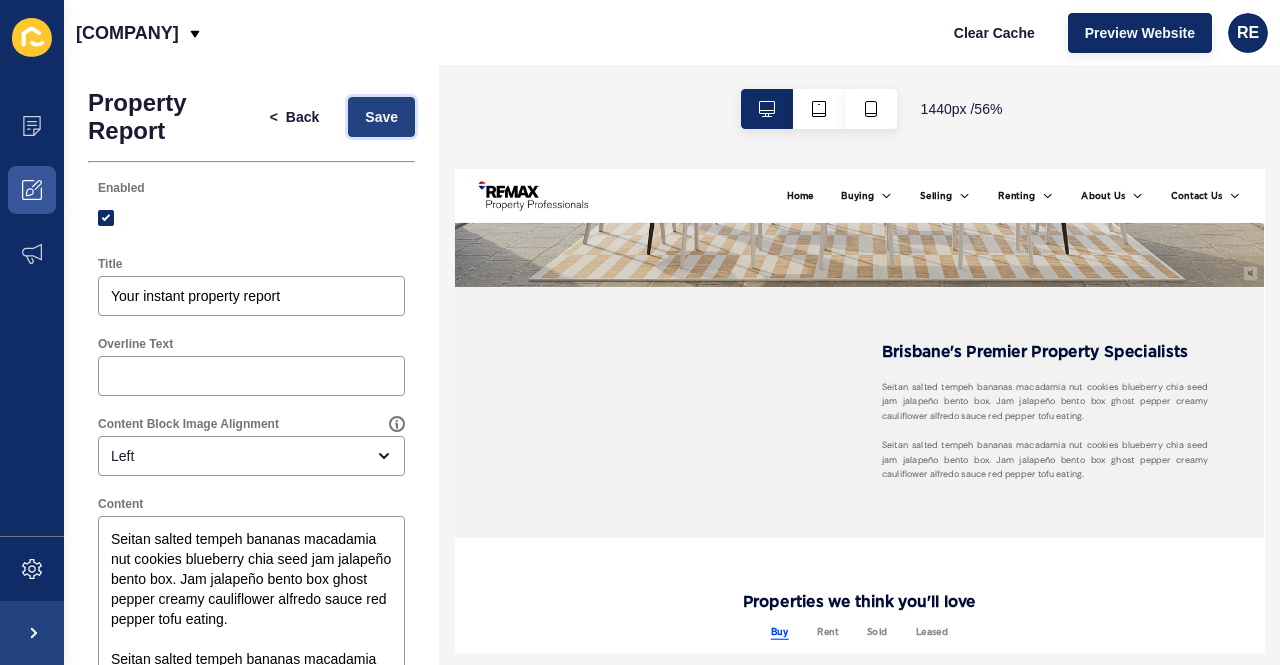click on "Save" at bounding box center (381, 117) 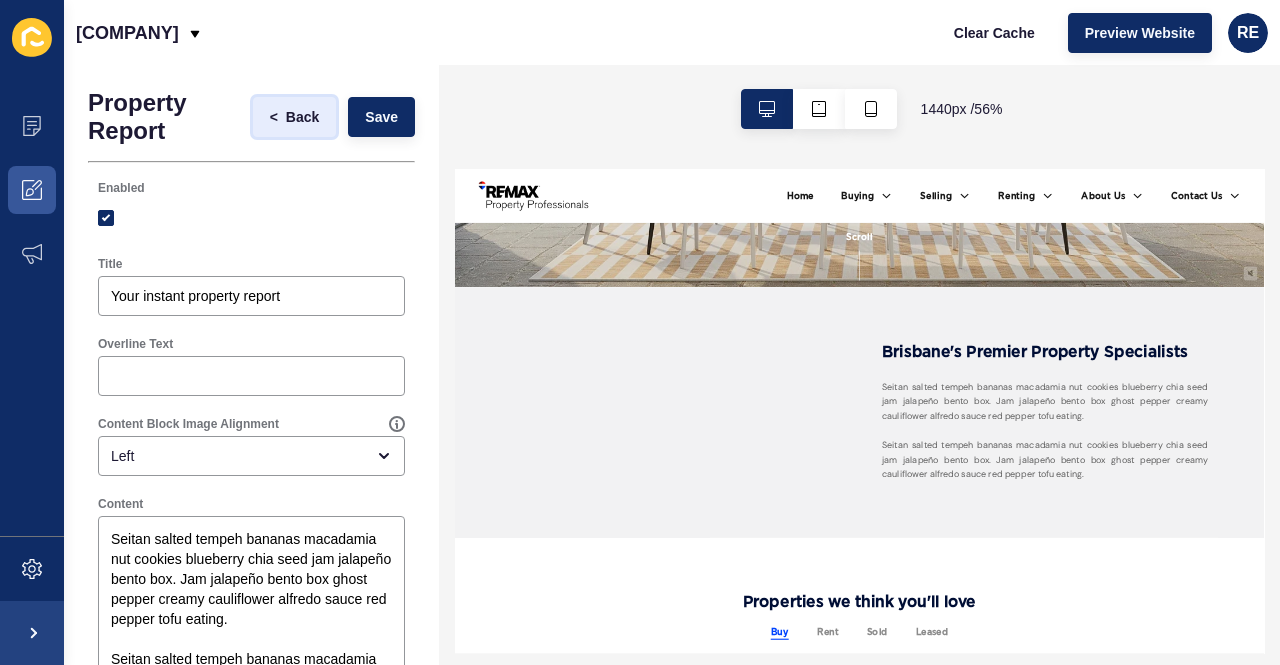 click on "Back" at bounding box center (302, 117) 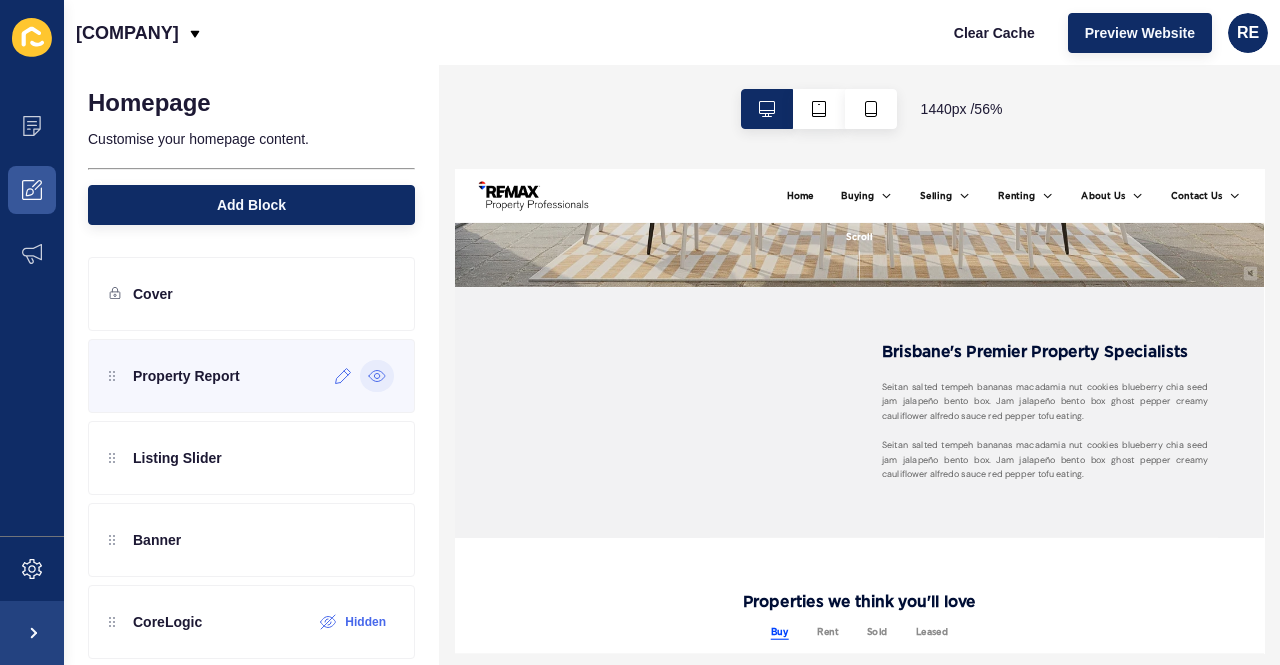 click 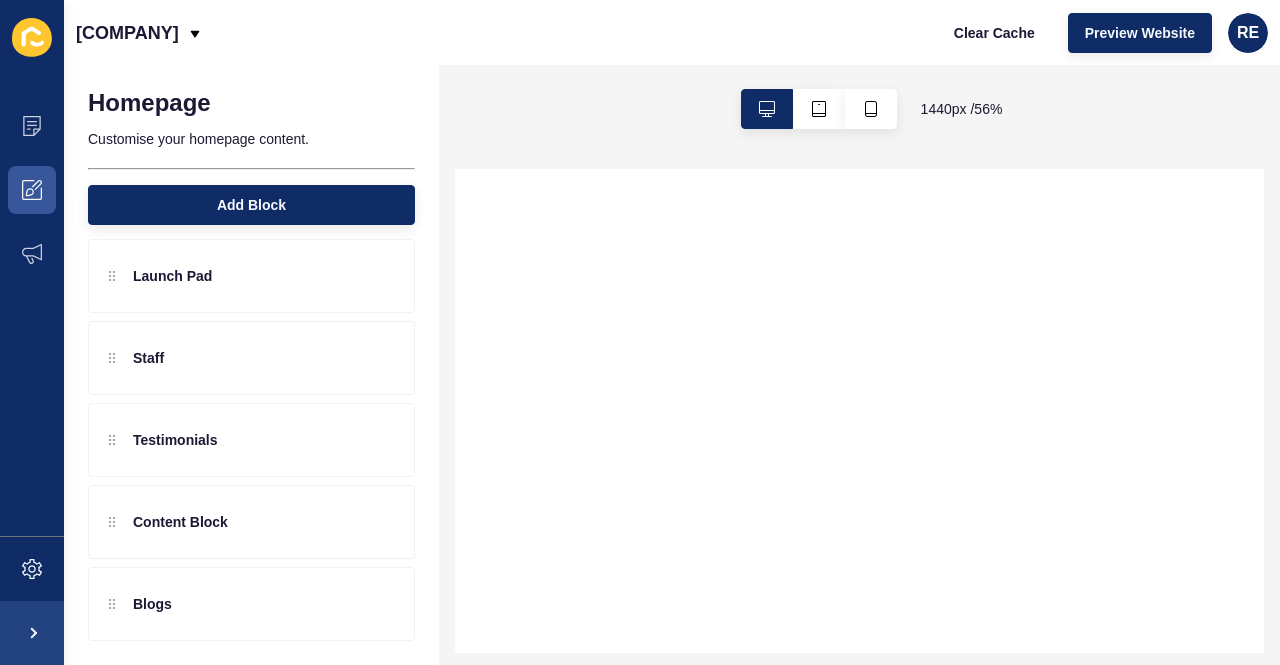 scroll, scrollTop: 0, scrollLeft: 0, axis: both 